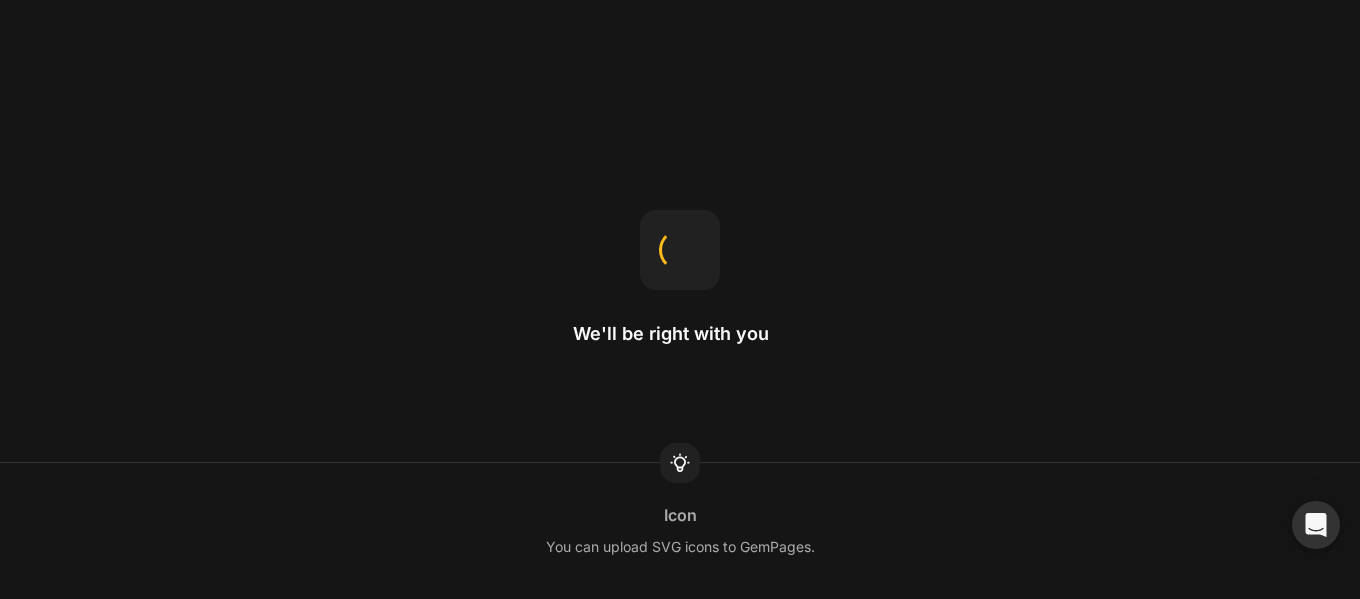 scroll, scrollTop: 0, scrollLeft: 0, axis: both 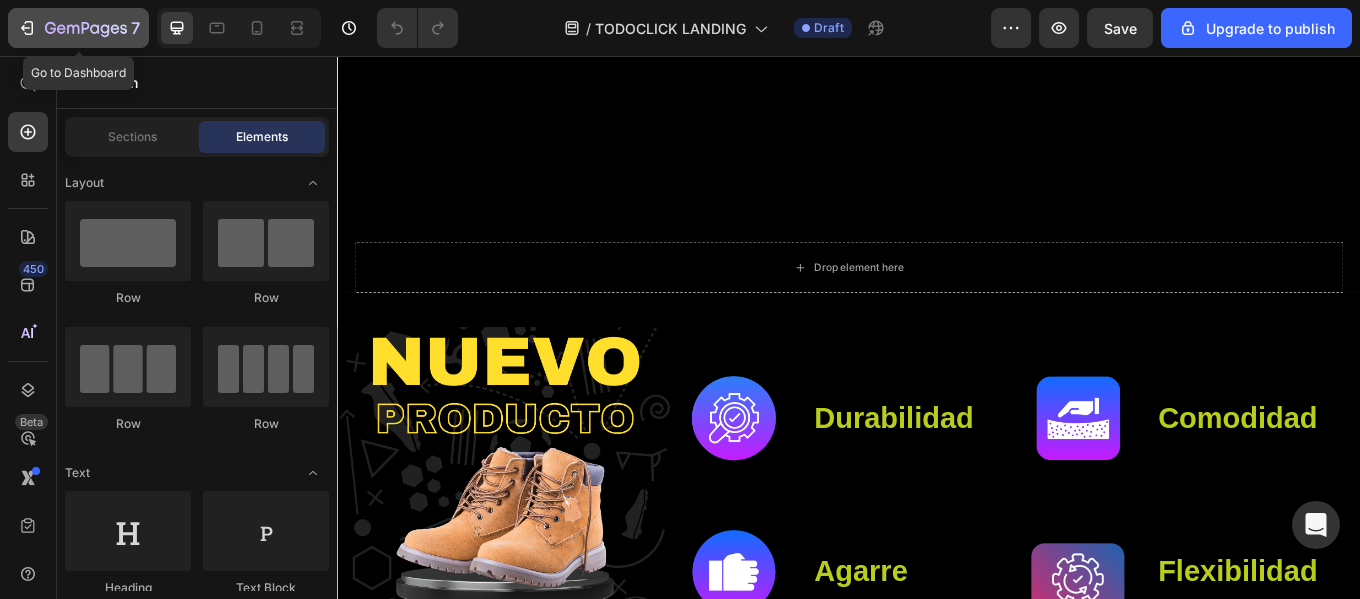 click 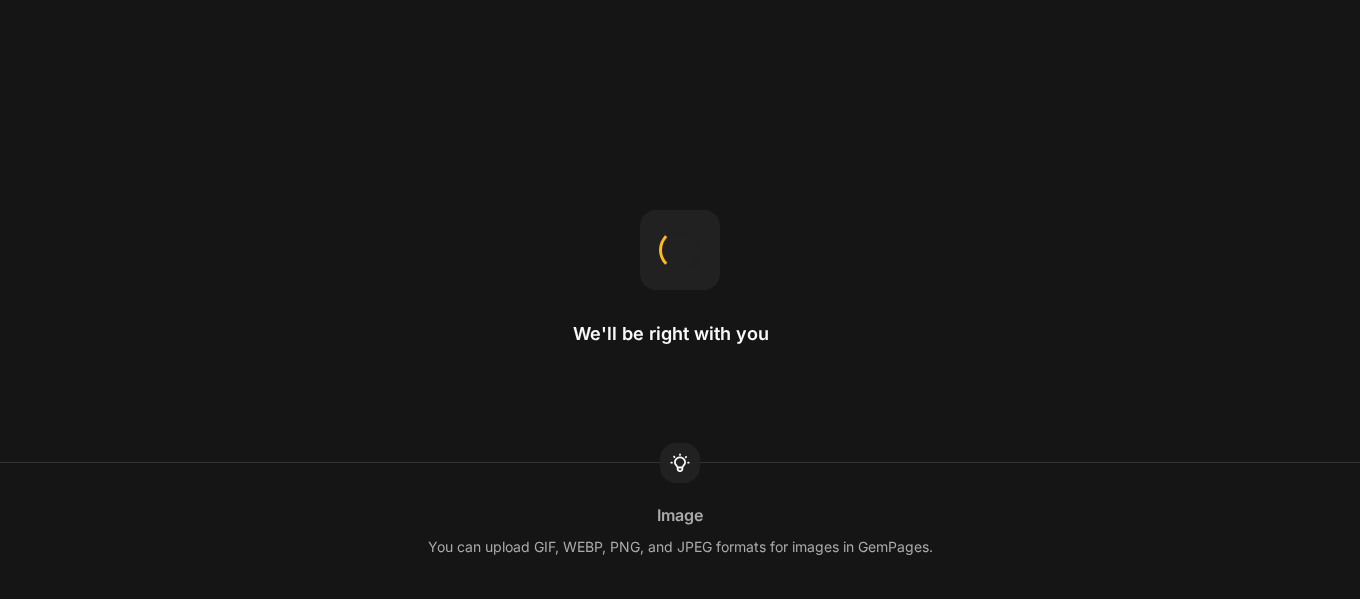 scroll, scrollTop: 0, scrollLeft: 0, axis: both 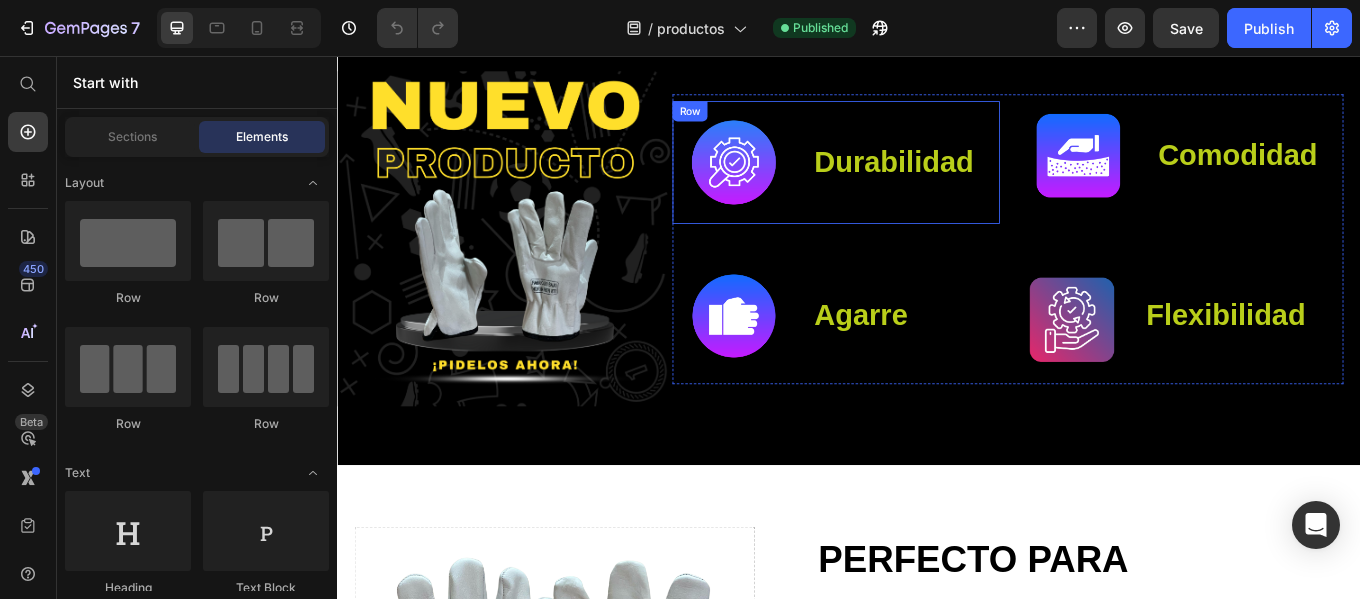 click on "durabilidad Text Block" at bounding box center [1003, 181] 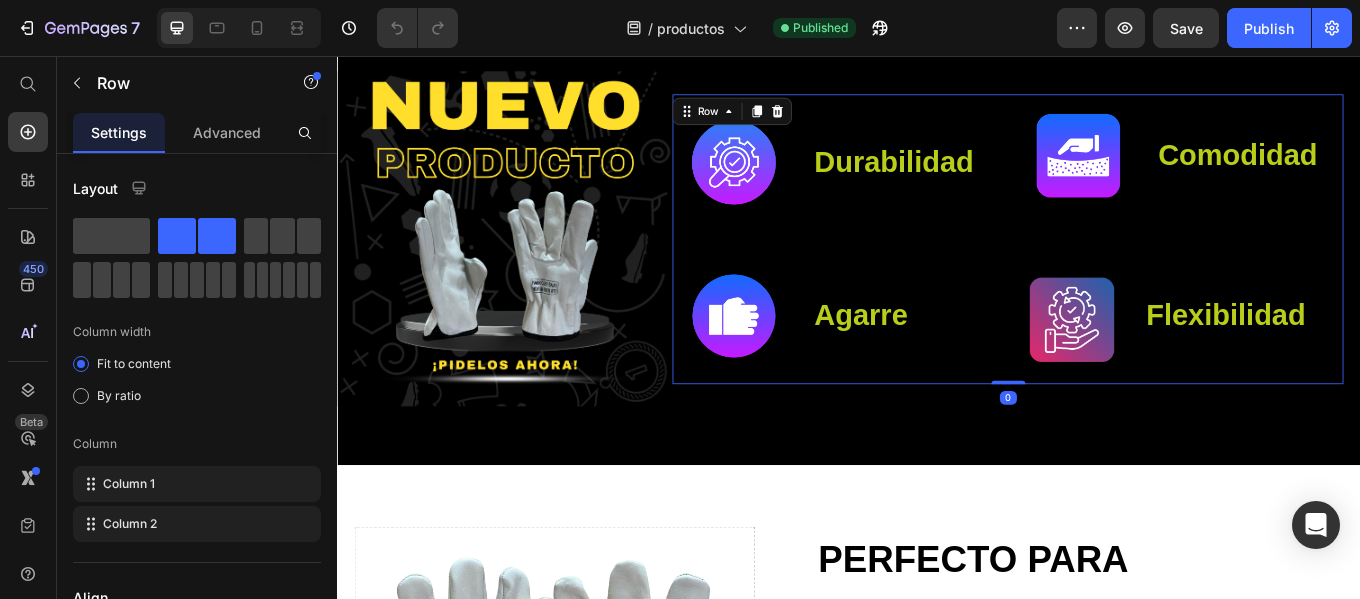 click on "Image durabilidad Text Block Row Image agarre Text Block Row Image Comodidad Text Block Row Image Flexibilidad Text Block Row Row   0" at bounding box center (1123, 271) 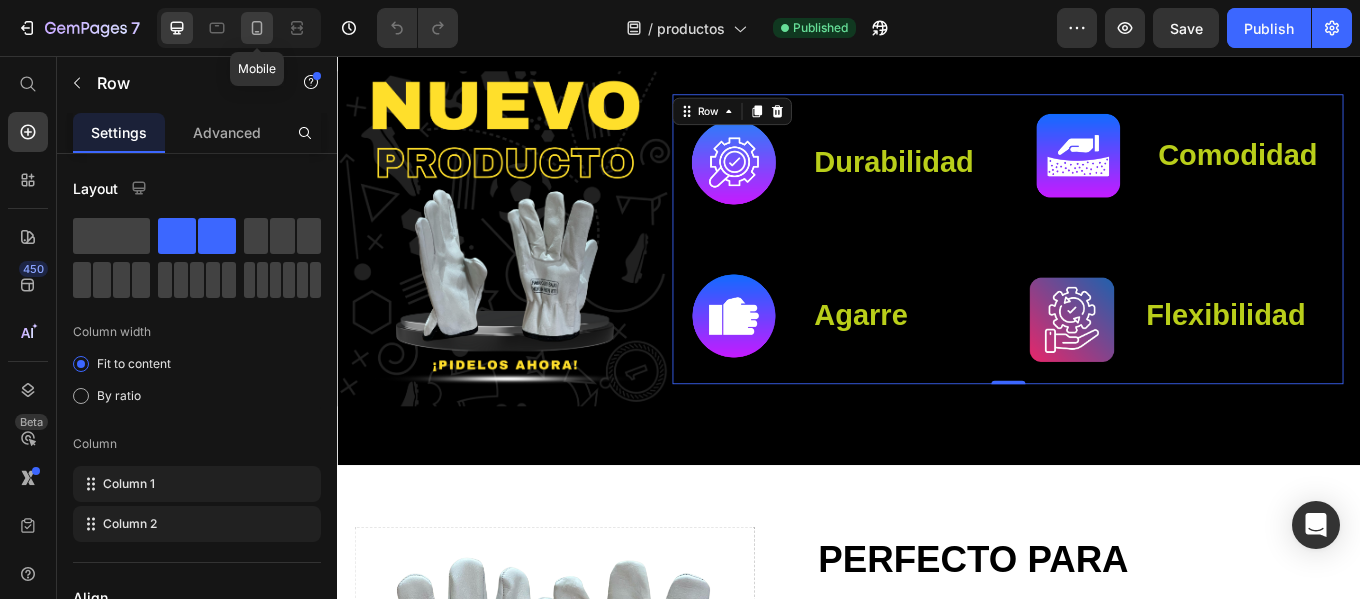 click 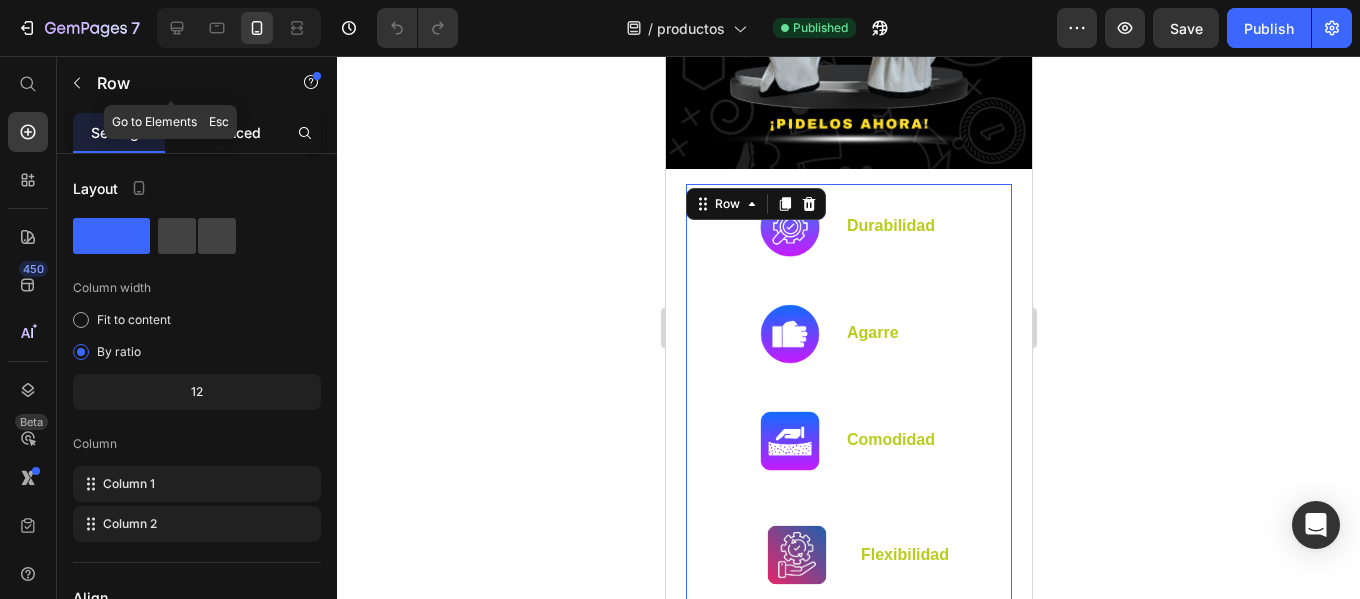 scroll, scrollTop: 534, scrollLeft: 0, axis: vertical 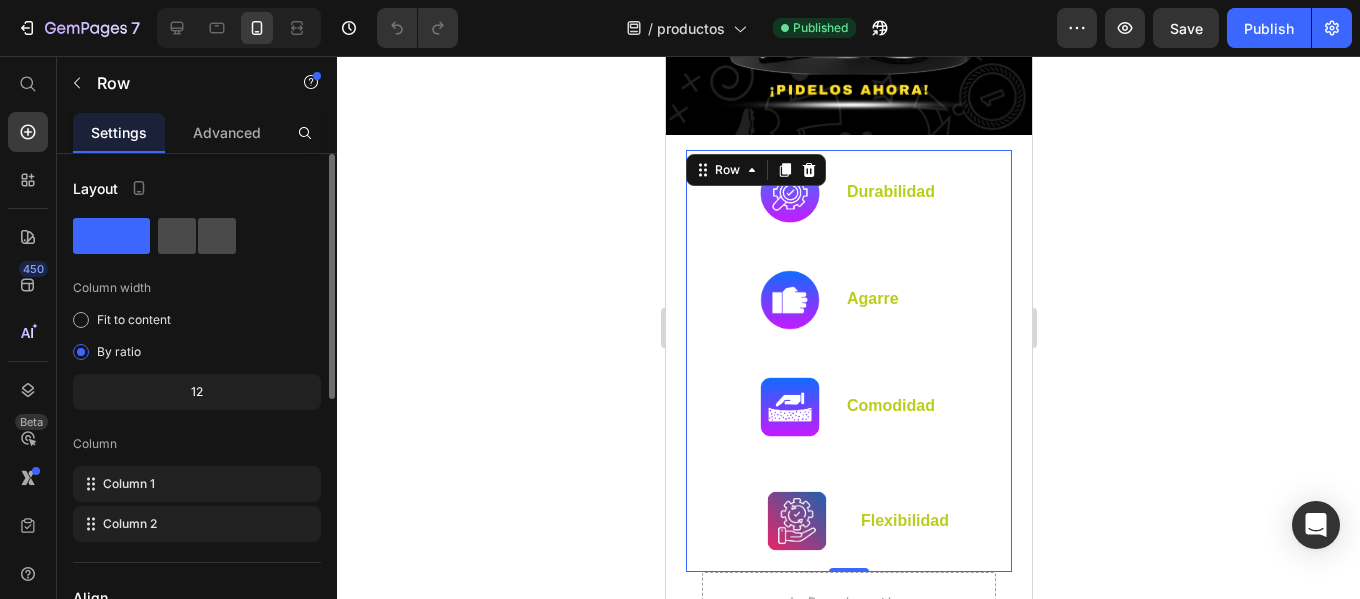 click 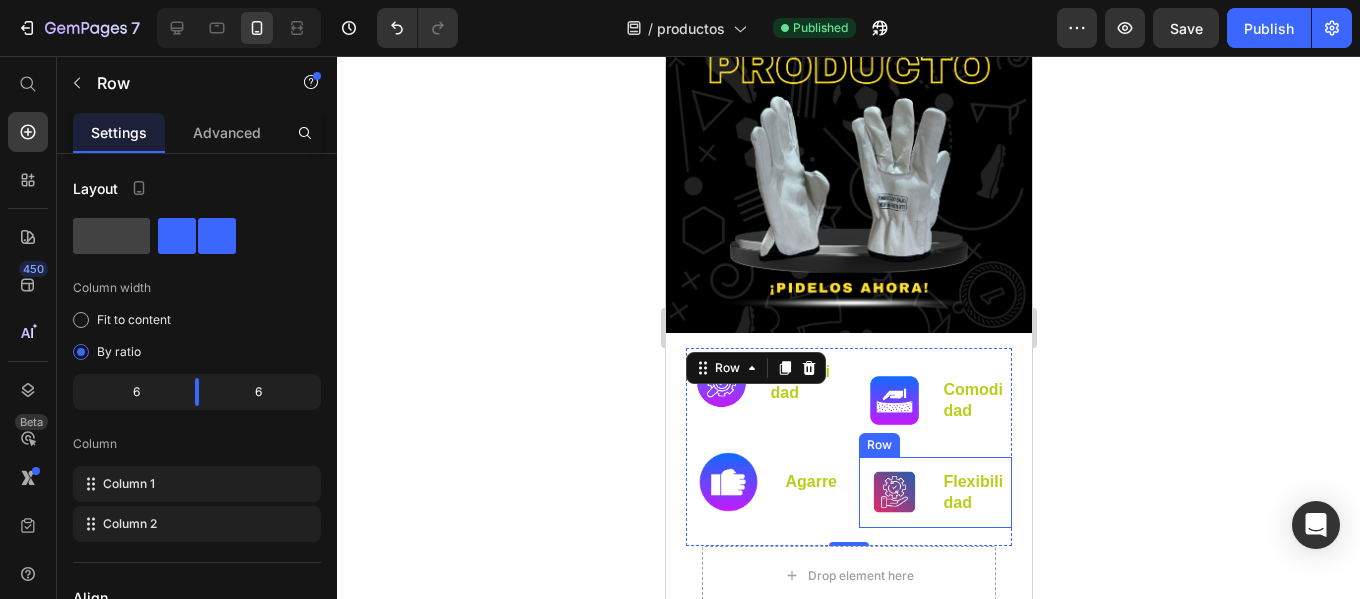 scroll, scrollTop: 334, scrollLeft: 0, axis: vertical 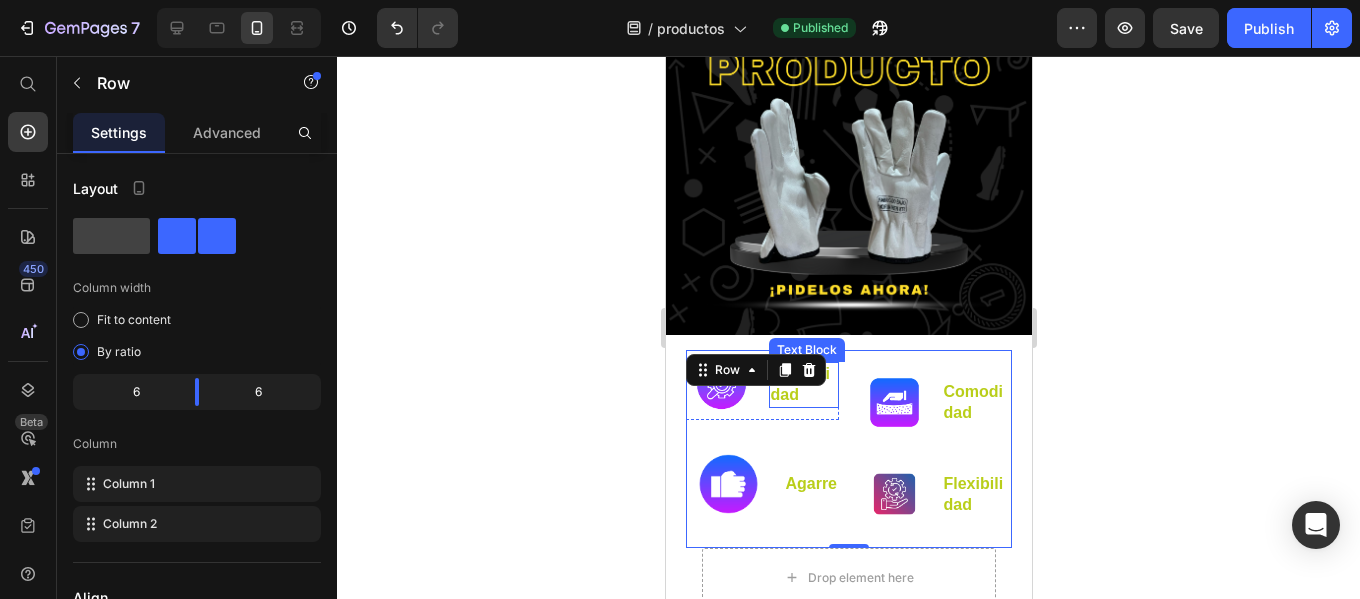 click on "durabilidad" at bounding box center [803, 385] 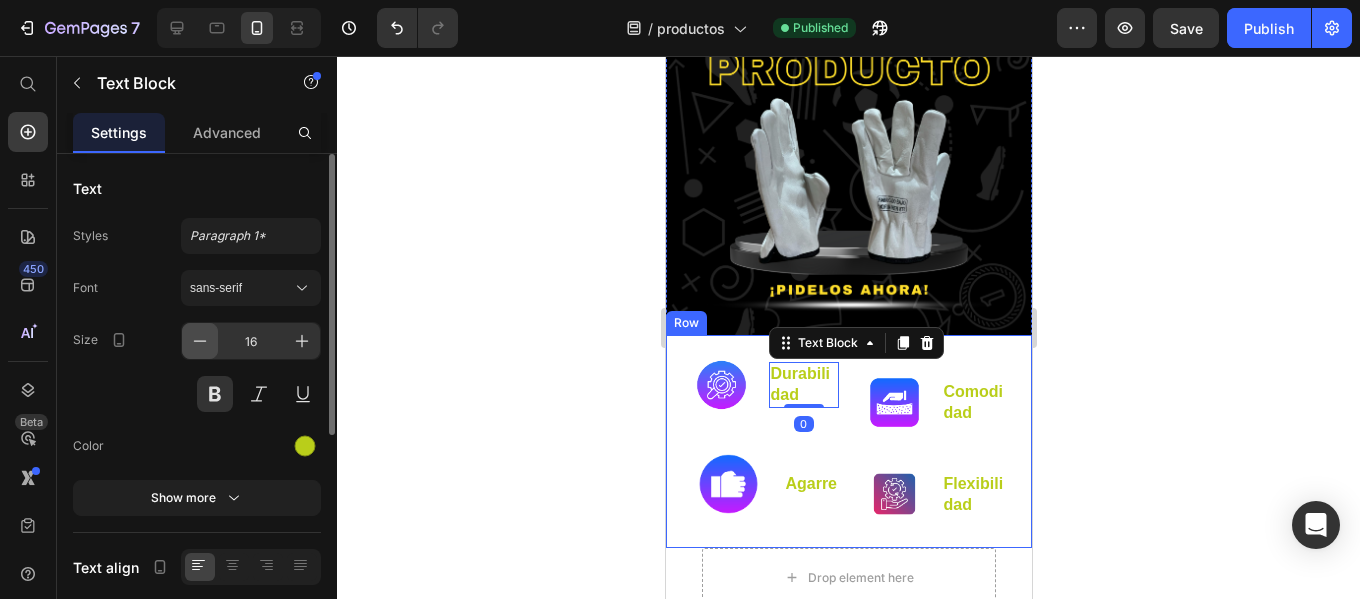 click 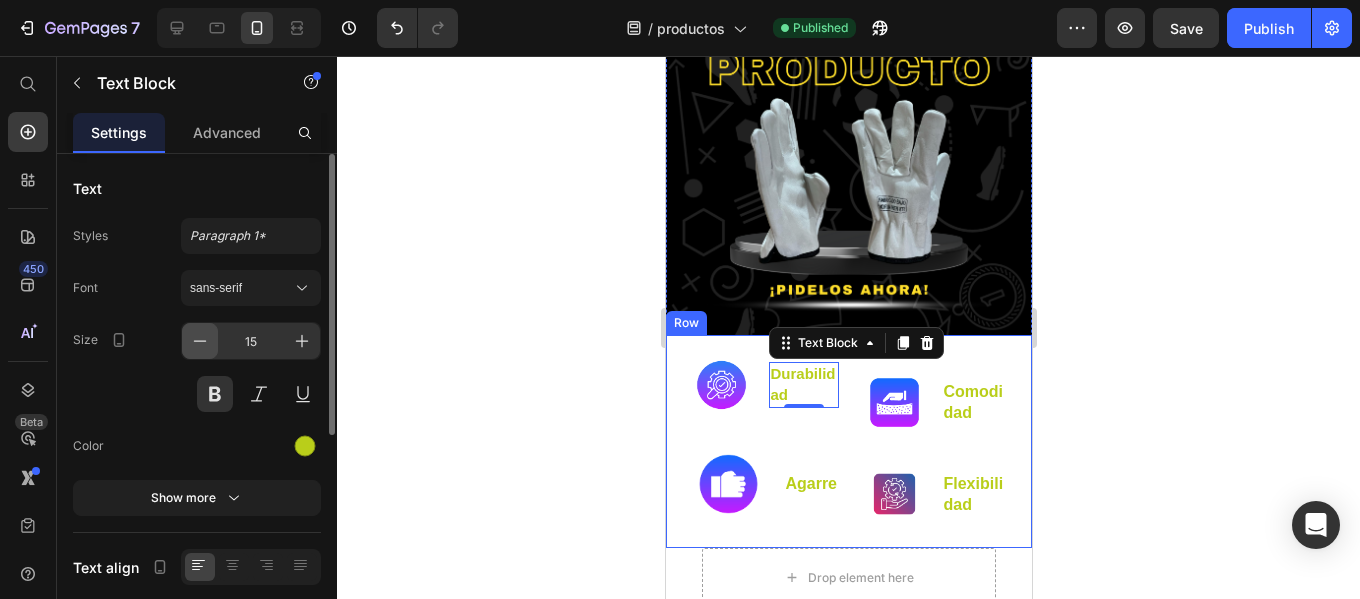click 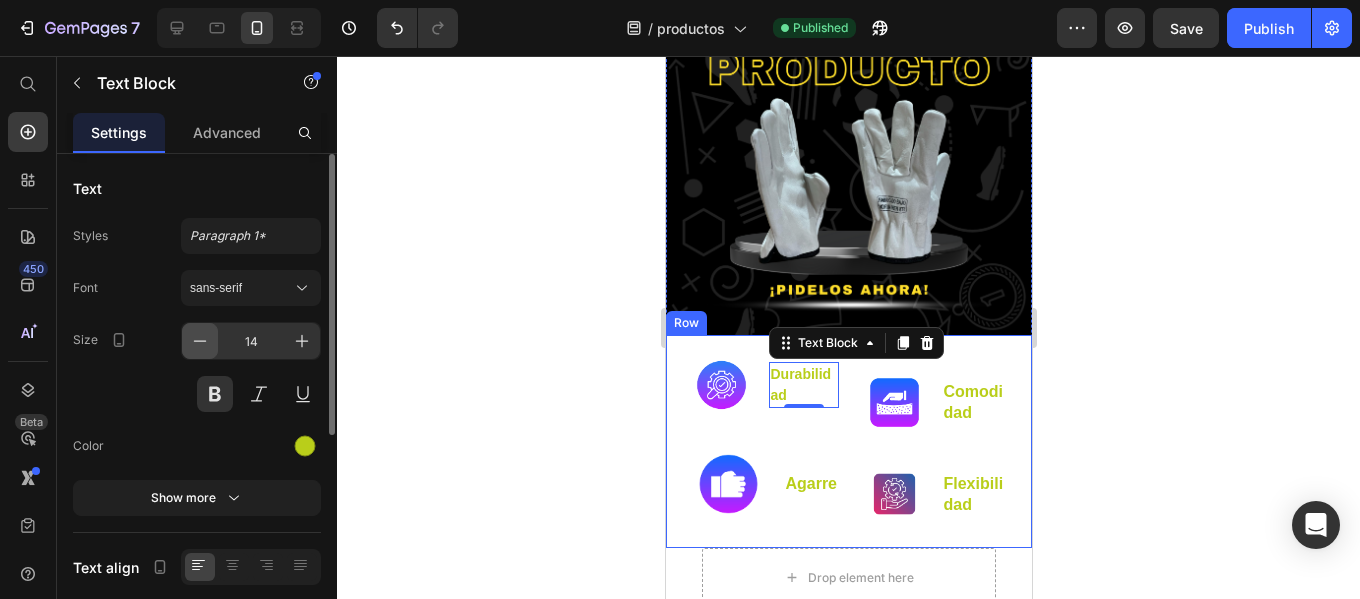 click 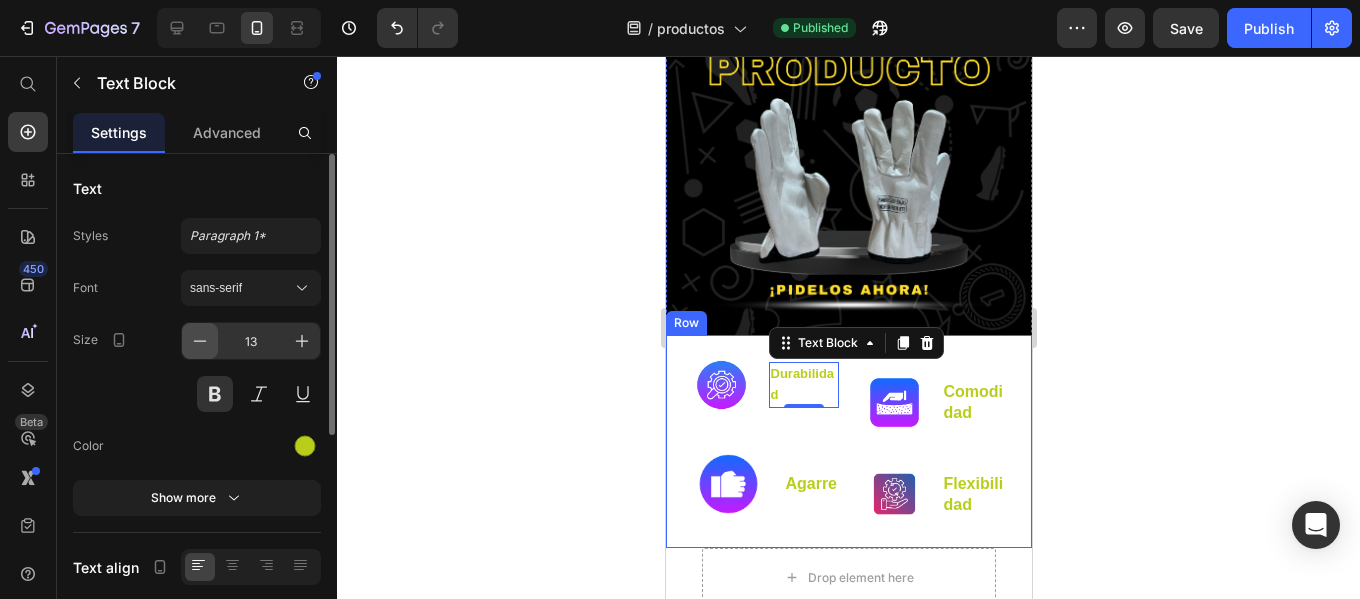 click 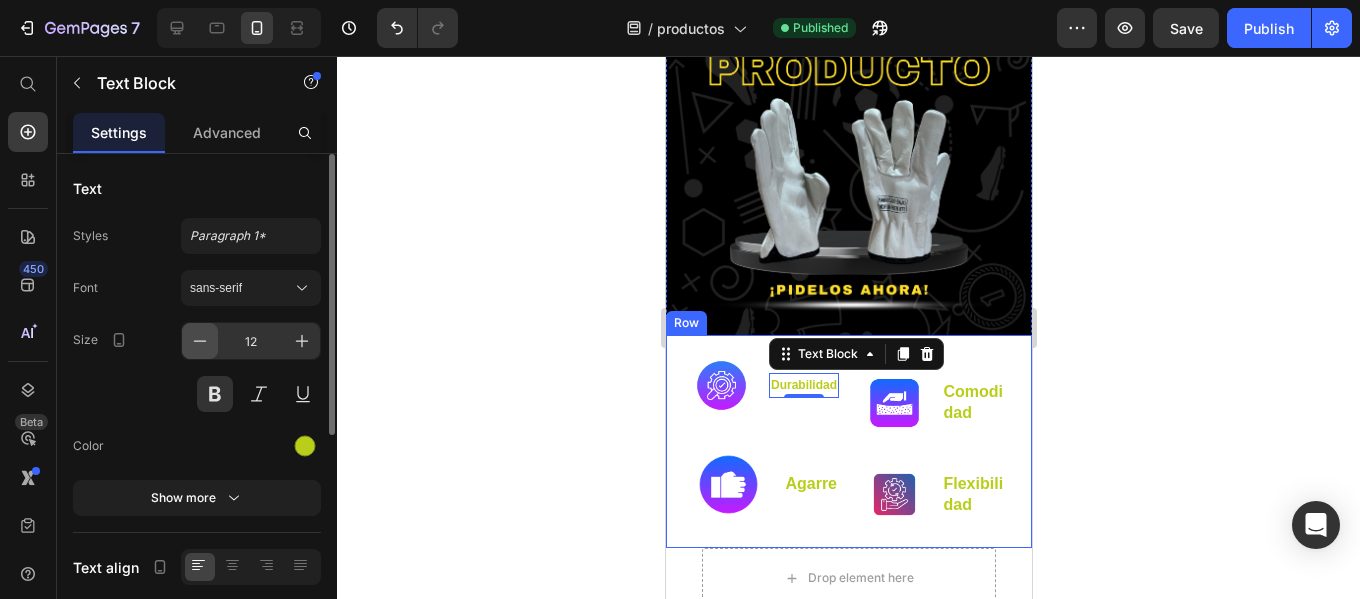 click 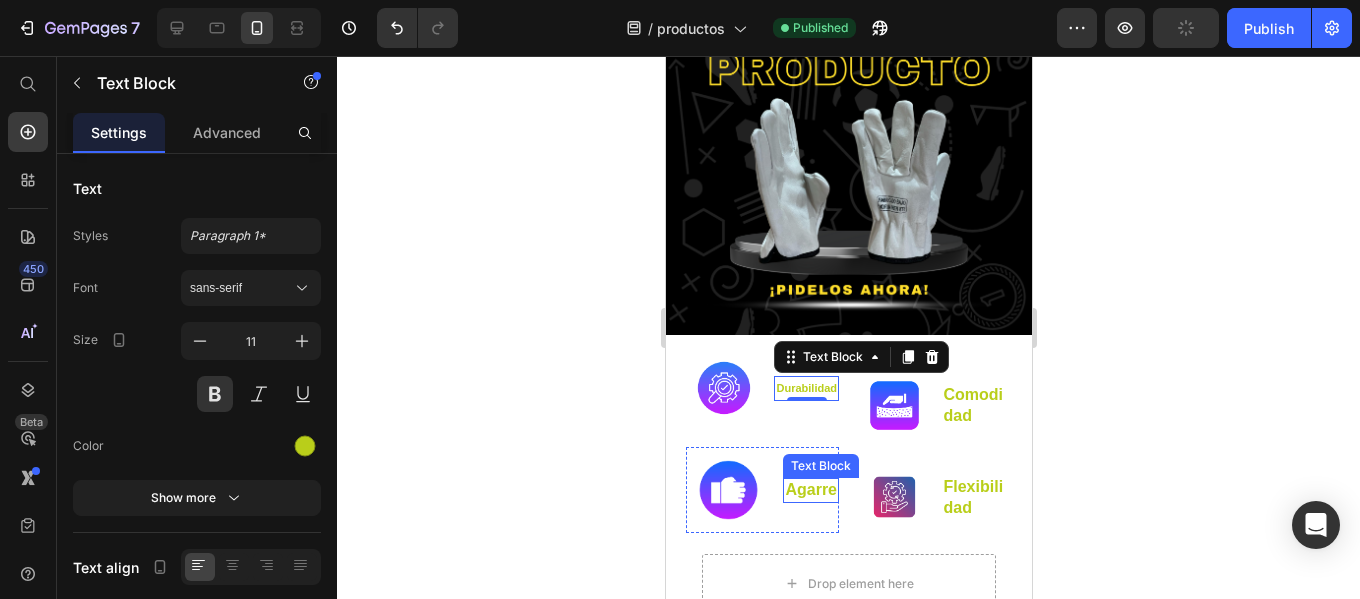 click on "agarre" at bounding box center (810, 490) 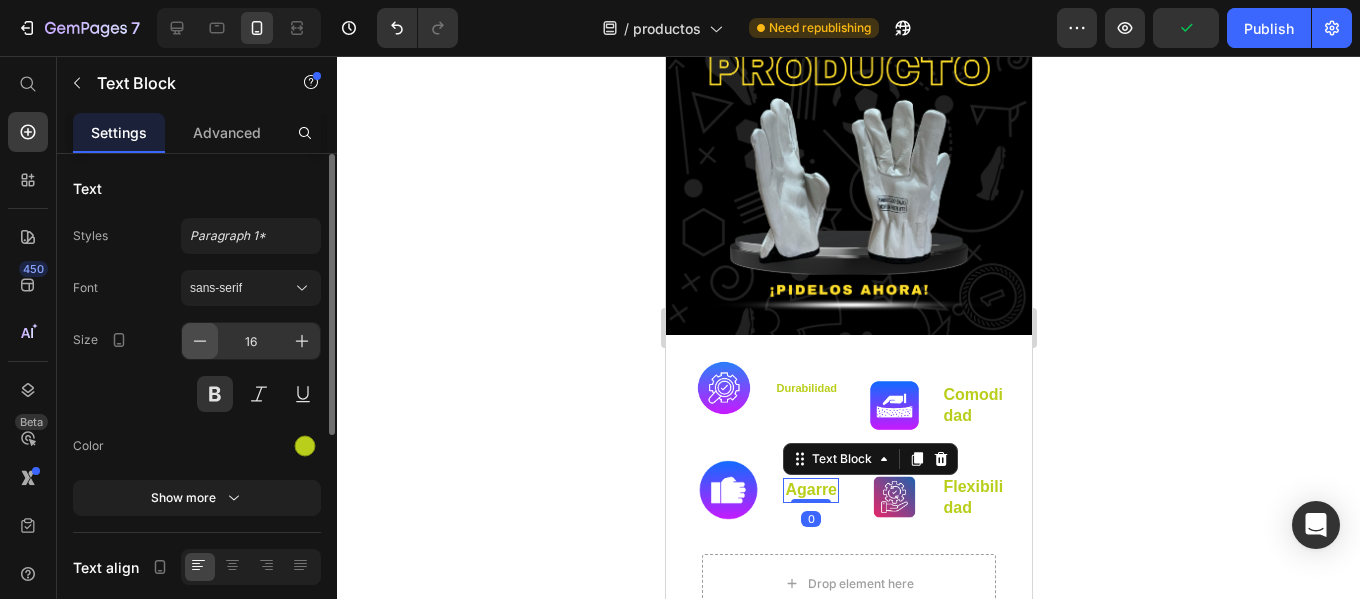 click 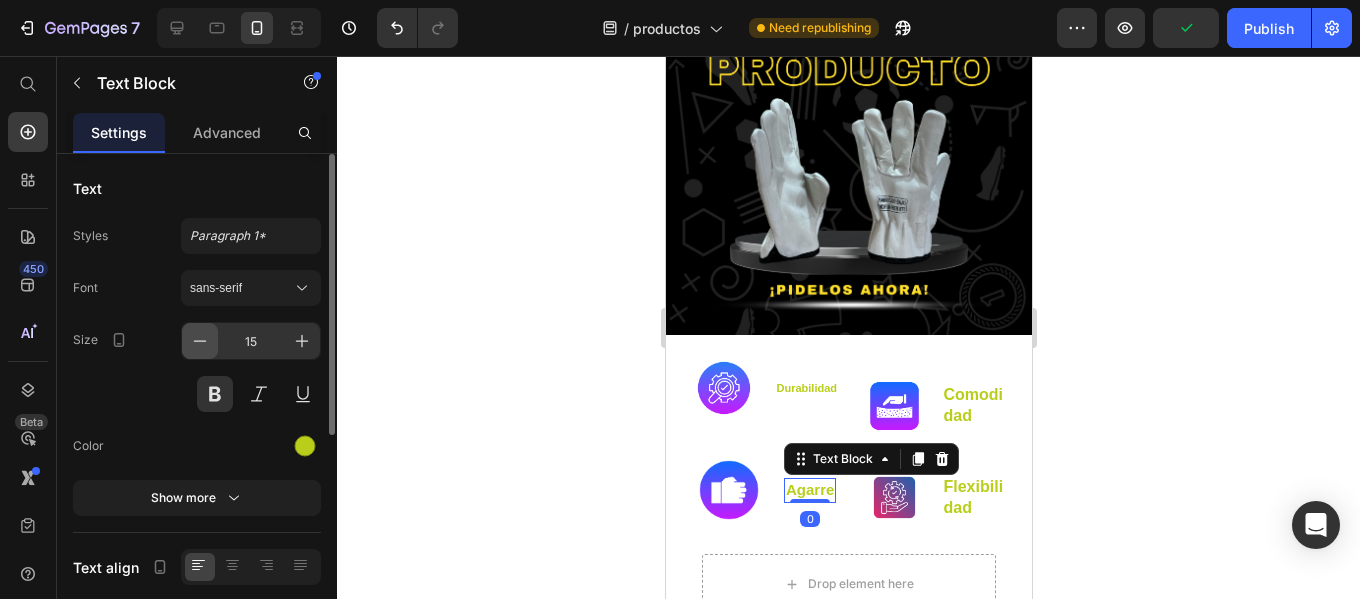 click 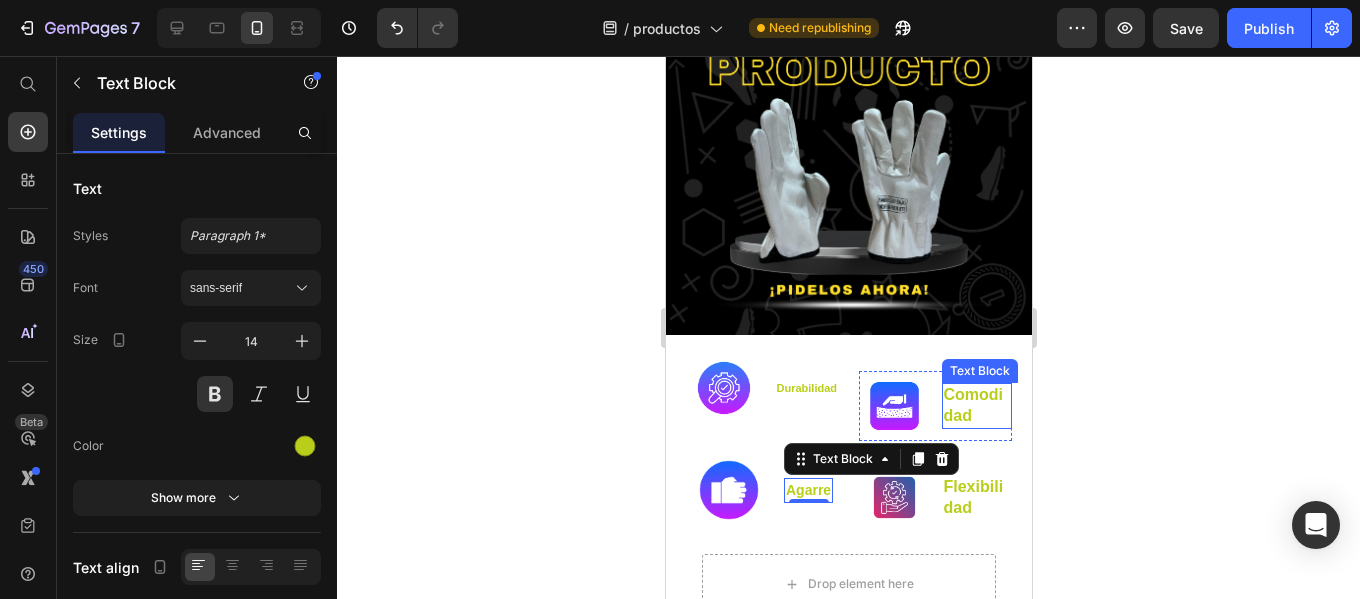 click on "Comodidad" at bounding box center (976, 406) 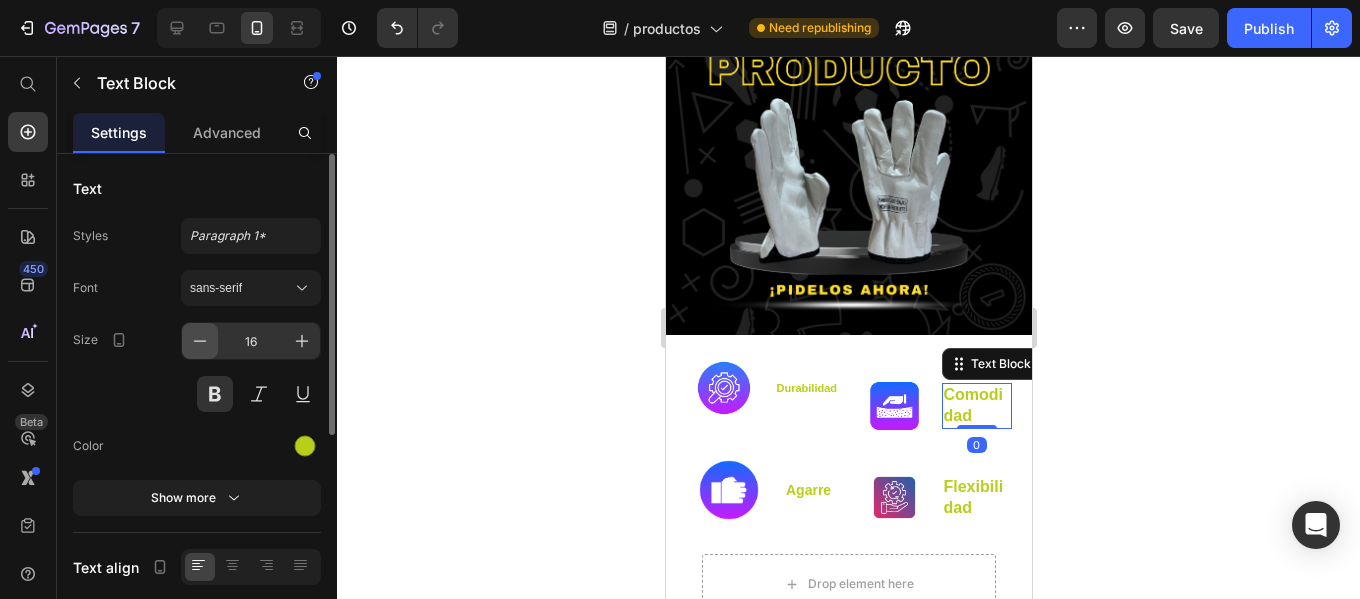 click 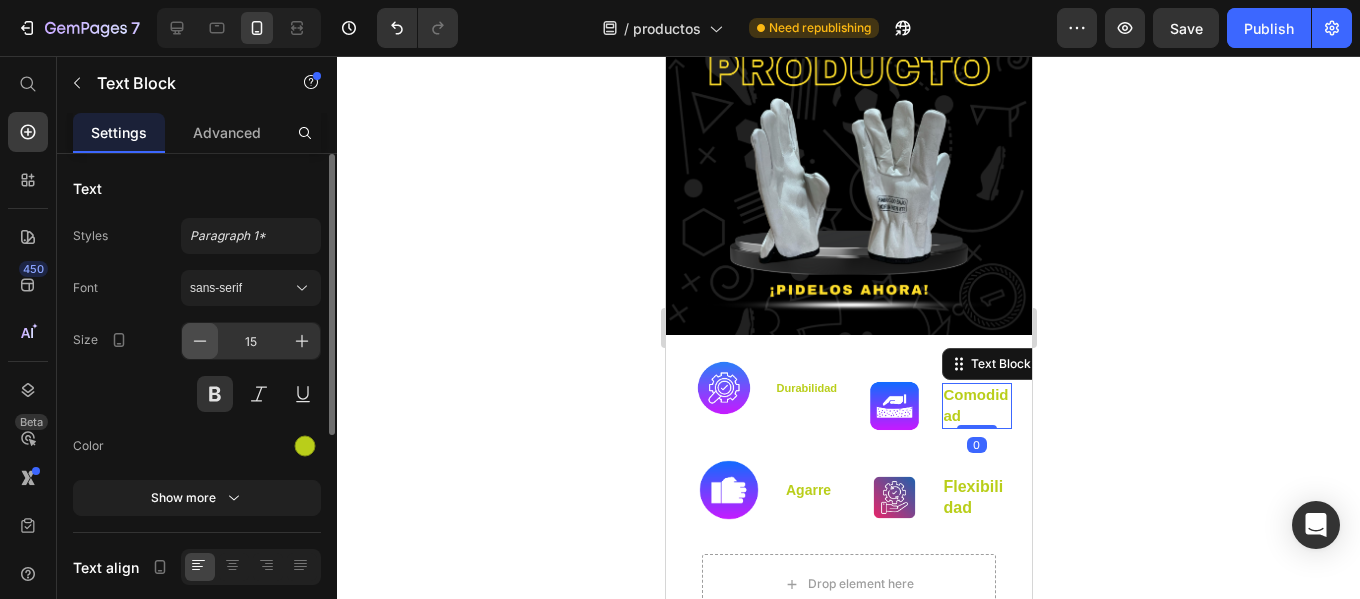 click 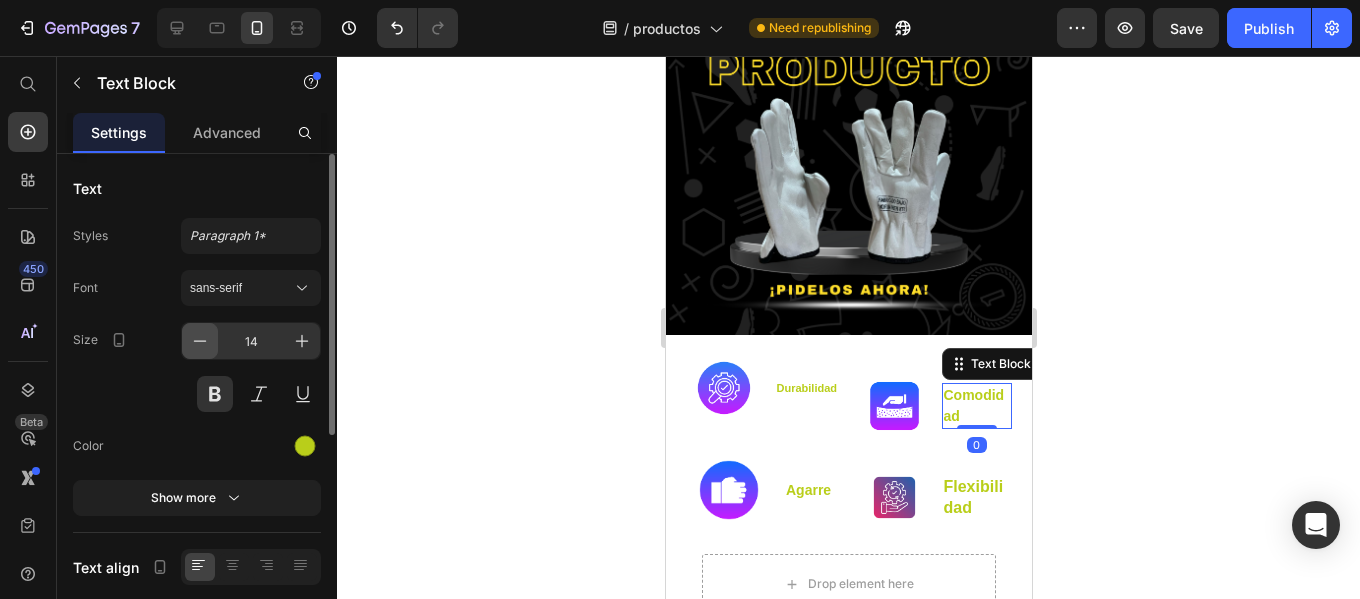 click 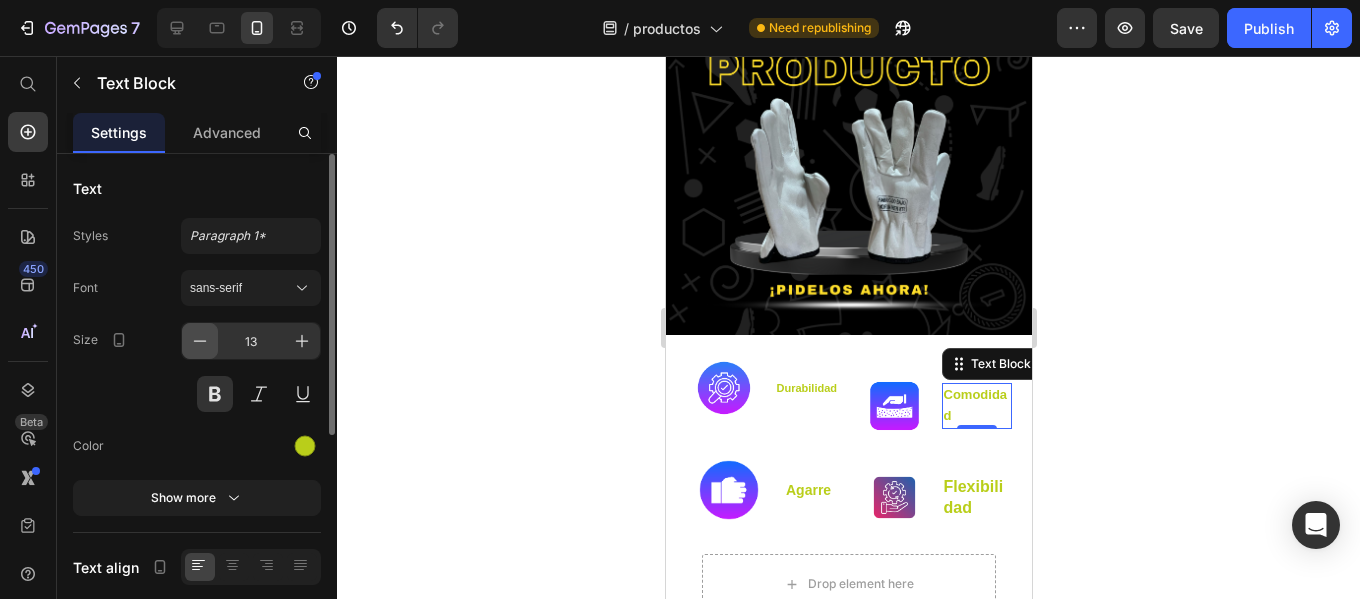 click 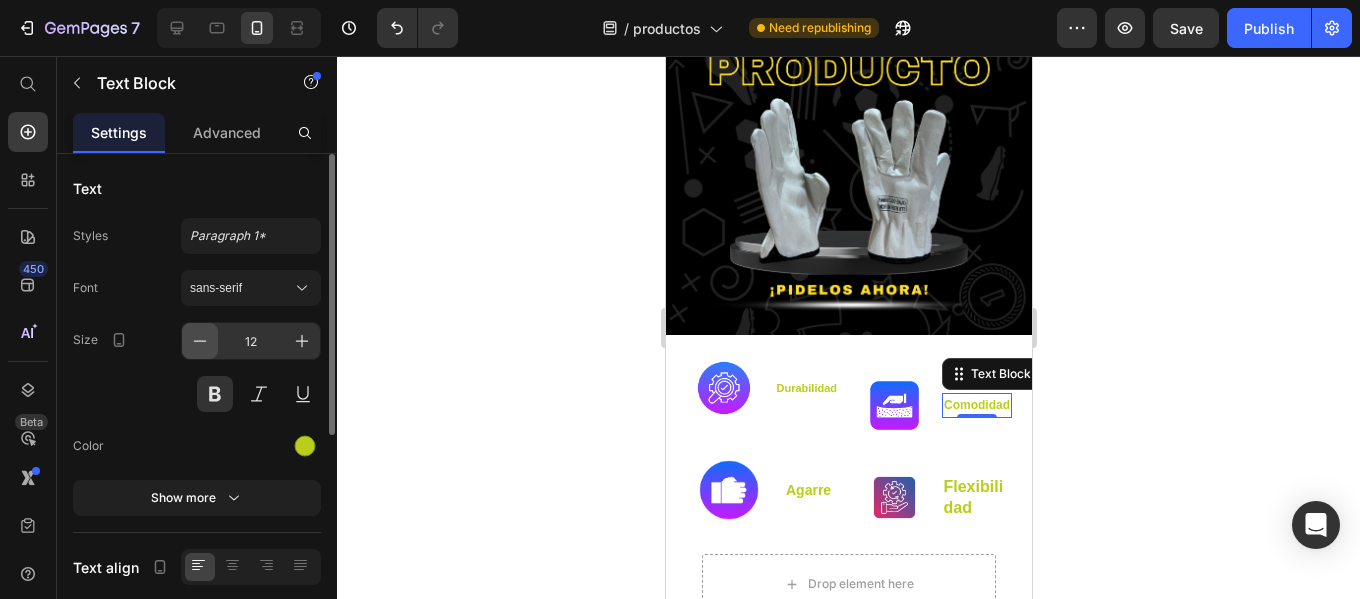 click 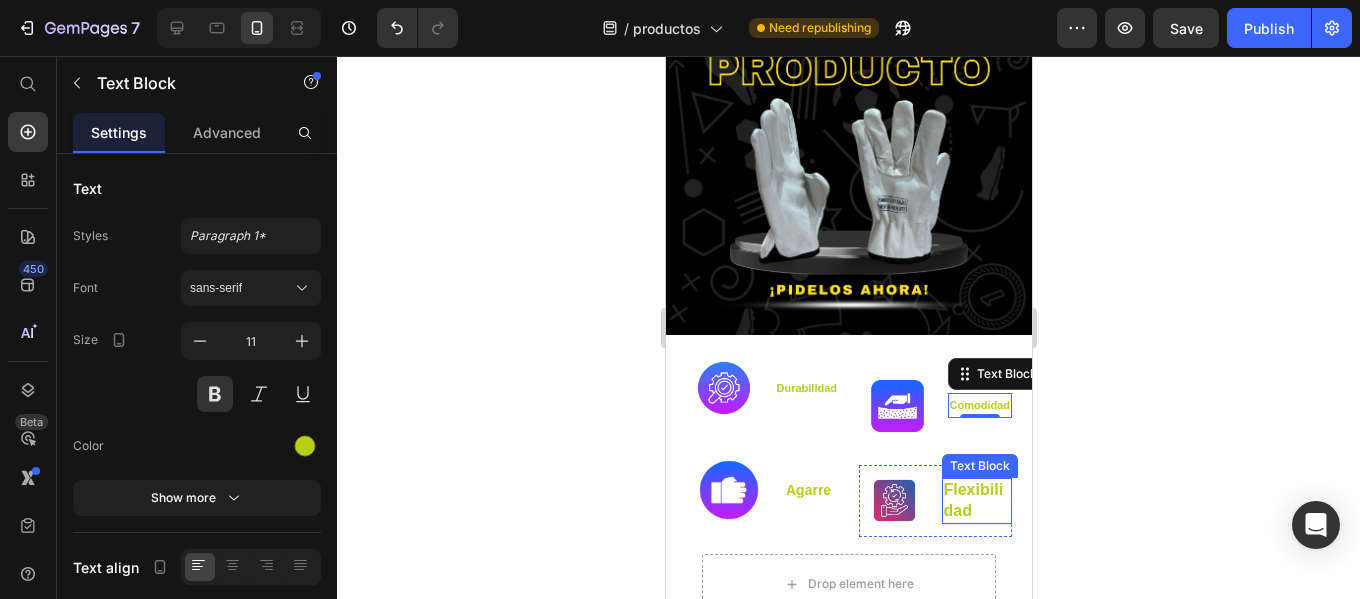 click on "Flexibilidad" at bounding box center [976, 501] 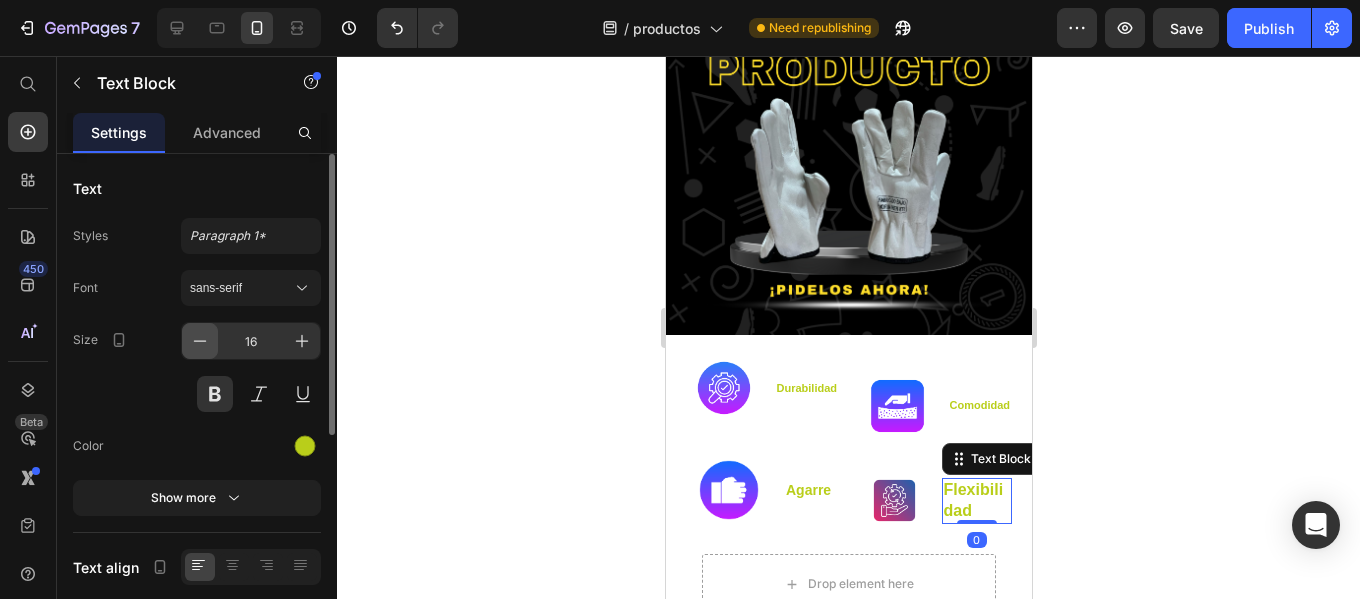 click 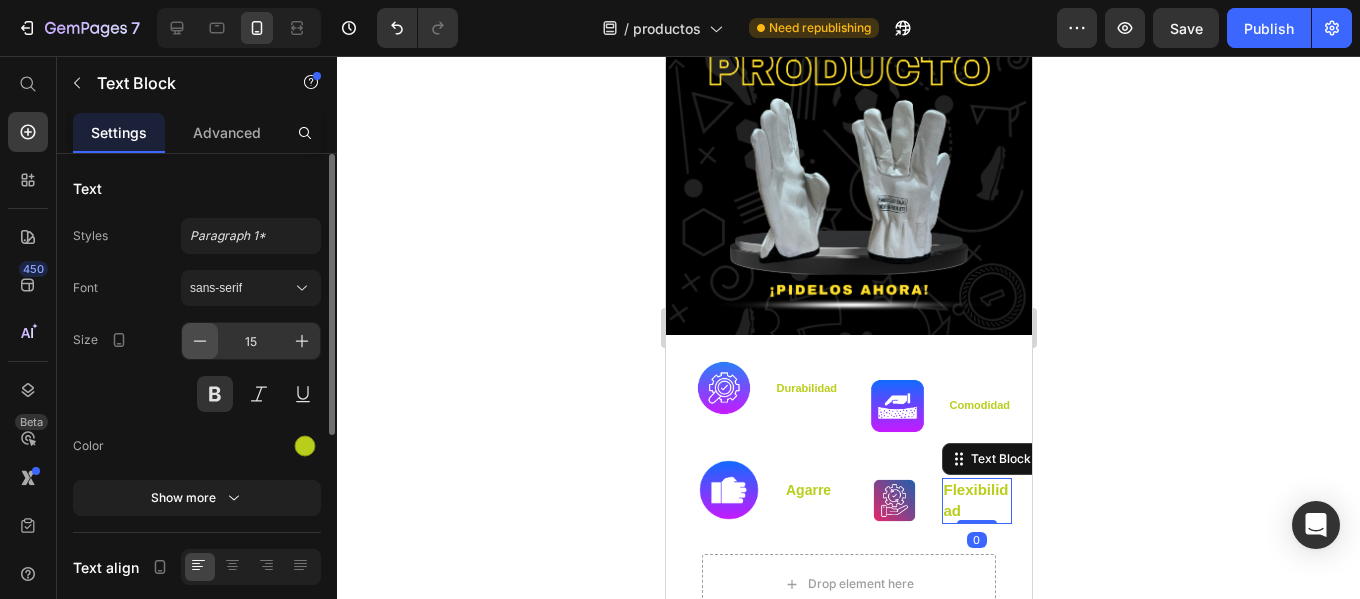 click 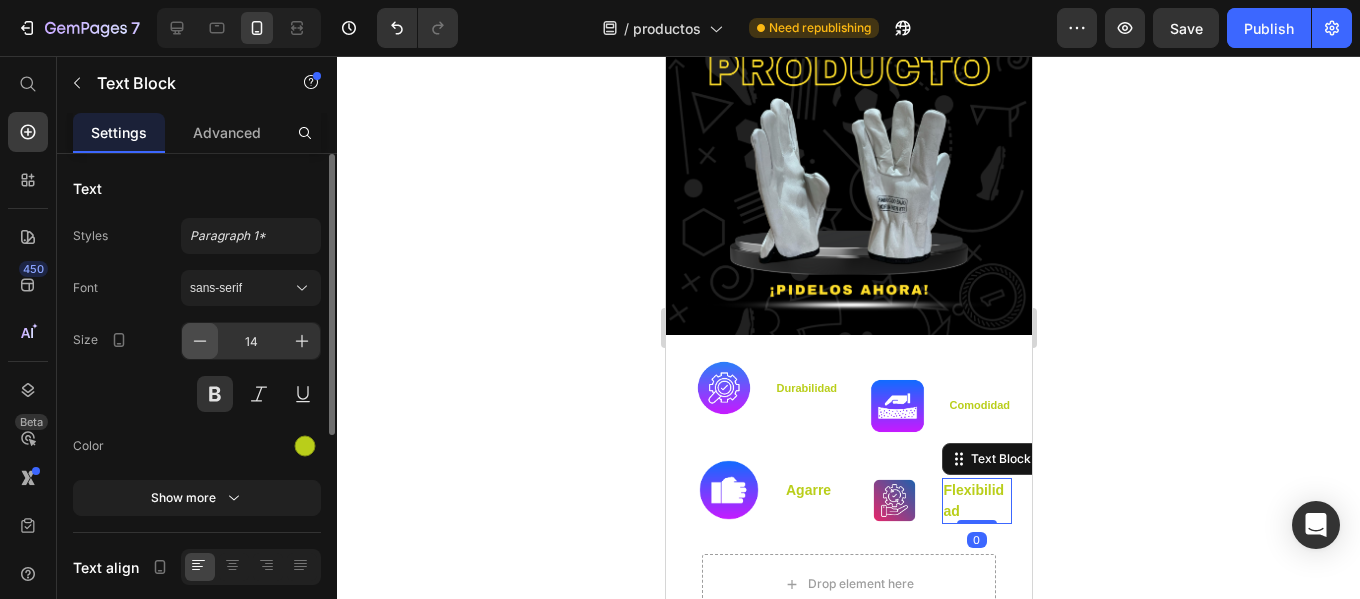 click 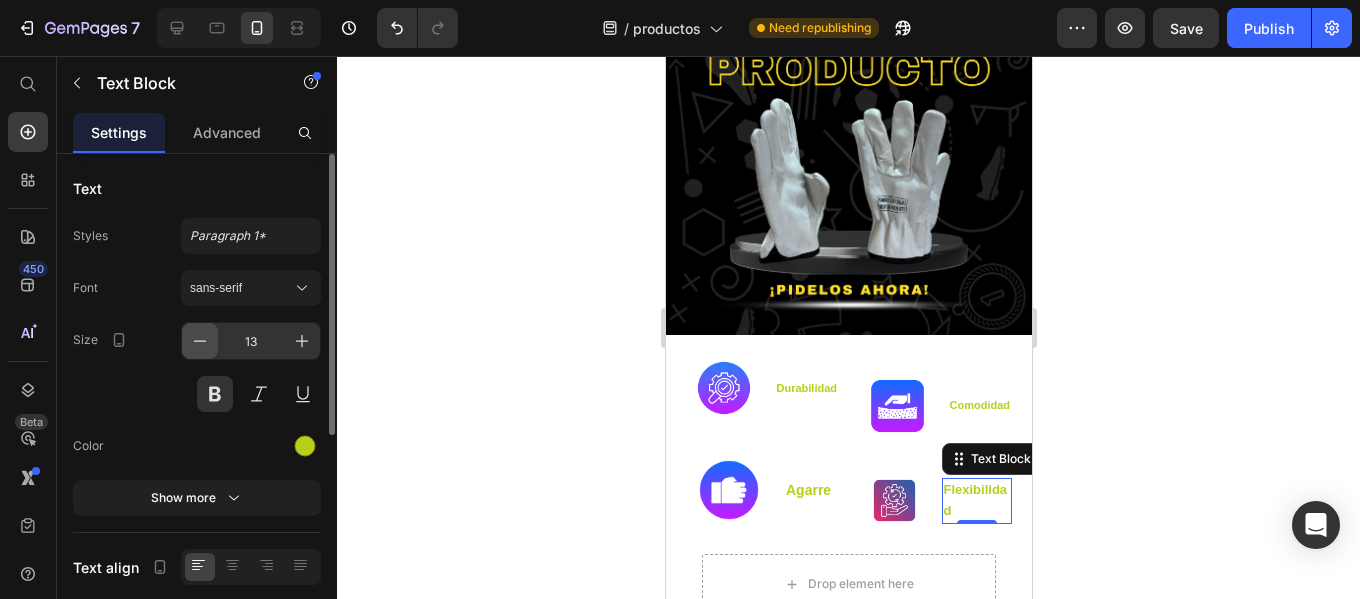 click 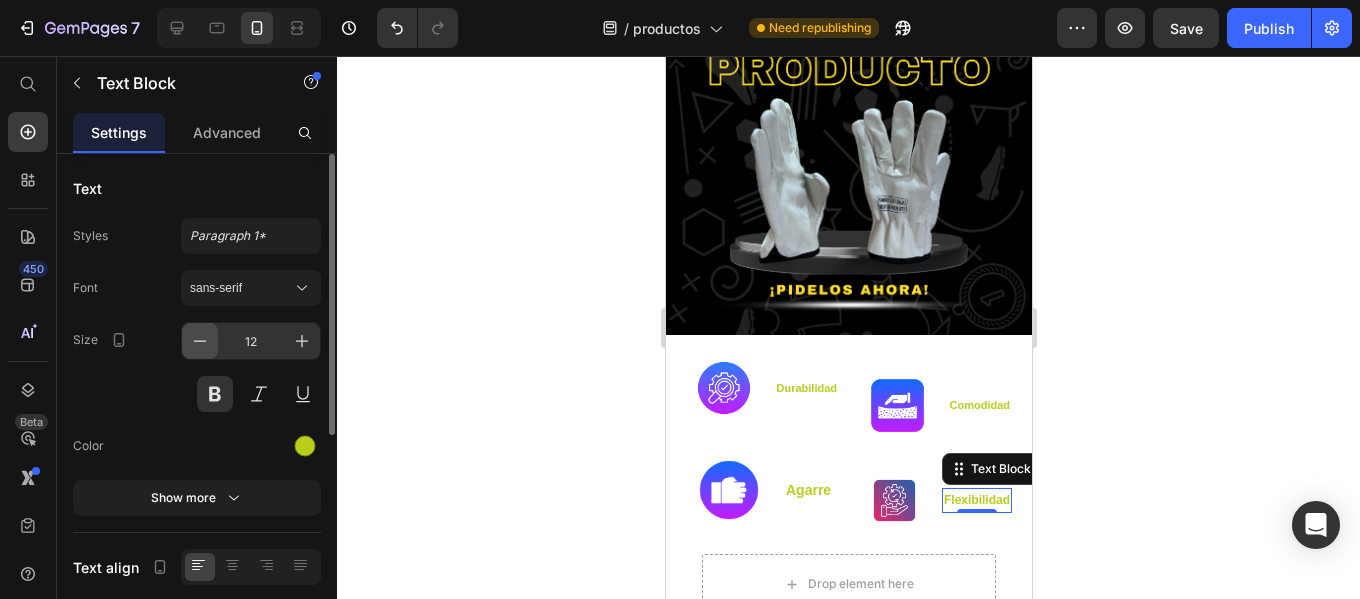 click 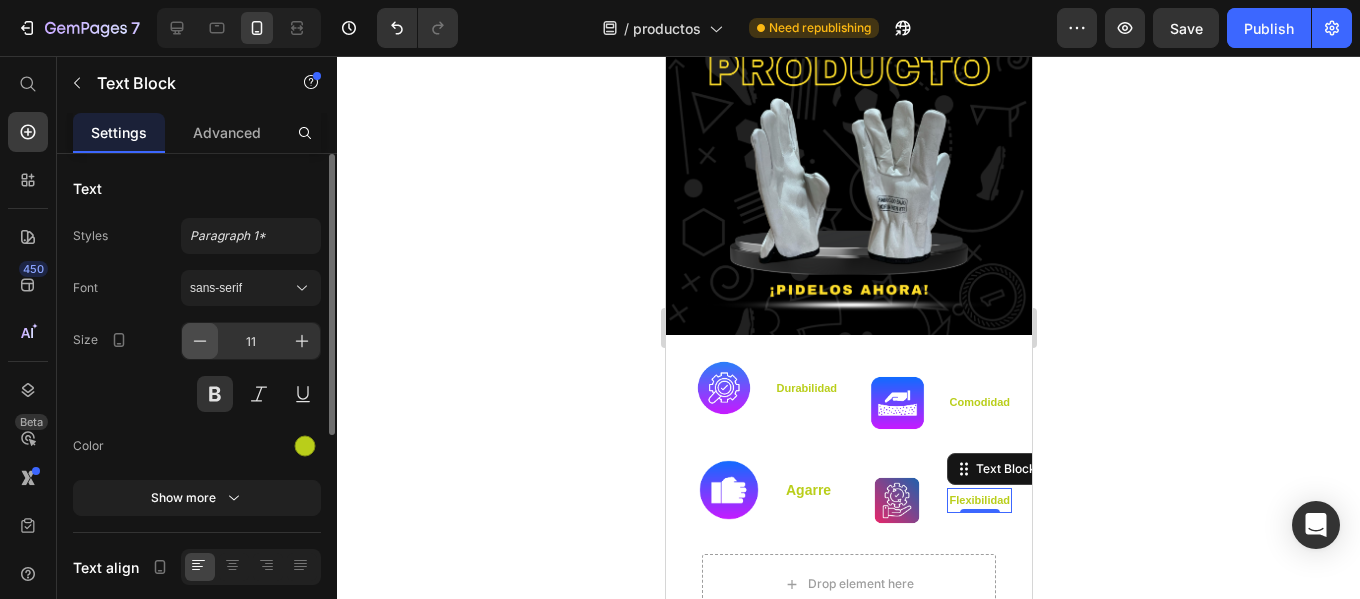 click 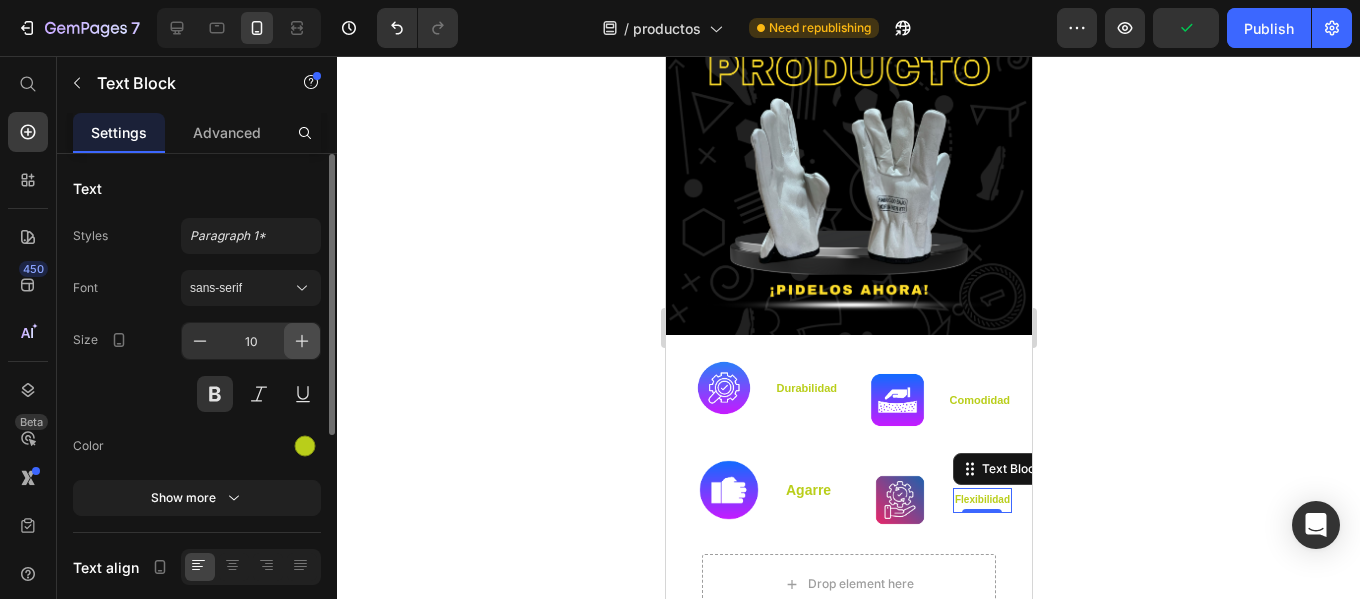 click 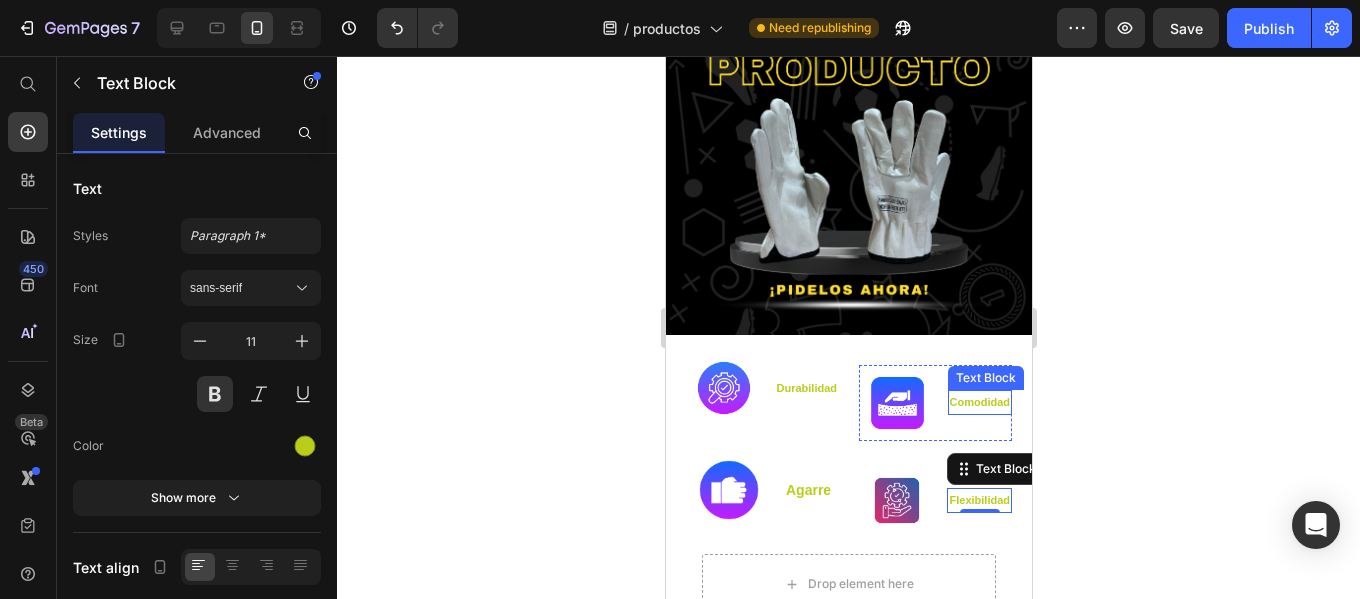 click on "Comodidad" at bounding box center [979, 402] 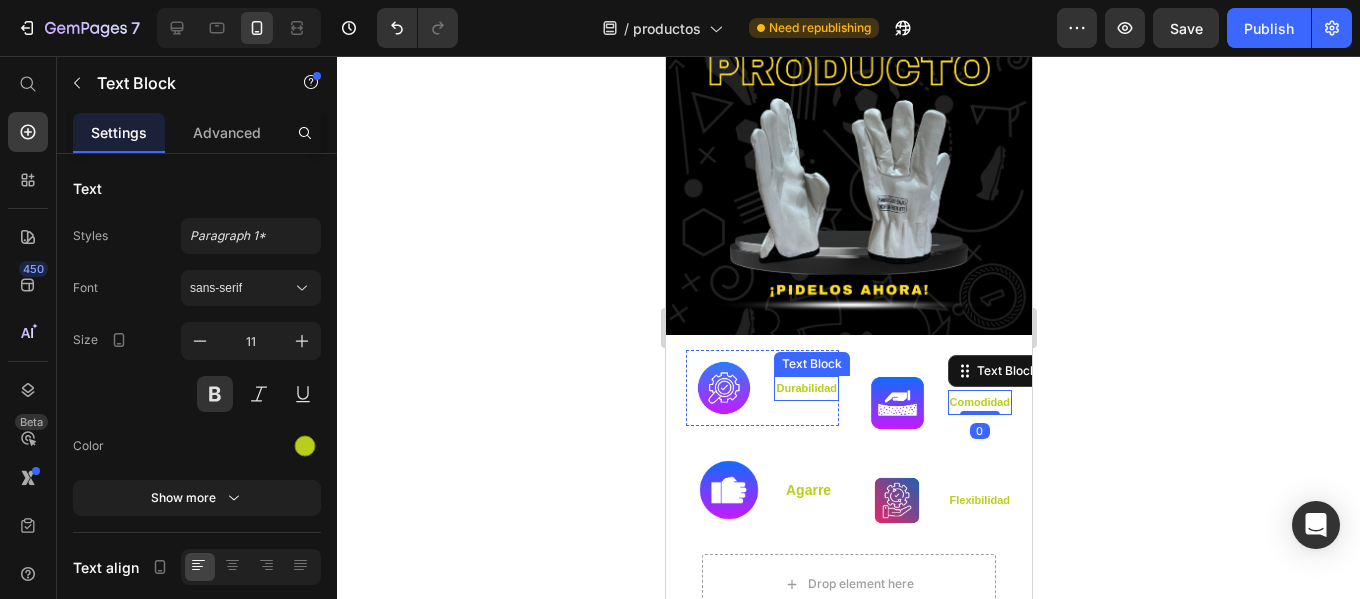 click on "durabilidad" at bounding box center [805, 388] 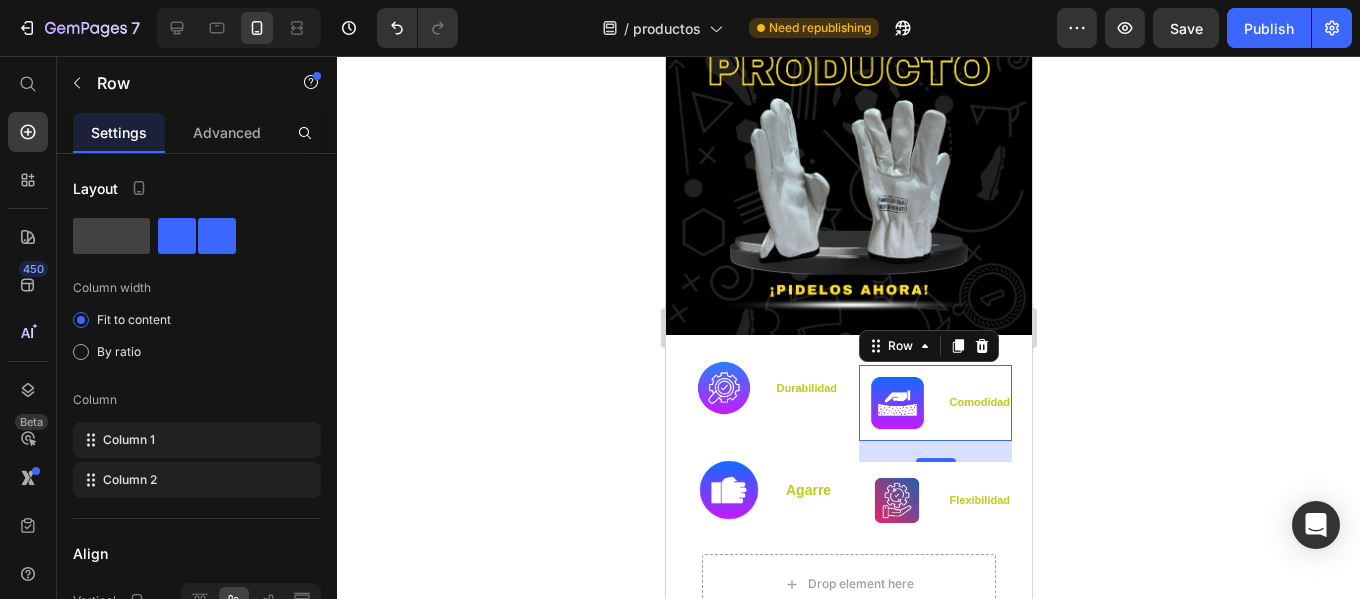 click on "Comodidad Text Block" at bounding box center [979, 403] 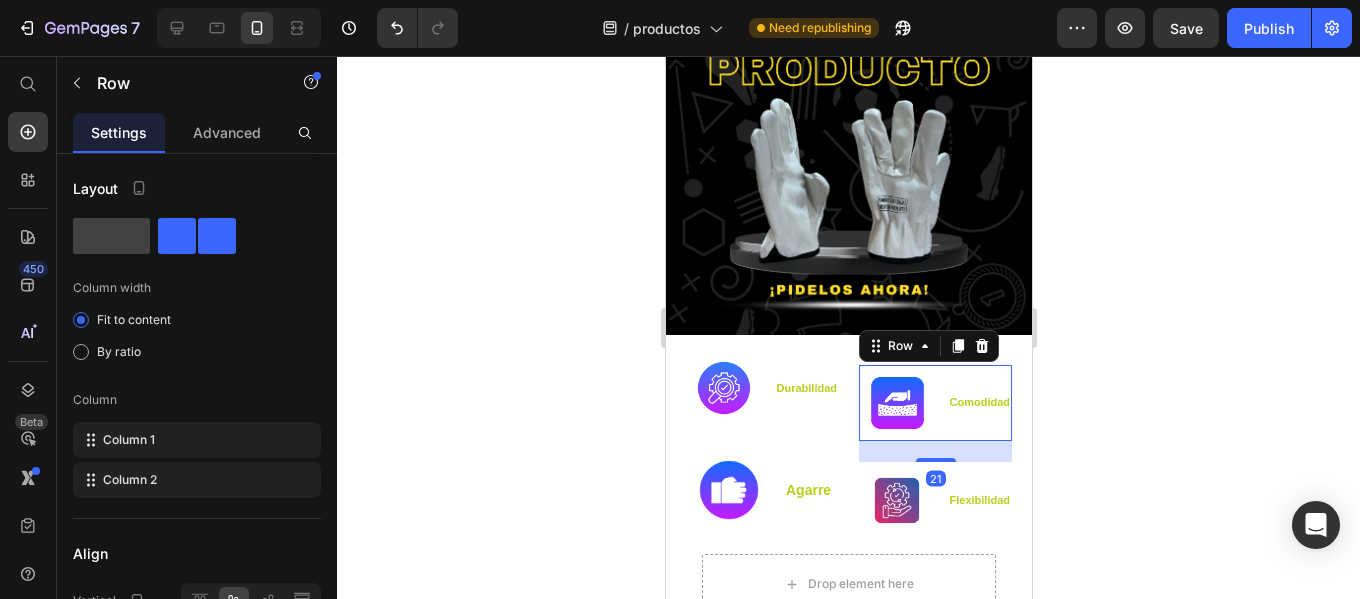 click 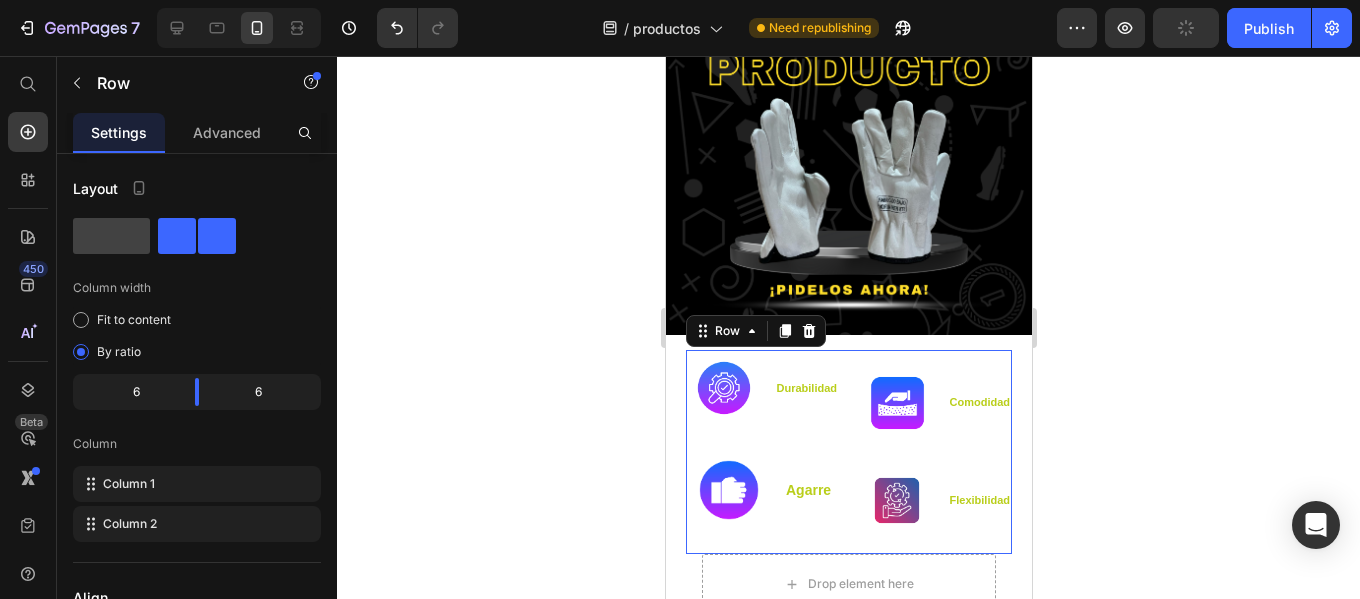 click on "Image Comodidad Text Block Row Image Flexibilidad Text Block Row" at bounding box center [934, 452] 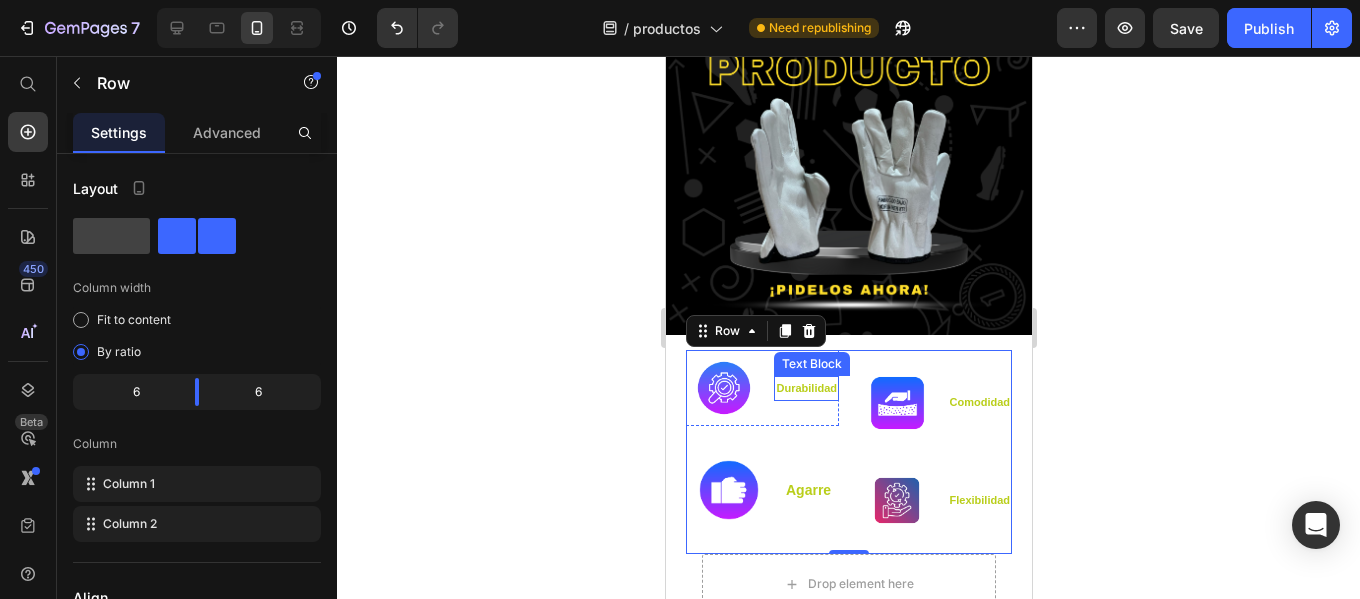 click on "durabilidad" at bounding box center [805, 388] 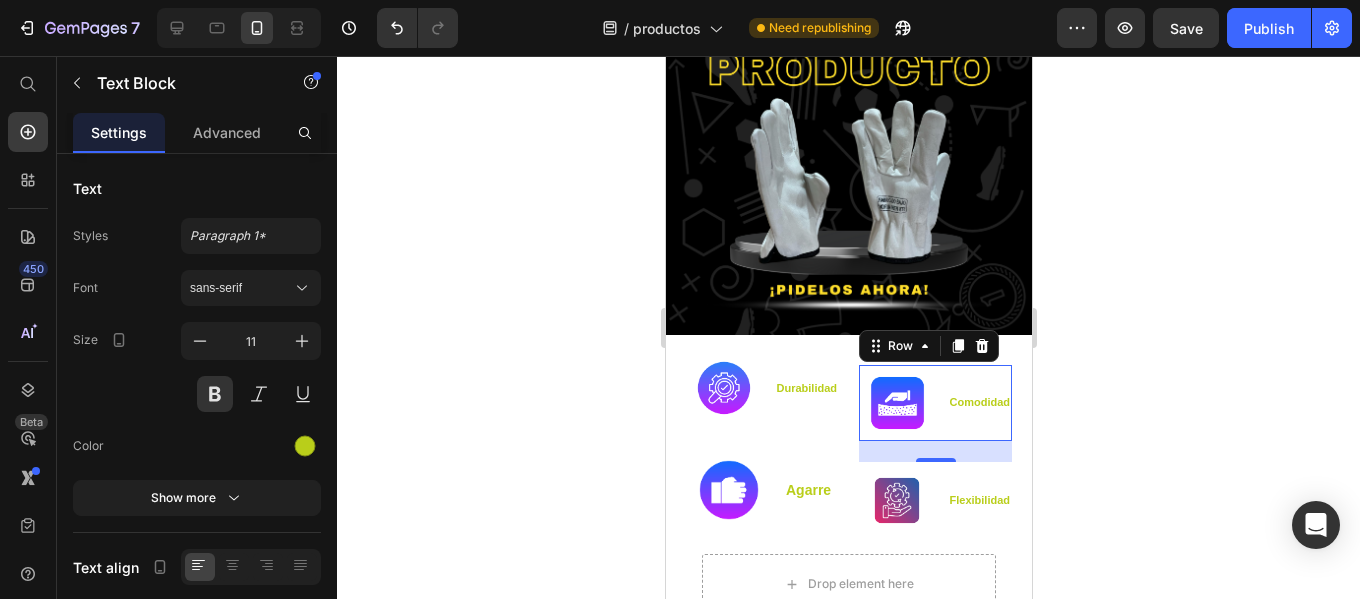 click on "Image Comodidad Text Block Row   0" at bounding box center [934, 403] 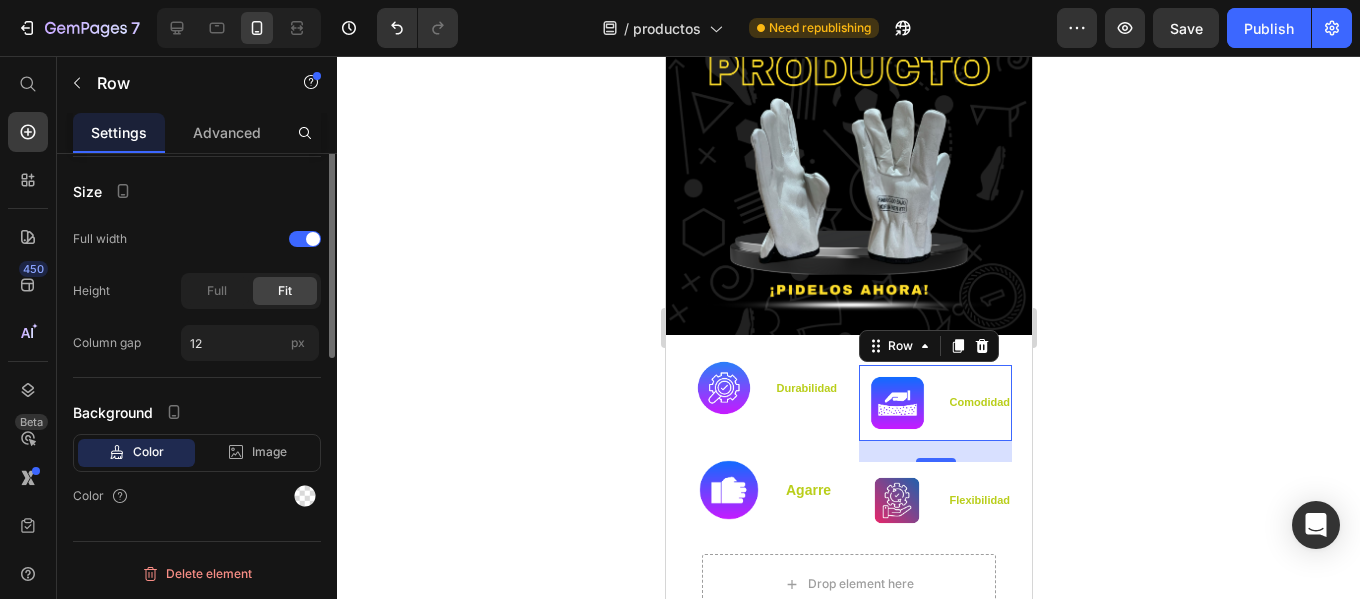 scroll, scrollTop: 331, scrollLeft: 0, axis: vertical 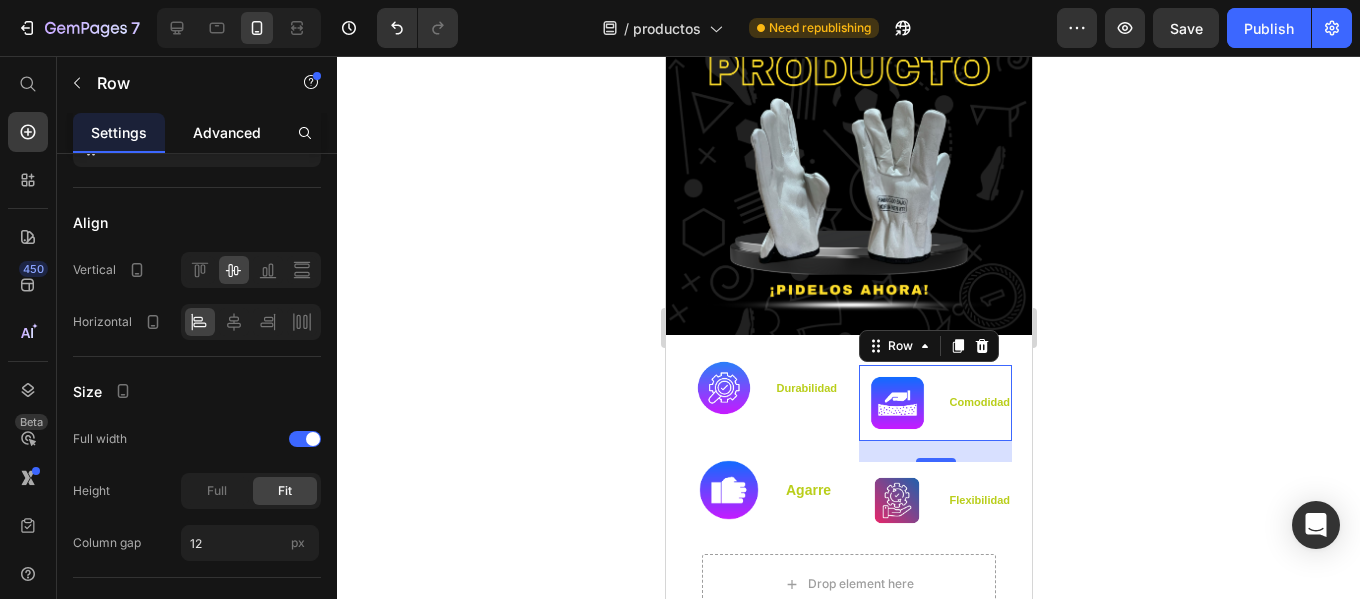 click on "Advanced" at bounding box center (227, 132) 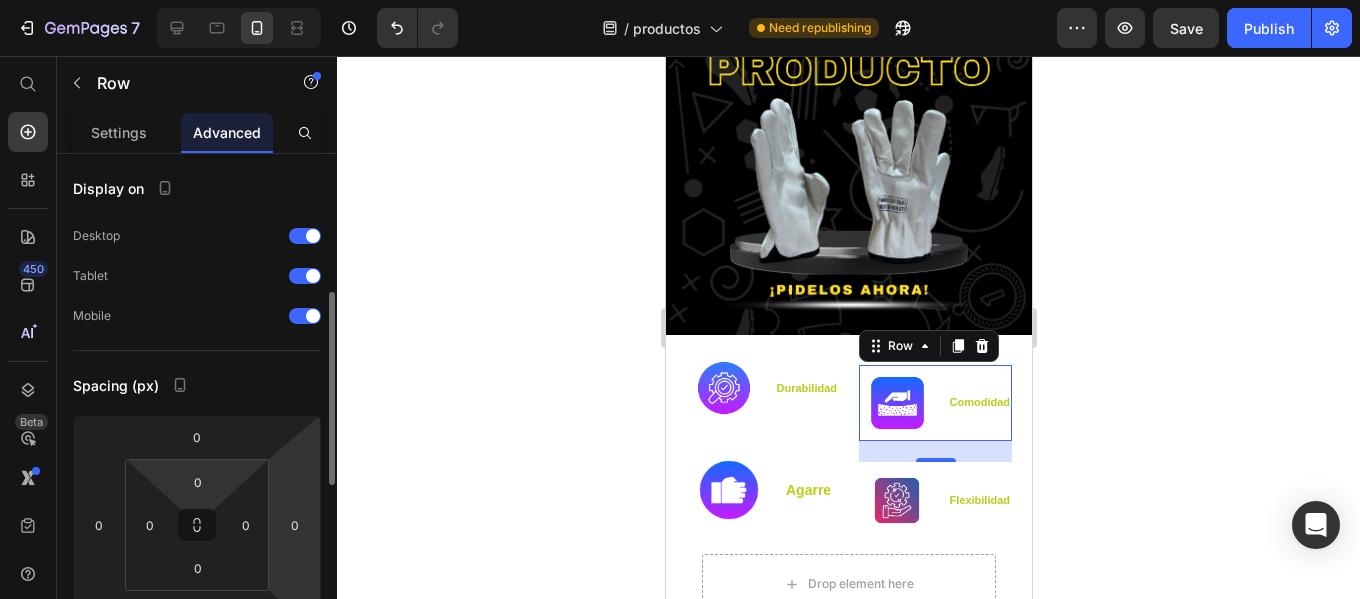 scroll, scrollTop: 200, scrollLeft: 0, axis: vertical 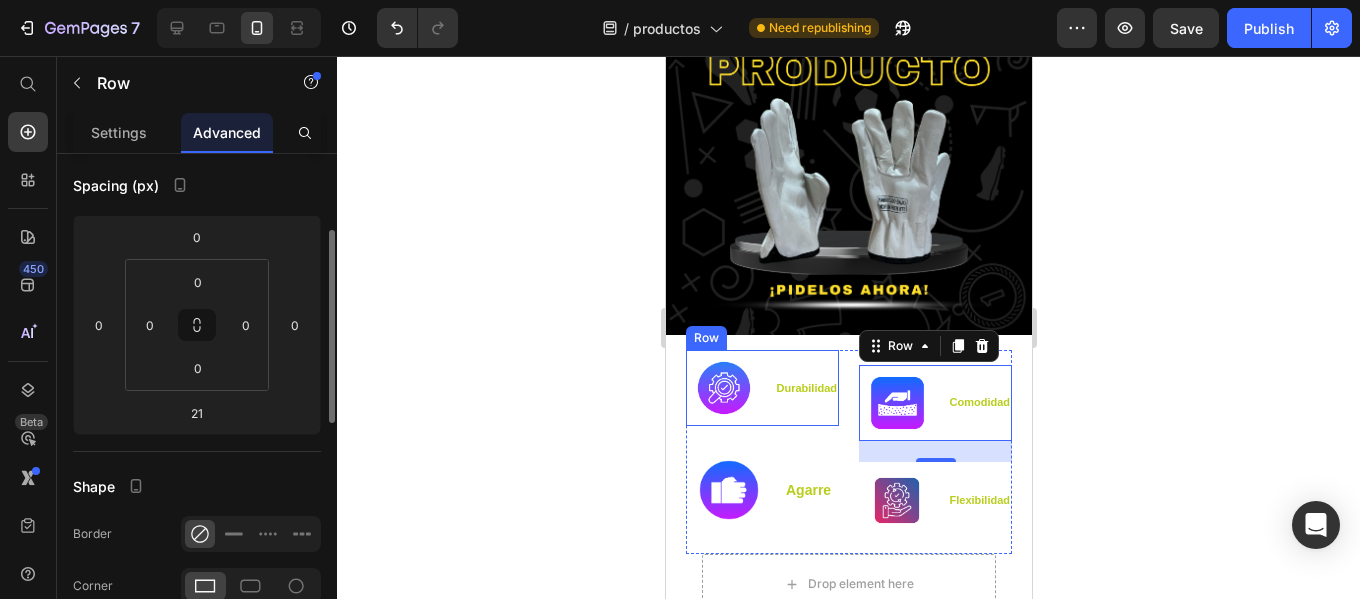 click on "Image durabilidad Text Block Row" at bounding box center (761, 388) 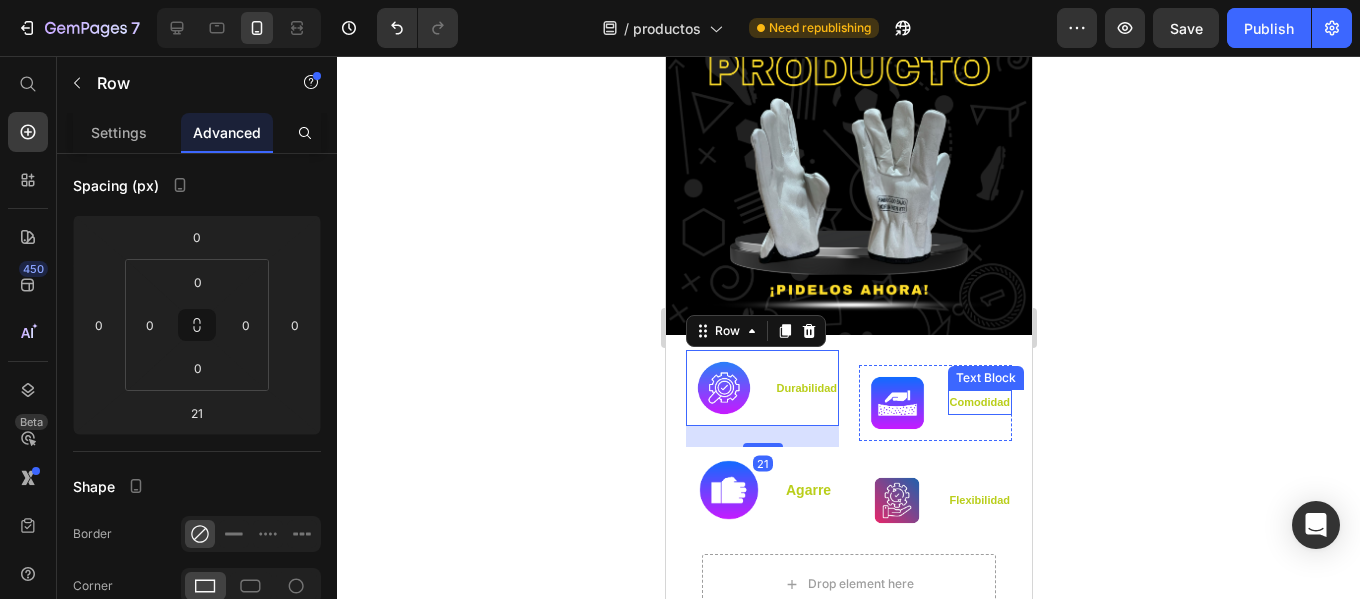 click on "Image Comodidad Text Block Row" at bounding box center [934, 403] 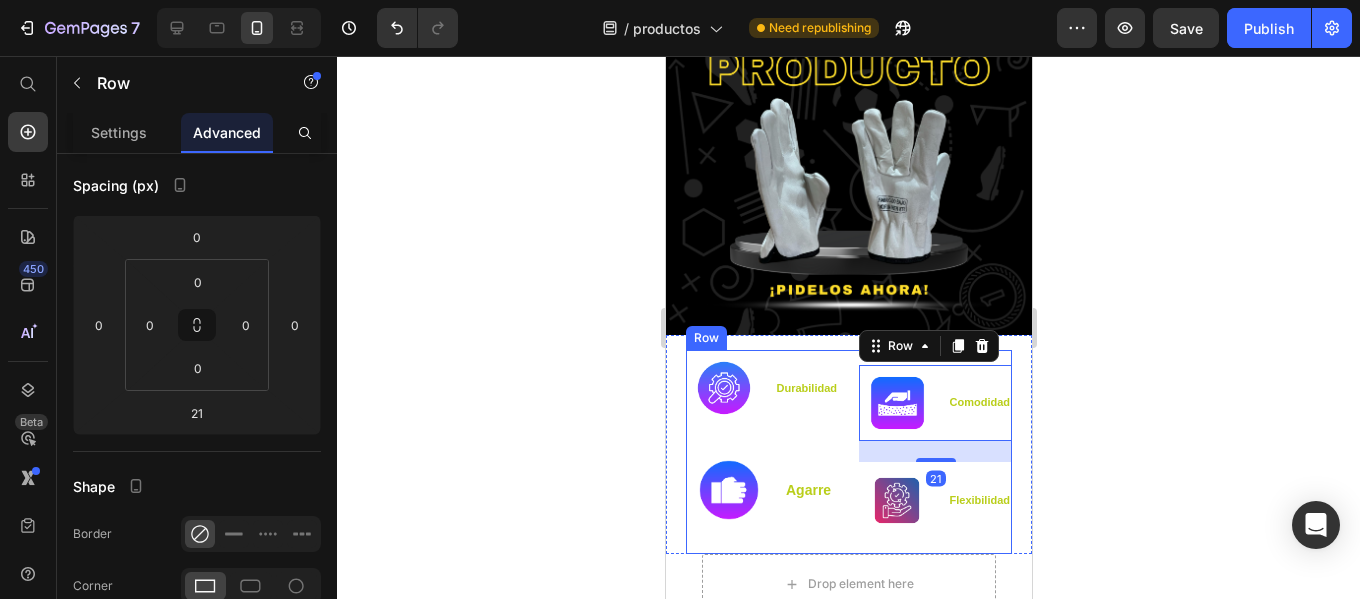 click on "Image durabilidad Text Block Row Image agarre Text Block Row Image Comodidad Text Block Row   21 Image Flexibilidad Text Block Row Row" at bounding box center (848, 452) 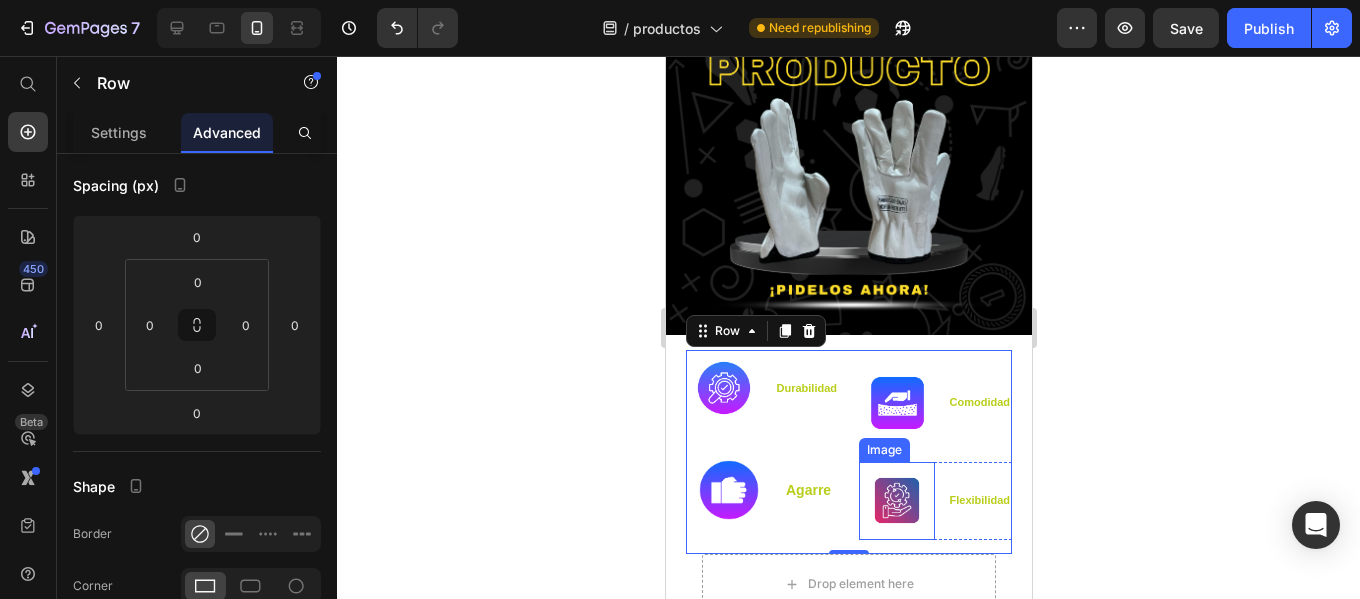 click at bounding box center (896, 500) 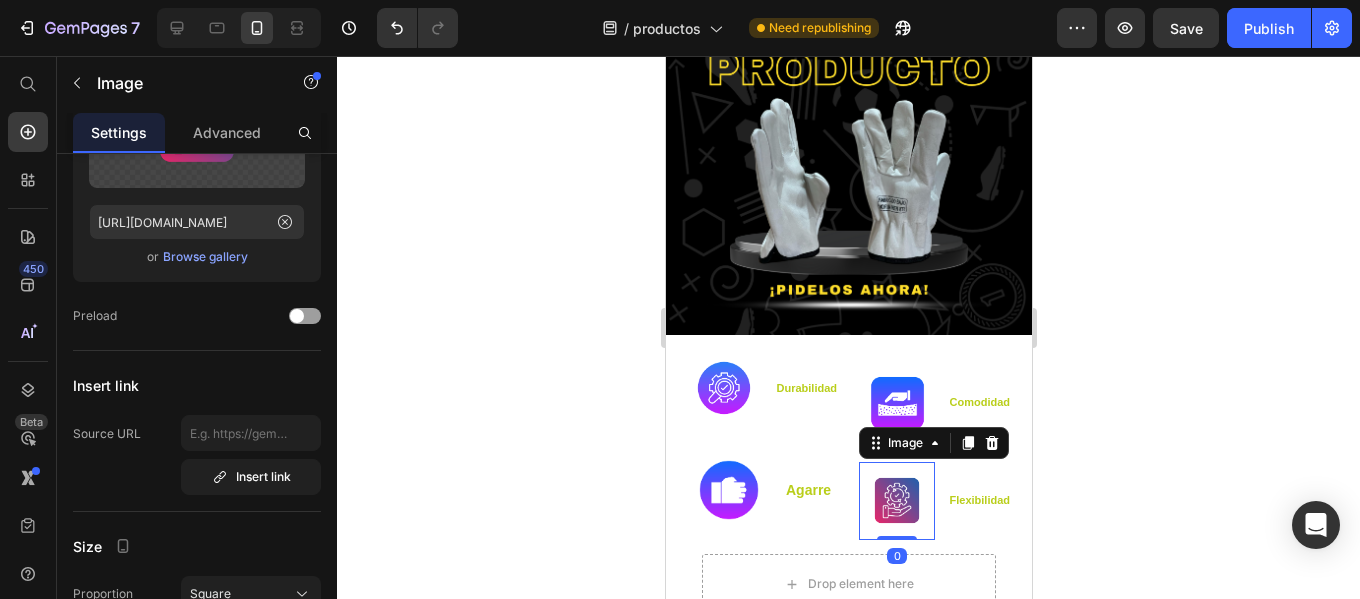 scroll, scrollTop: 0, scrollLeft: 0, axis: both 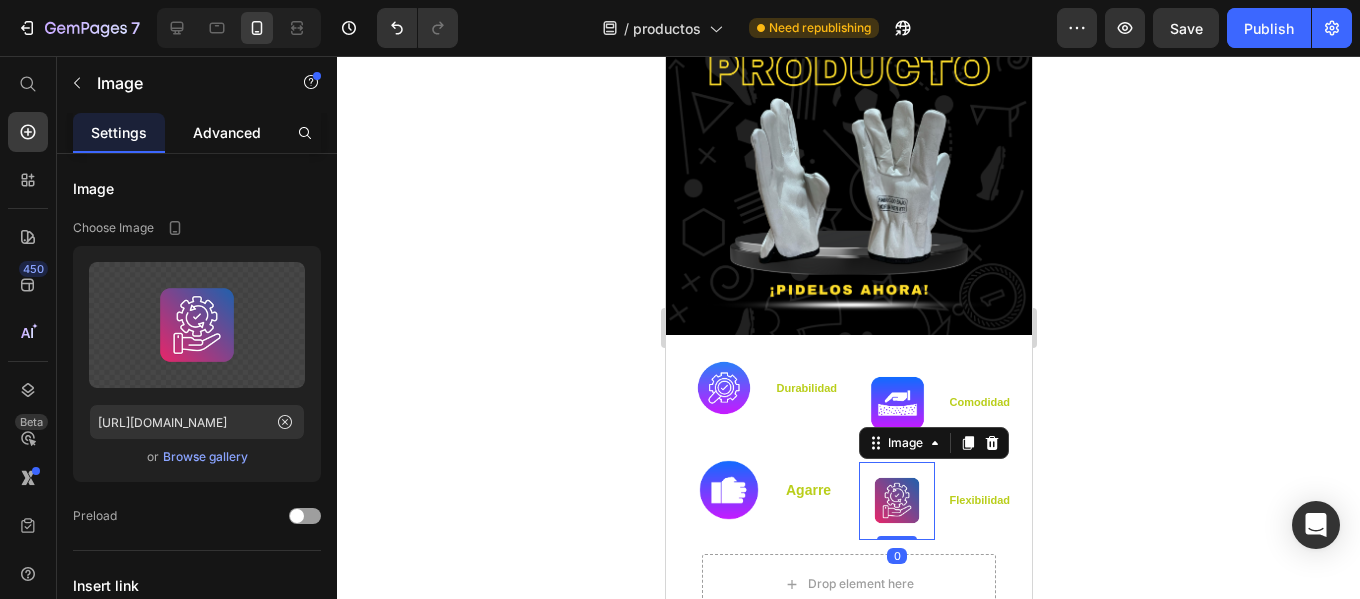 click on "Advanced" at bounding box center (227, 132) 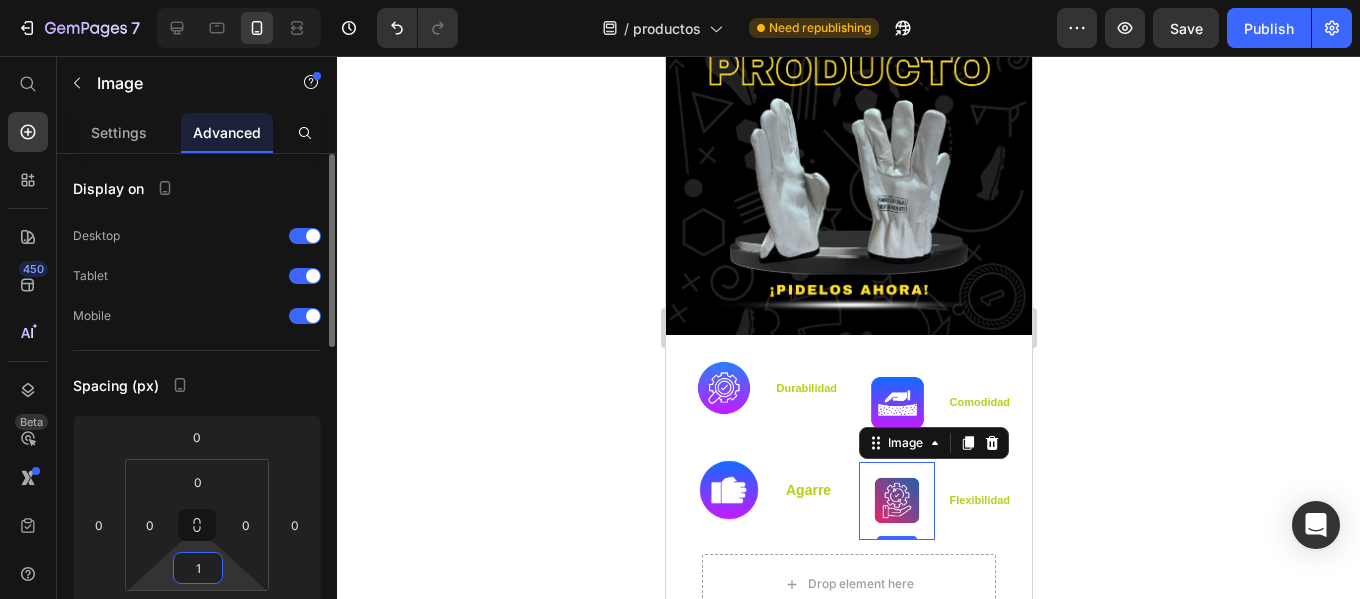 click on "1" at bounding box center [198, 568] 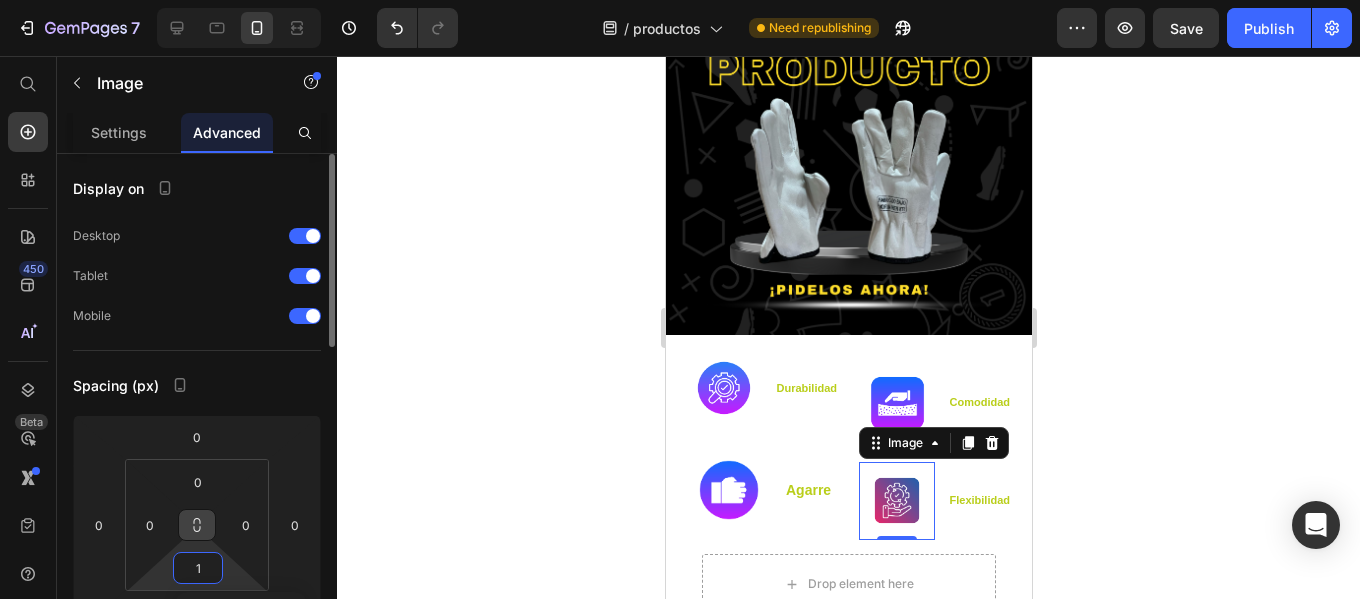 type on "0" 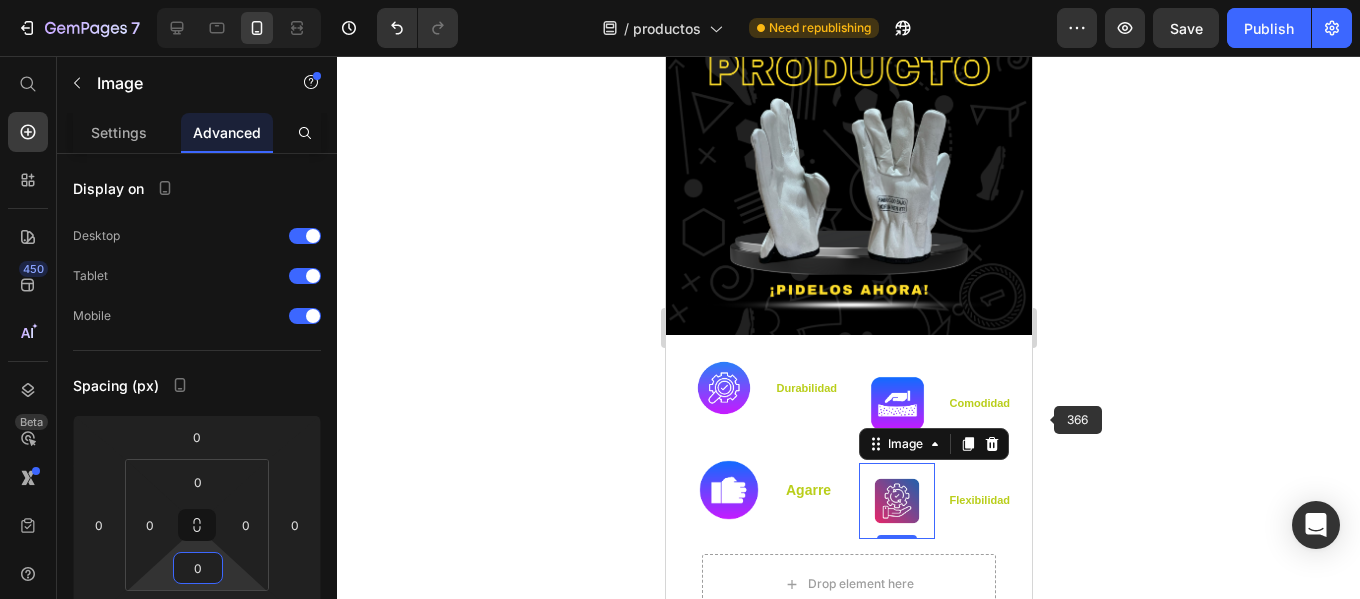 click 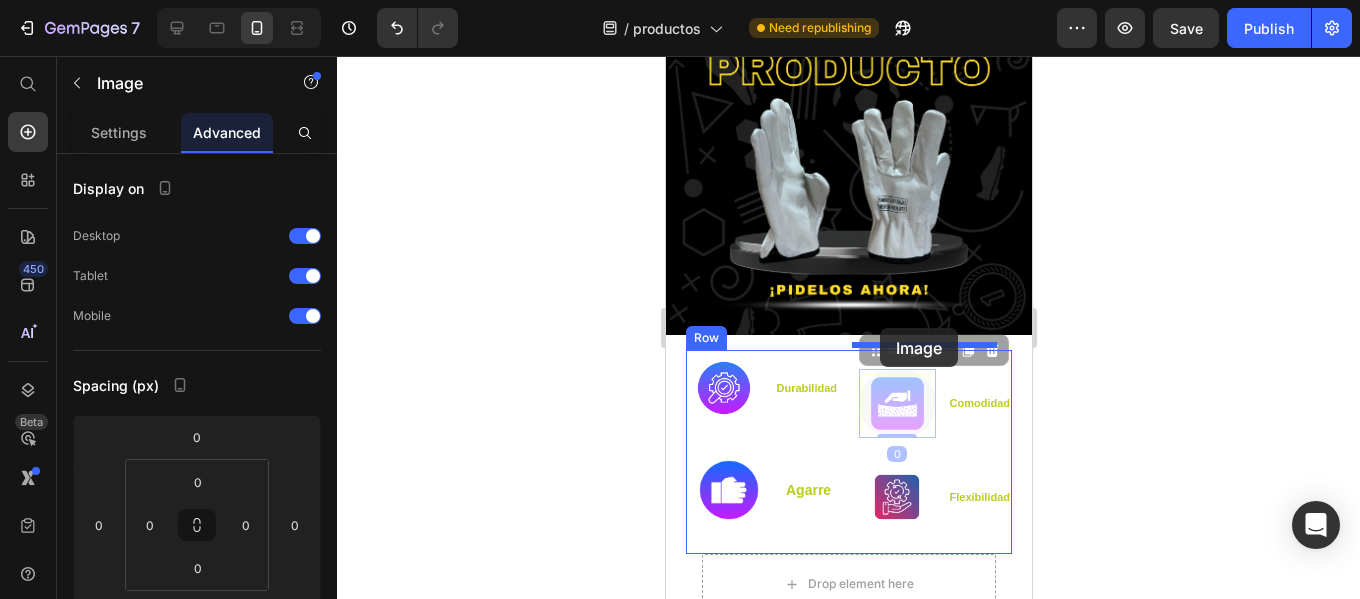drag, startPoint x: 875, startPoint y: 351, endPoint x: 879, endPoint y: 328, distance: 23.345236 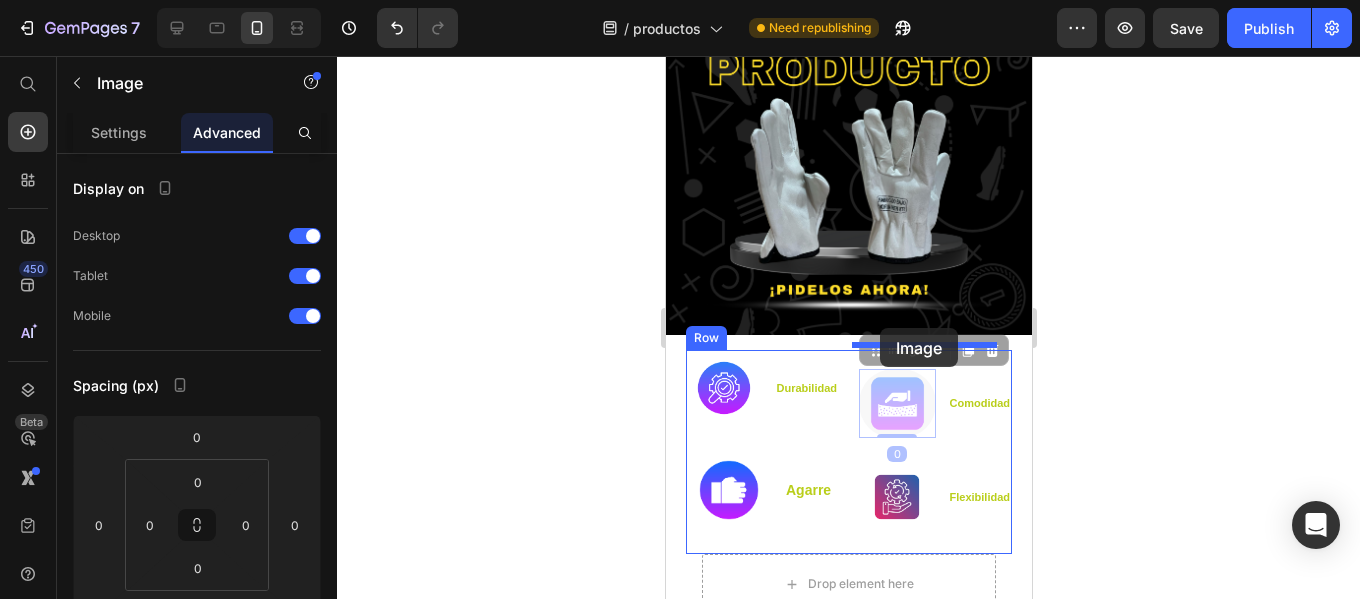 type on "36" 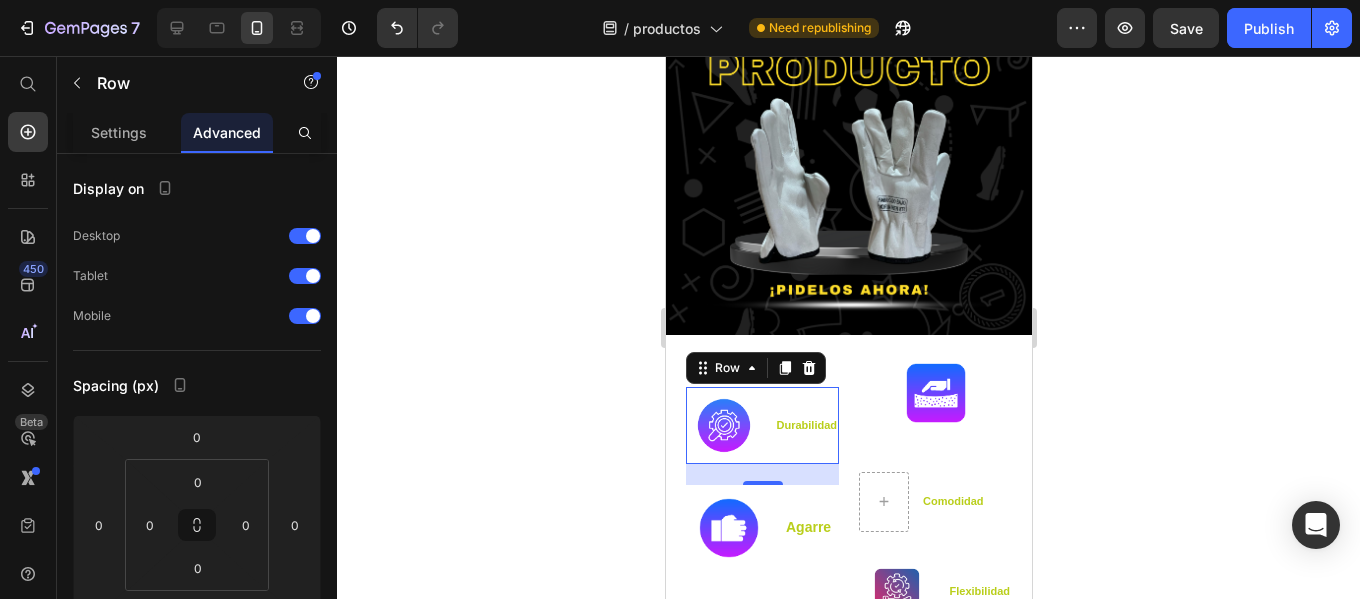 click on "Image durabilidad Text Block Row   0" at bounding box center [761, 425] 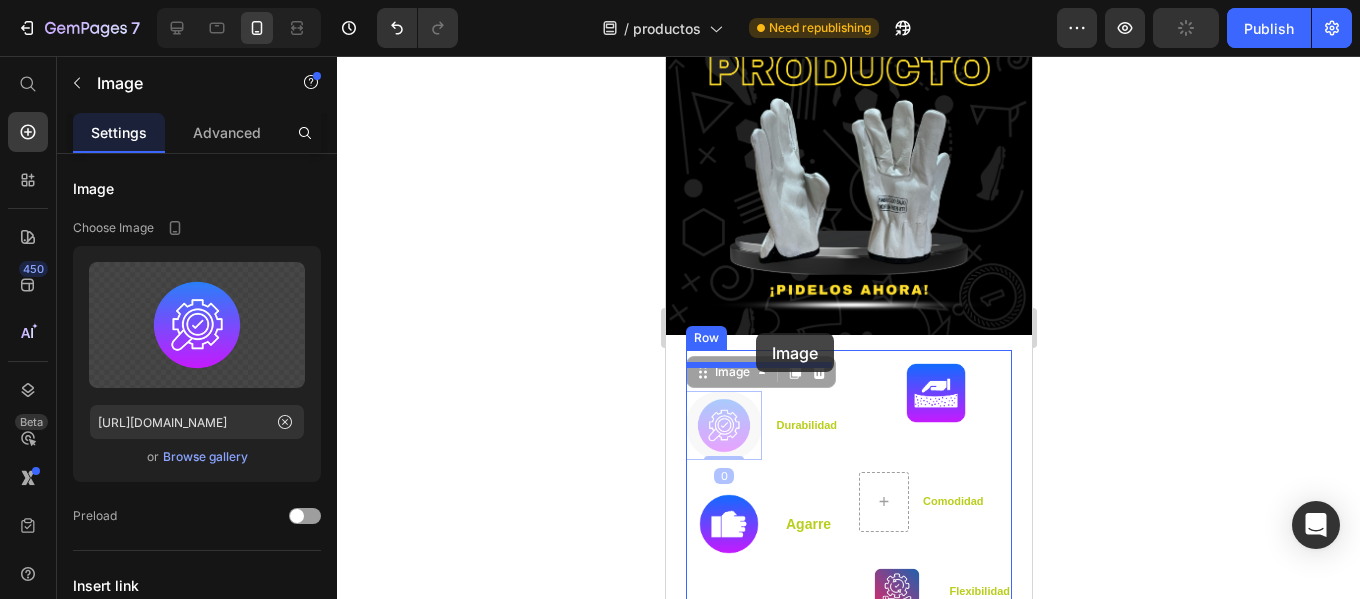 drag, startPoint x: 750, startPoint y: 387, endPoint x: 755, endPoint y: 333, distance: 54.230988 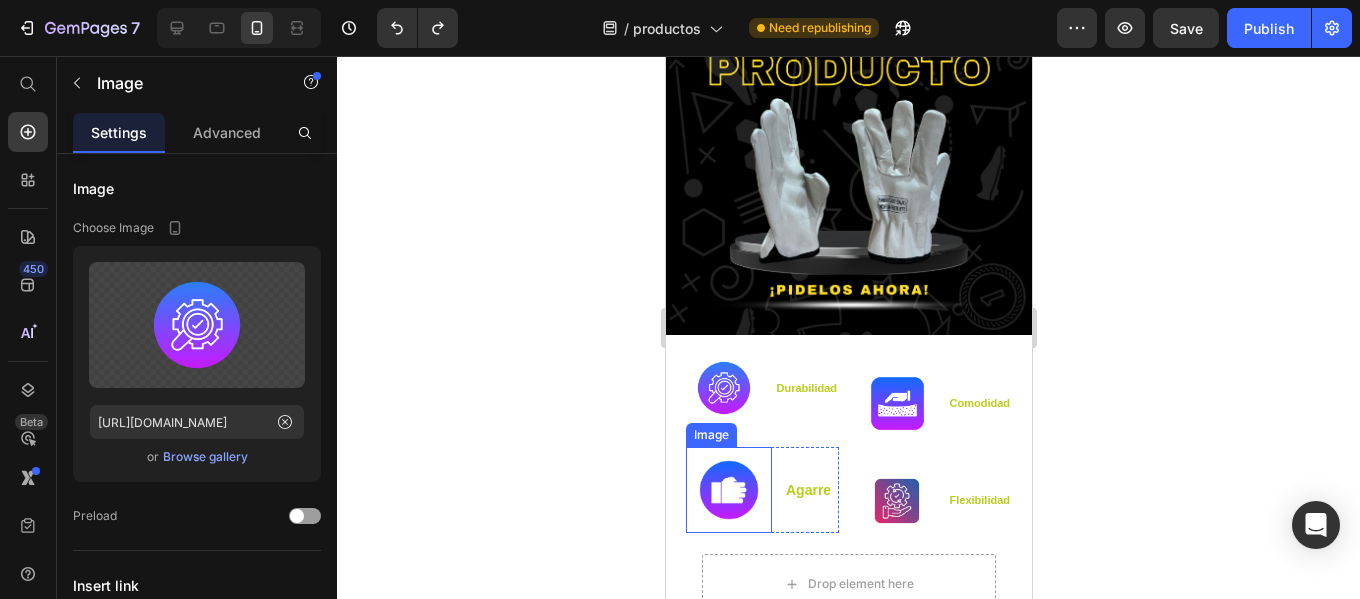 click at bounding box center (728, 490) 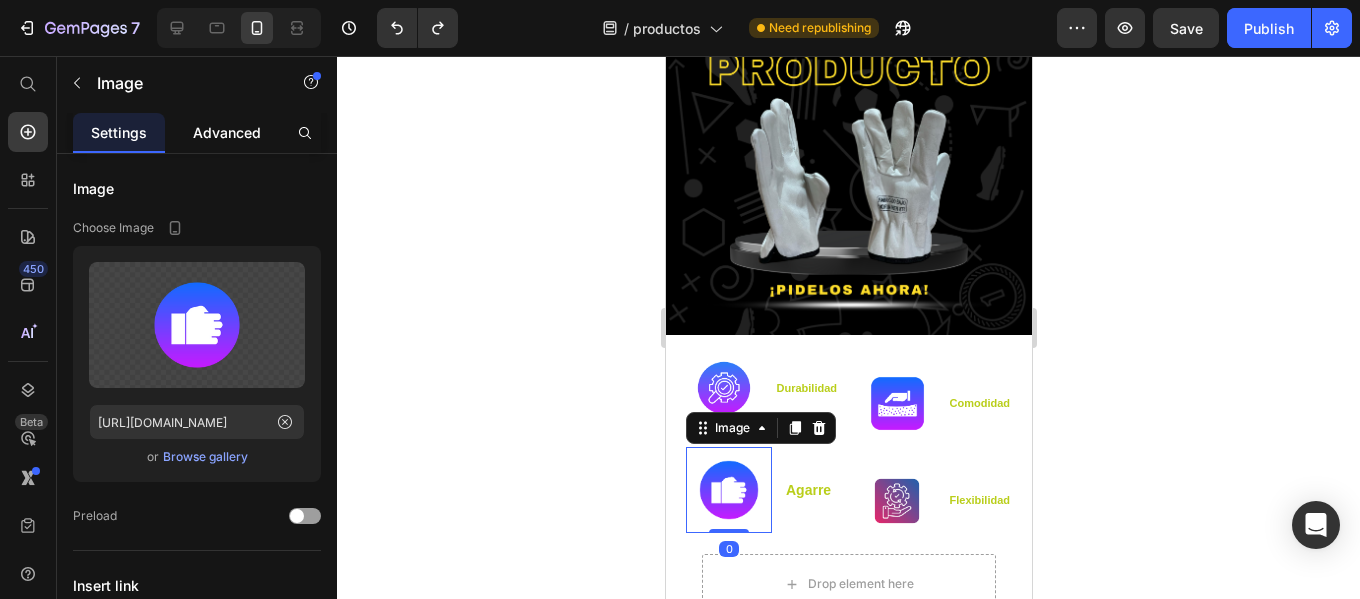 click on "Advanced" at bounding box center [227, 132] 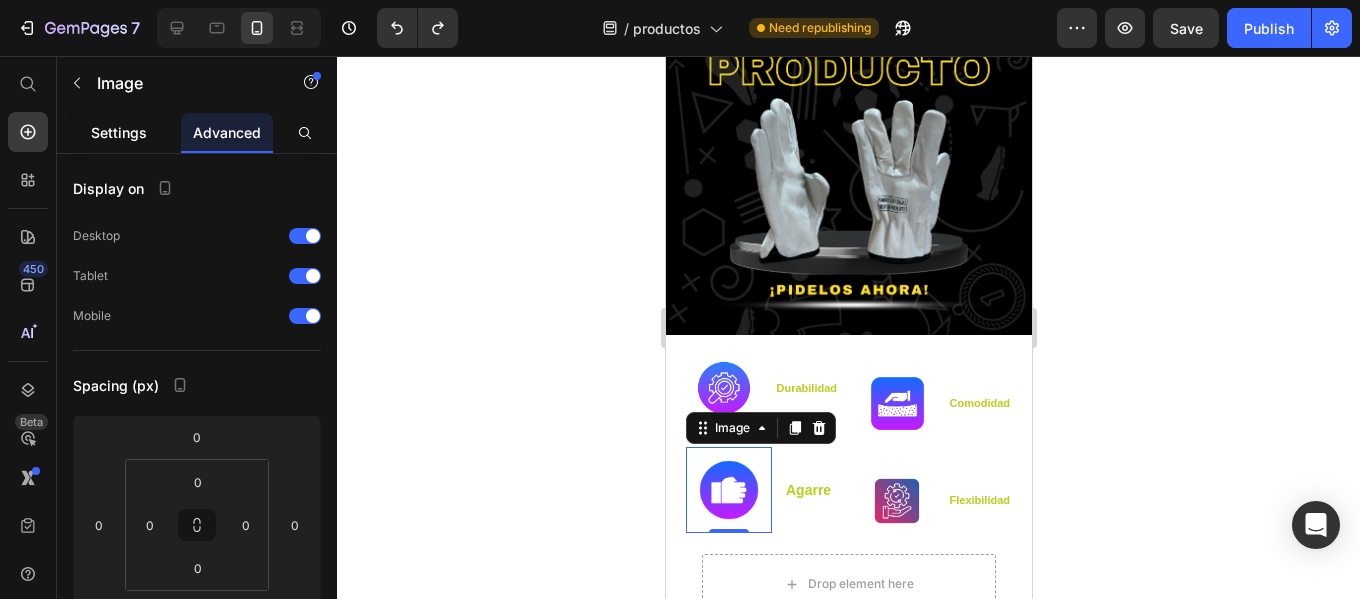click on "Settings" at bounding box center [119, 132] 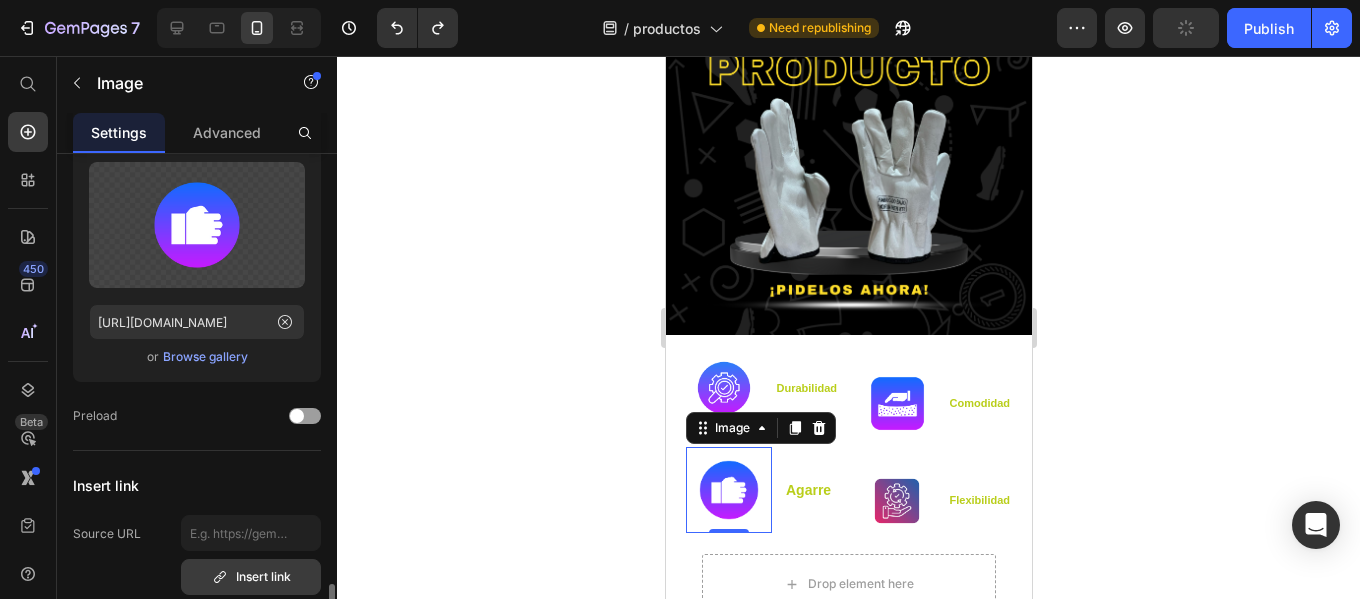 scroll, scrollTop: 400, scrollLeft: 0, axis: vertical 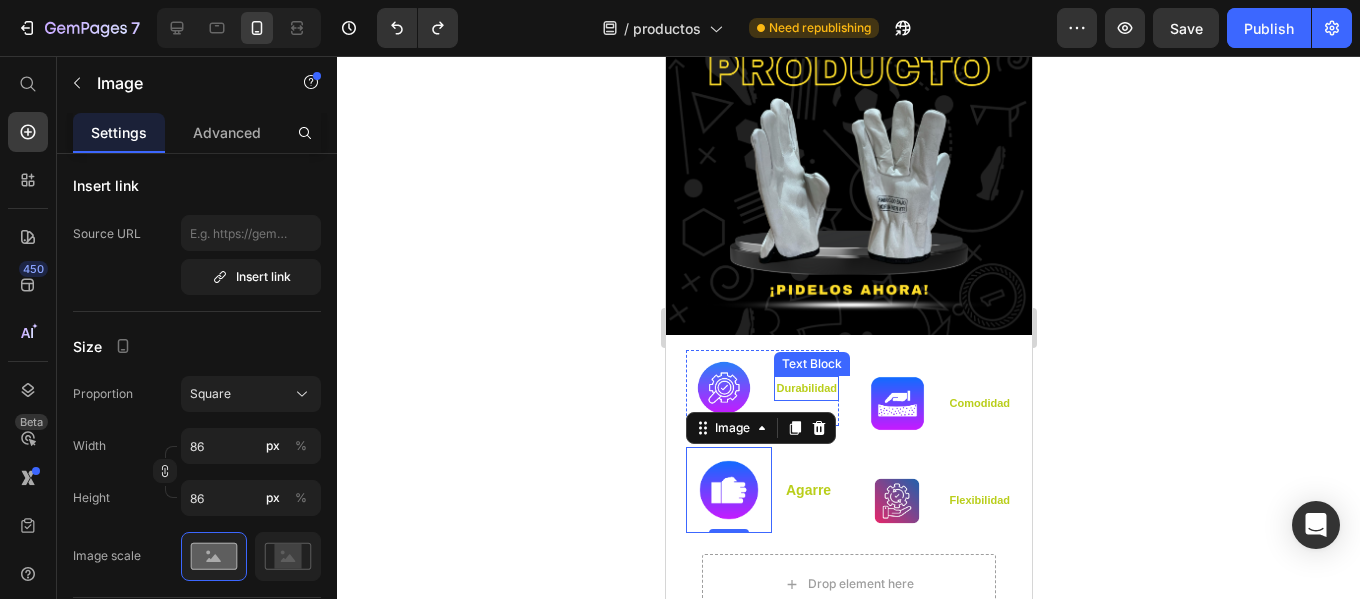 click on "durabilidad" at bounding box center [805, 388] 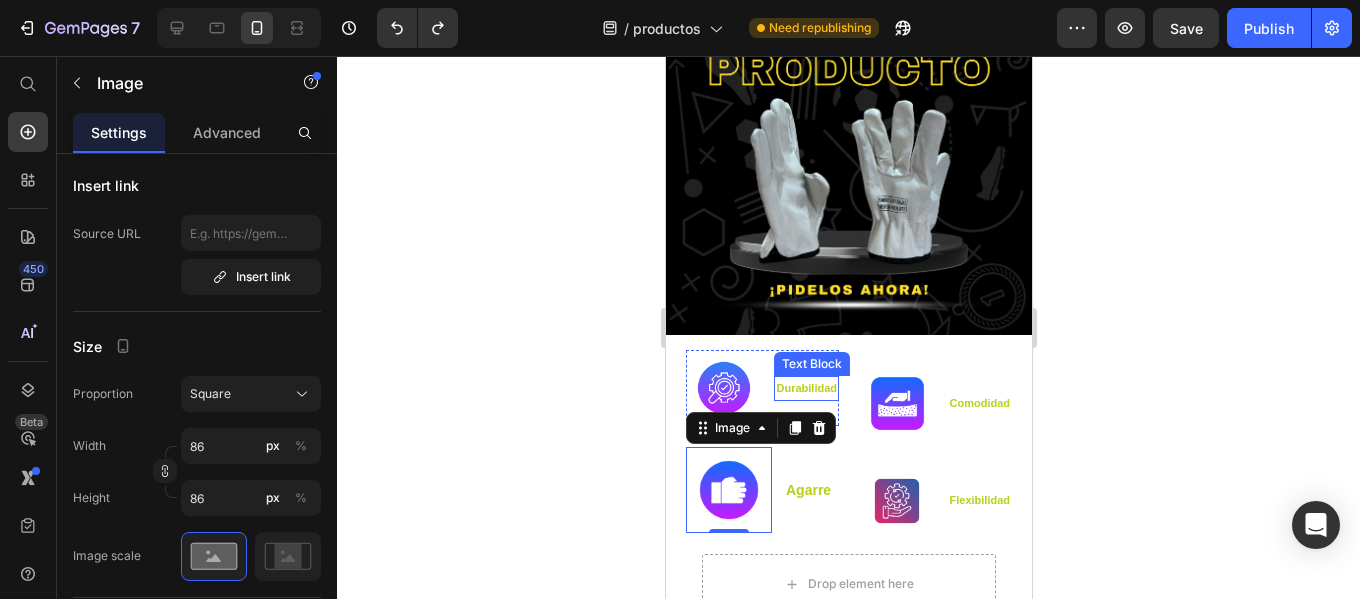 scroll, scrollTop: 0, scrollLeft: 0, axis: both 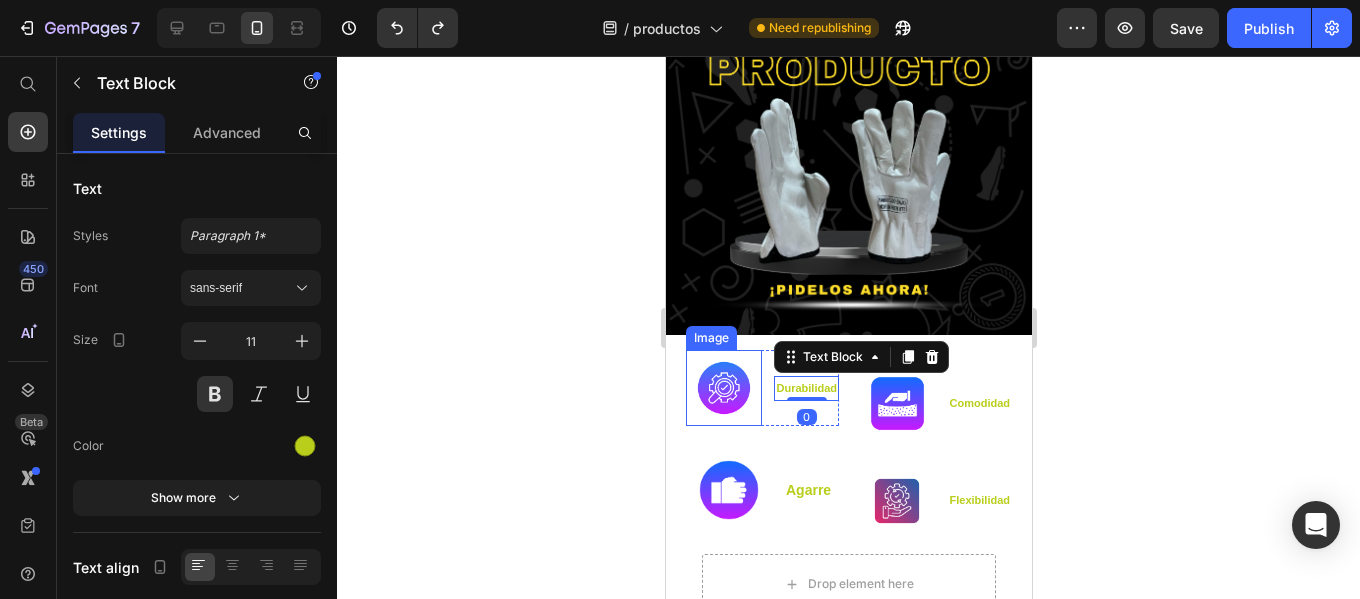 click at bounding box center (723, 388) 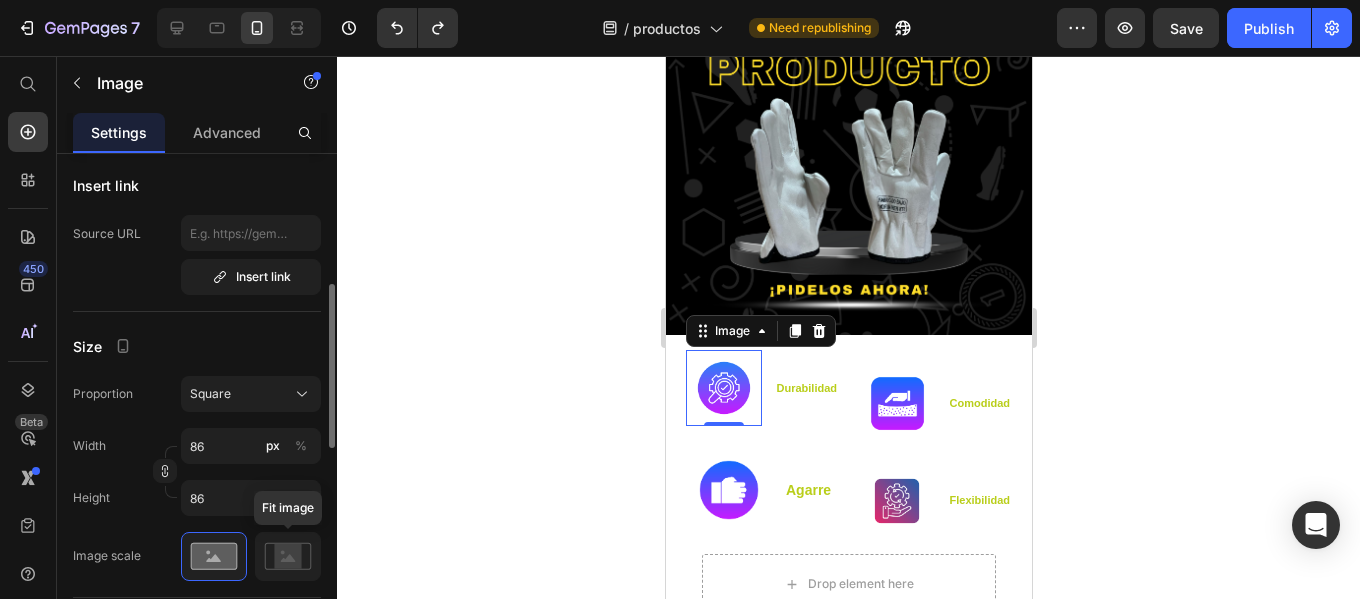 scroll, scrollTop: 500, scrollLeft: 0, axis: vertical 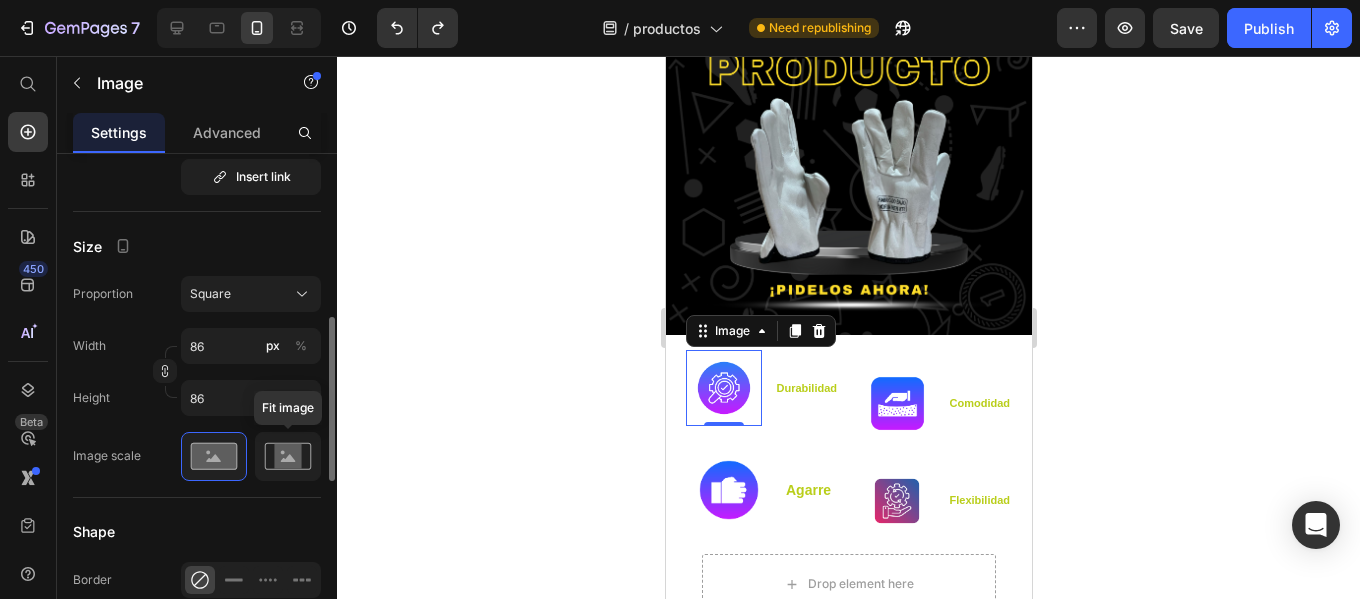 click 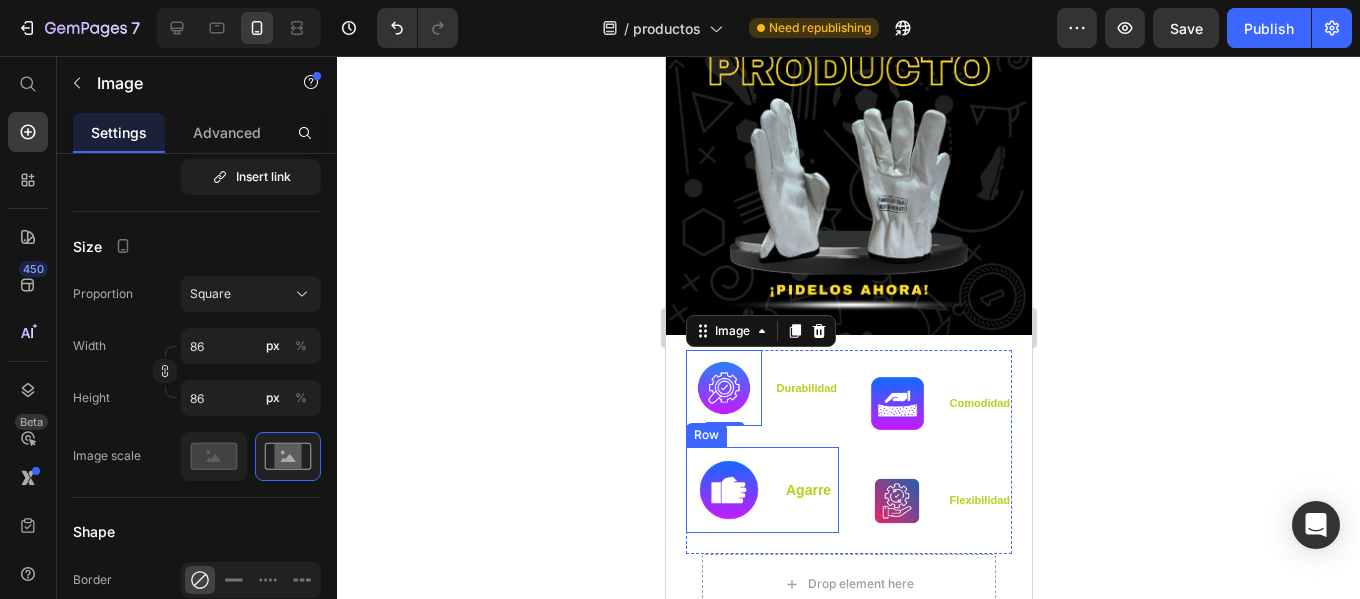 click on "agarre Text Block" at bounding box center (807, 490) 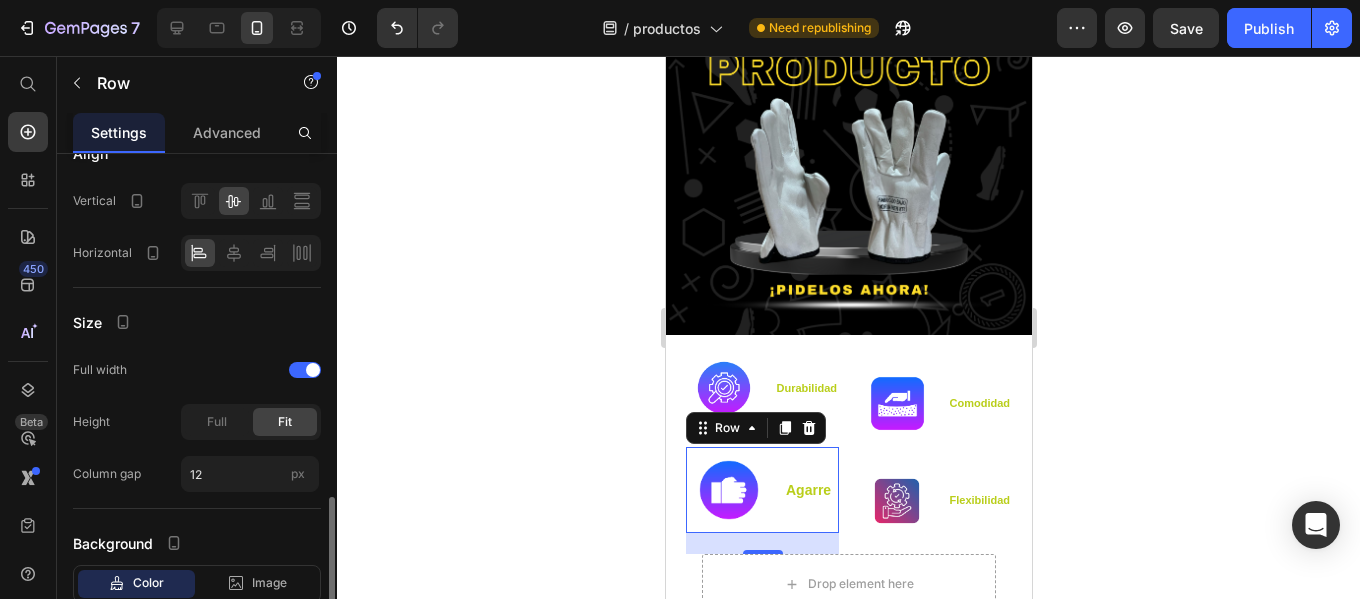 scroll, scrollTop: 500, scrollLeft: 0, axis: vertical 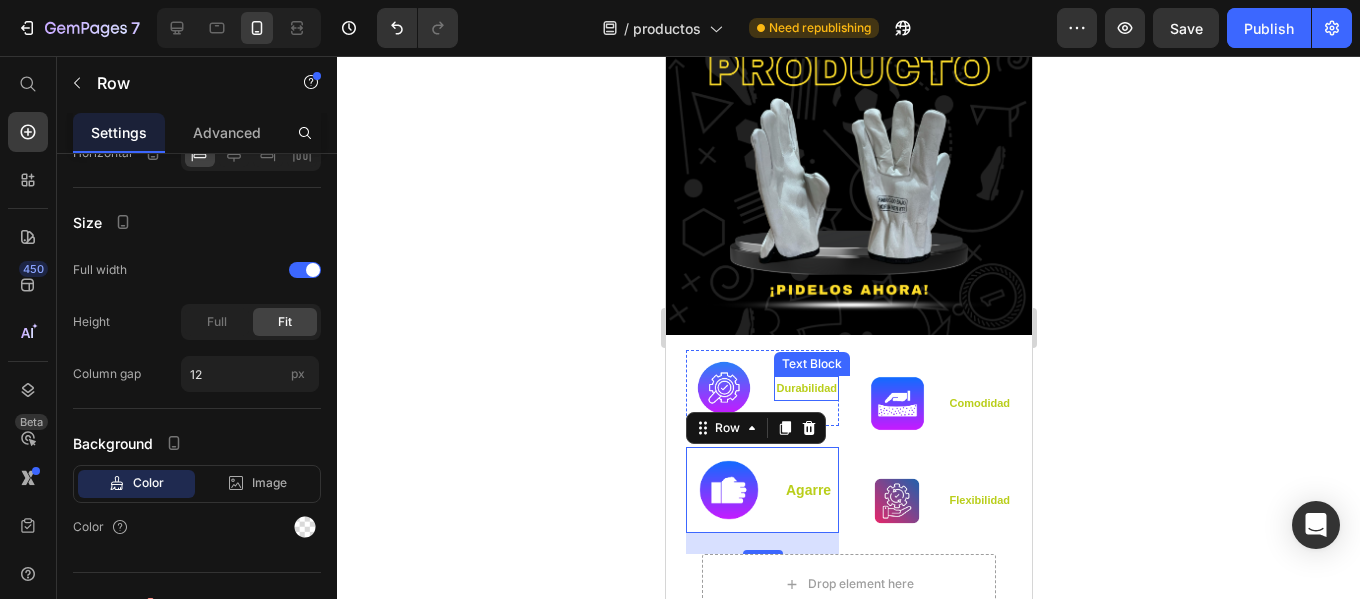 click on "durabilidad" at bounding box center (805, 388) 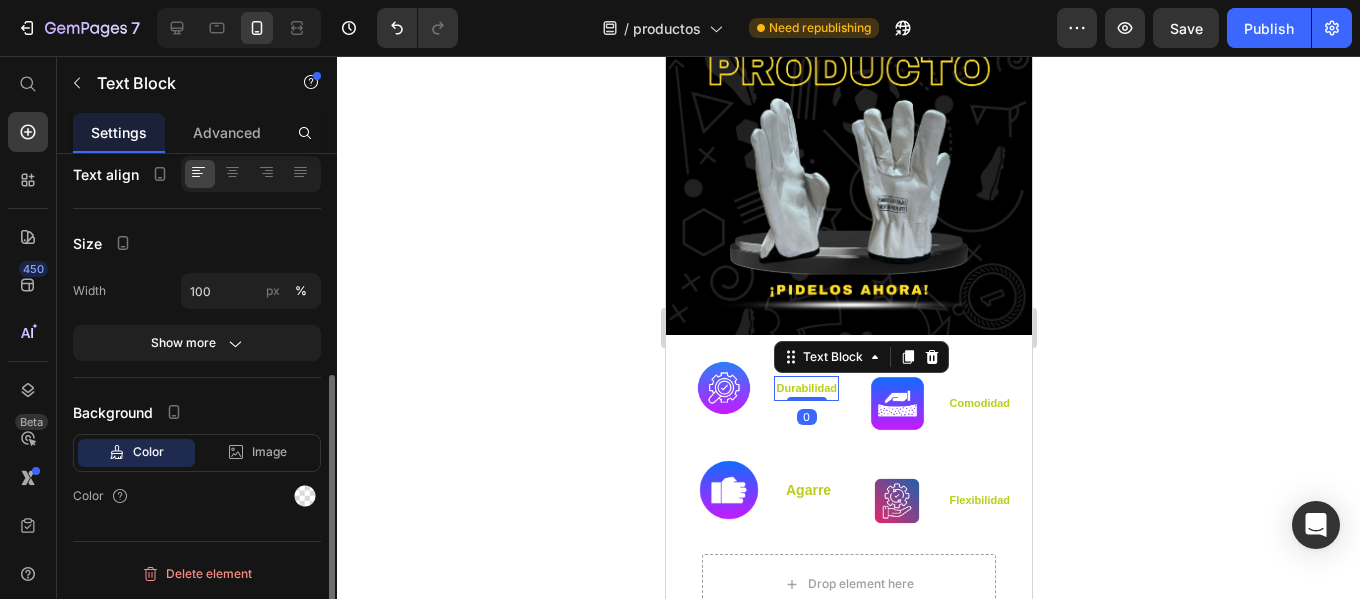 scroll, scrollTop: 0, scrollLeft: 0, axis: both 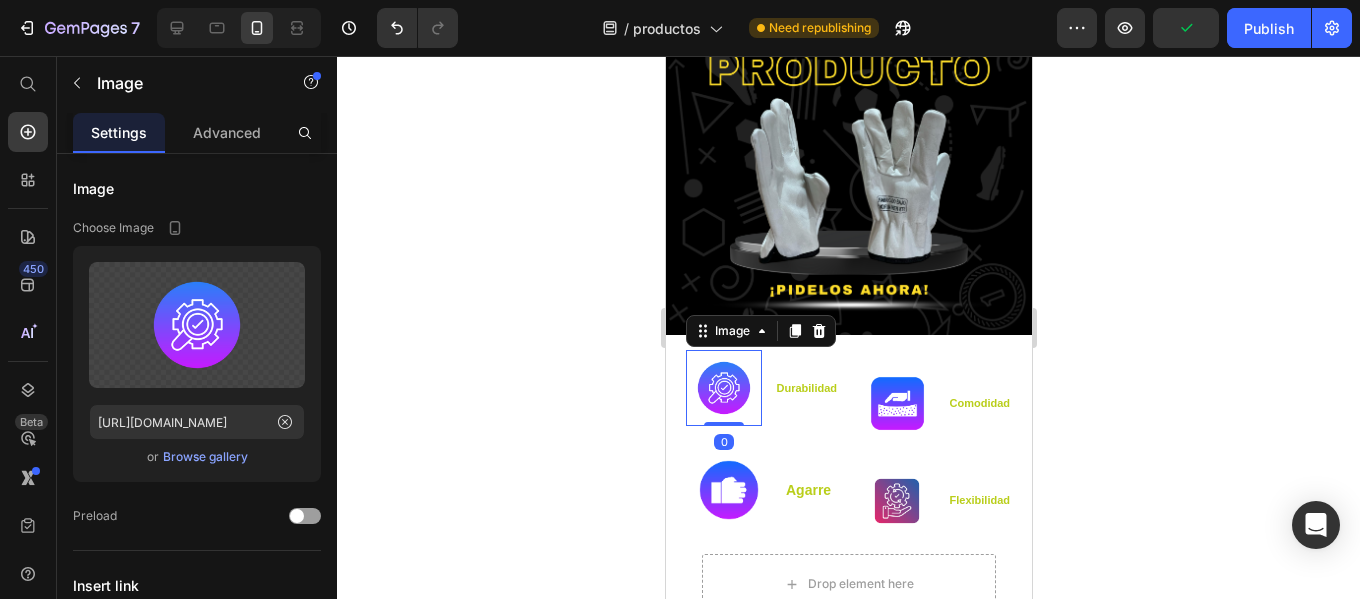 click at bounding box center (723, 388) 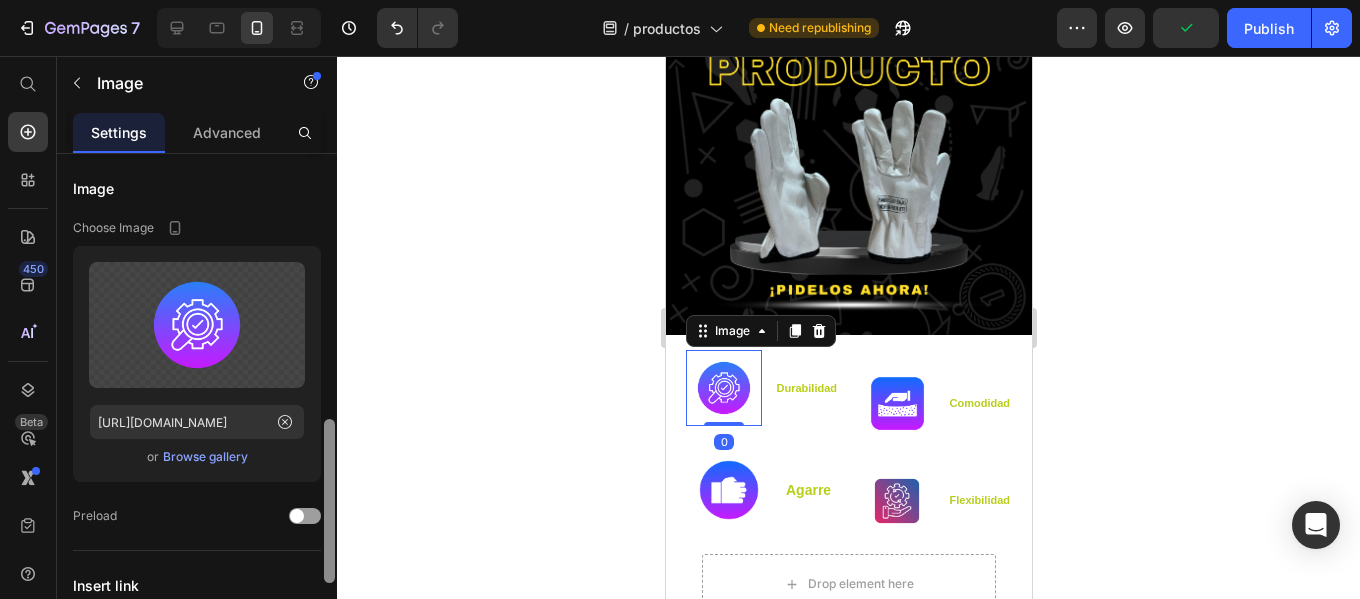 scroll, scrollTop: 200, scrollLeft: 0, axis: vertical 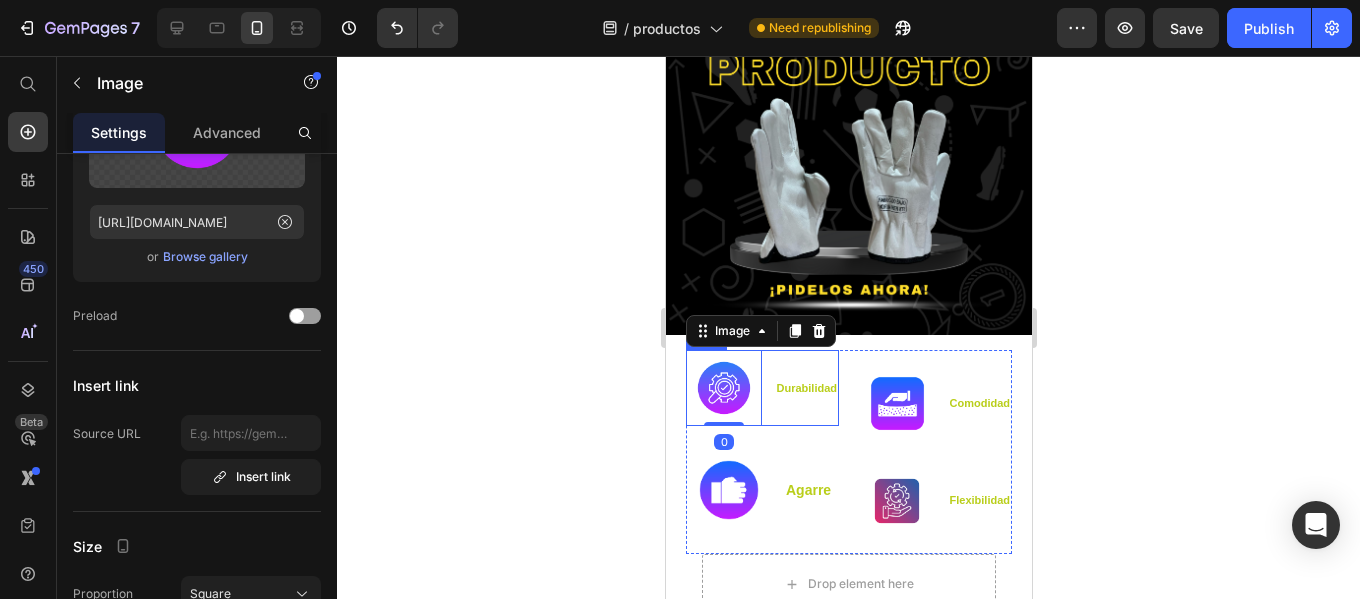 click on "durabilidad Text Block" at bounding box center (805, 388) 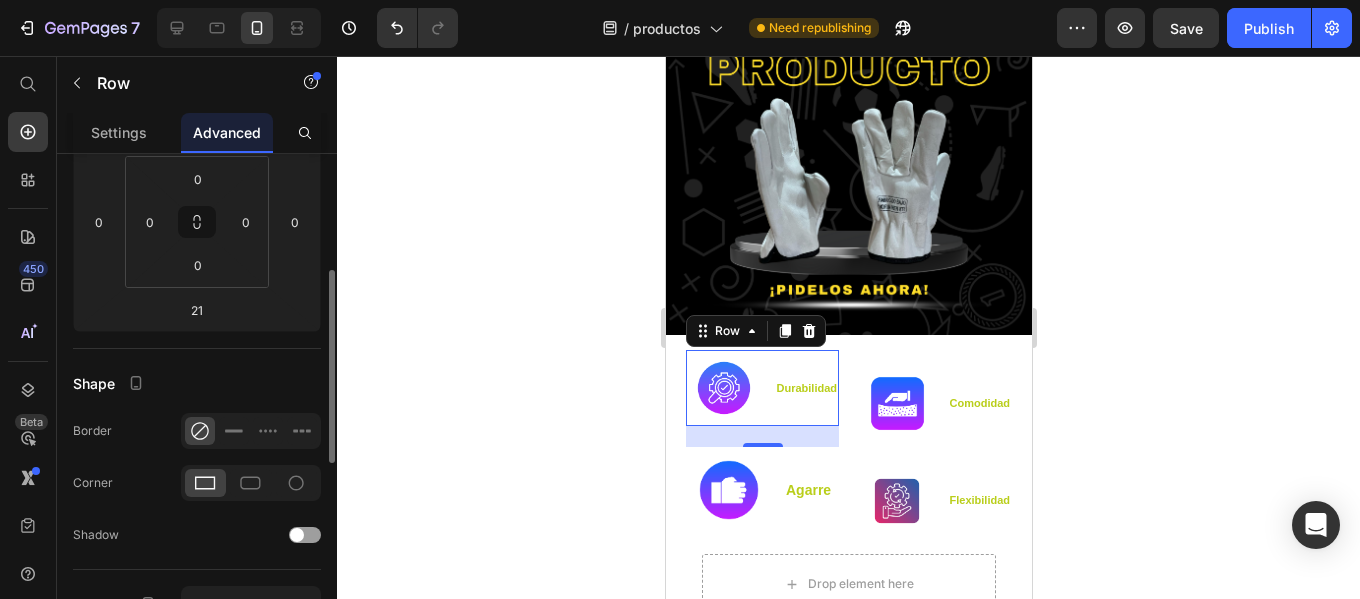 scroll, scrollTop: 203, scrollLeft: 0, axis: vertical 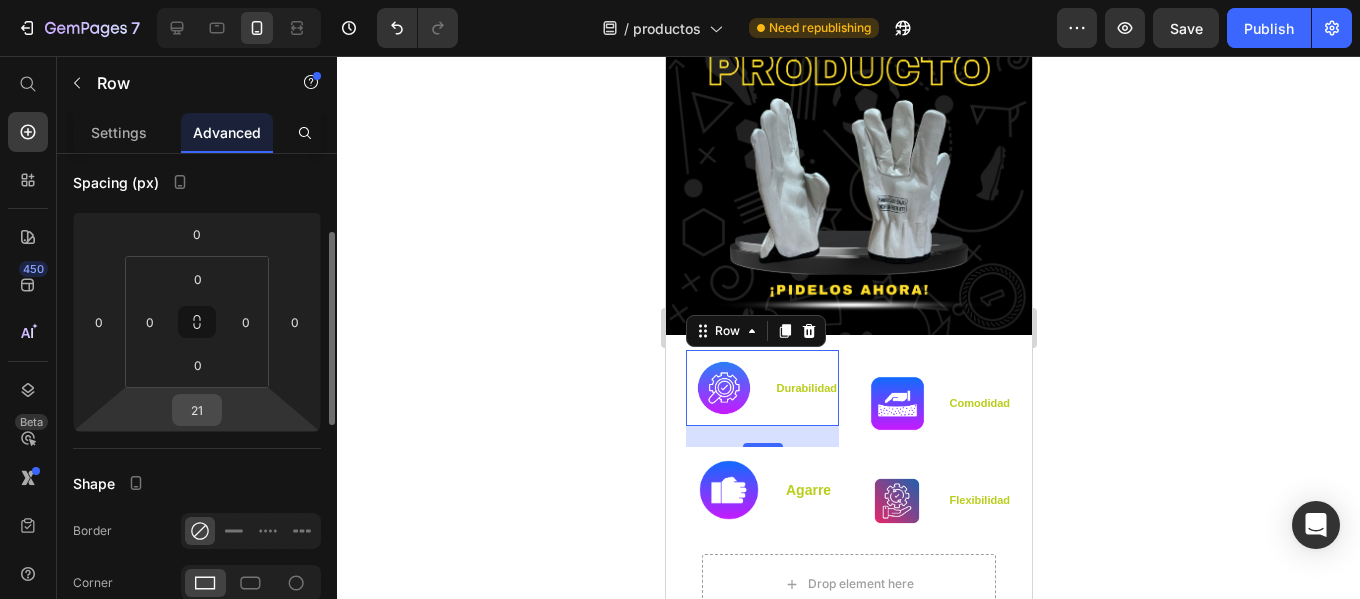 click on "21" at bounding box center [197, 410] 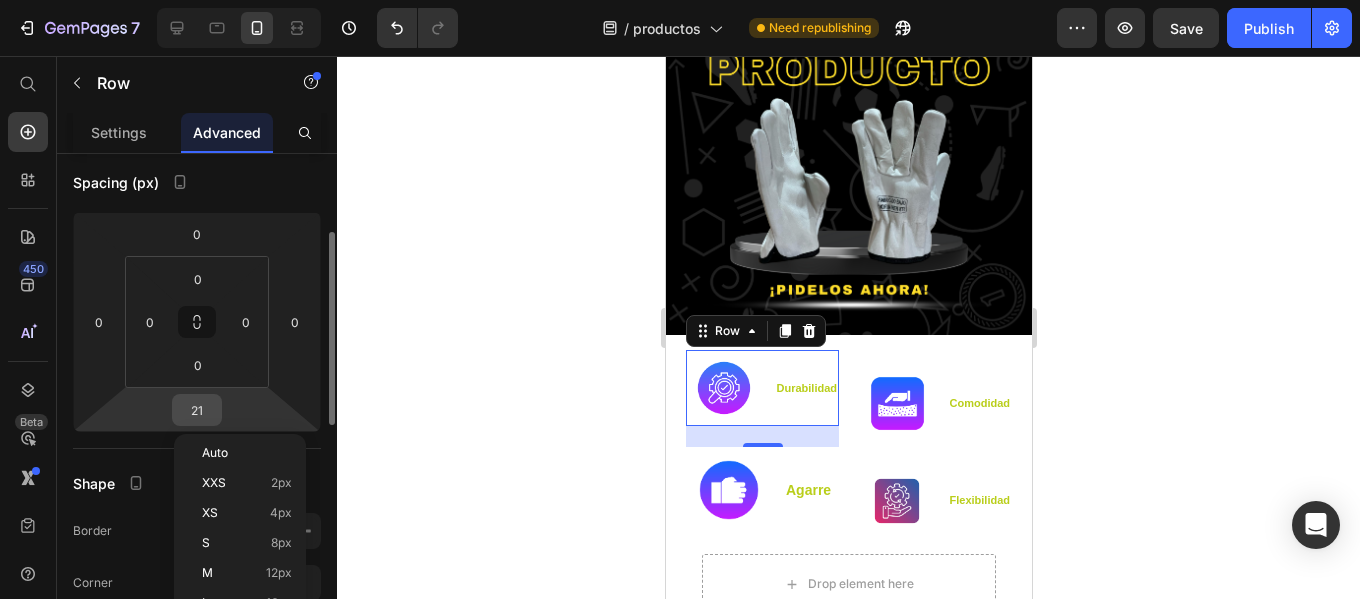 click on "21" at bounding box center [197, 410] 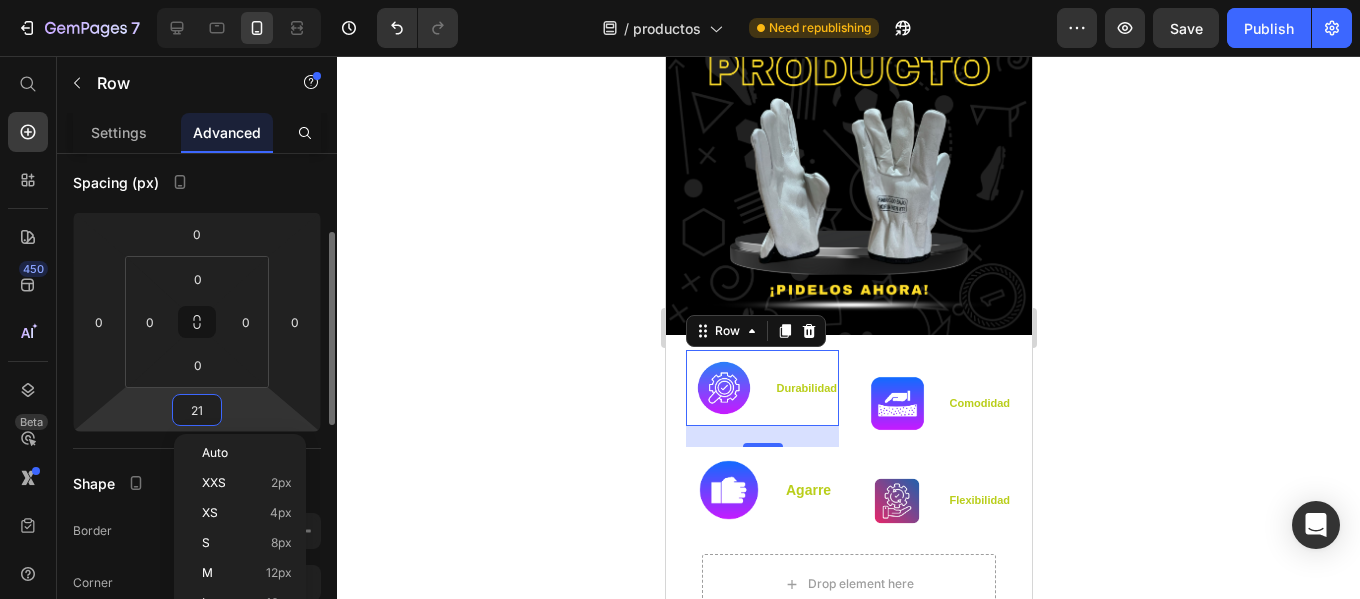 type on "0" 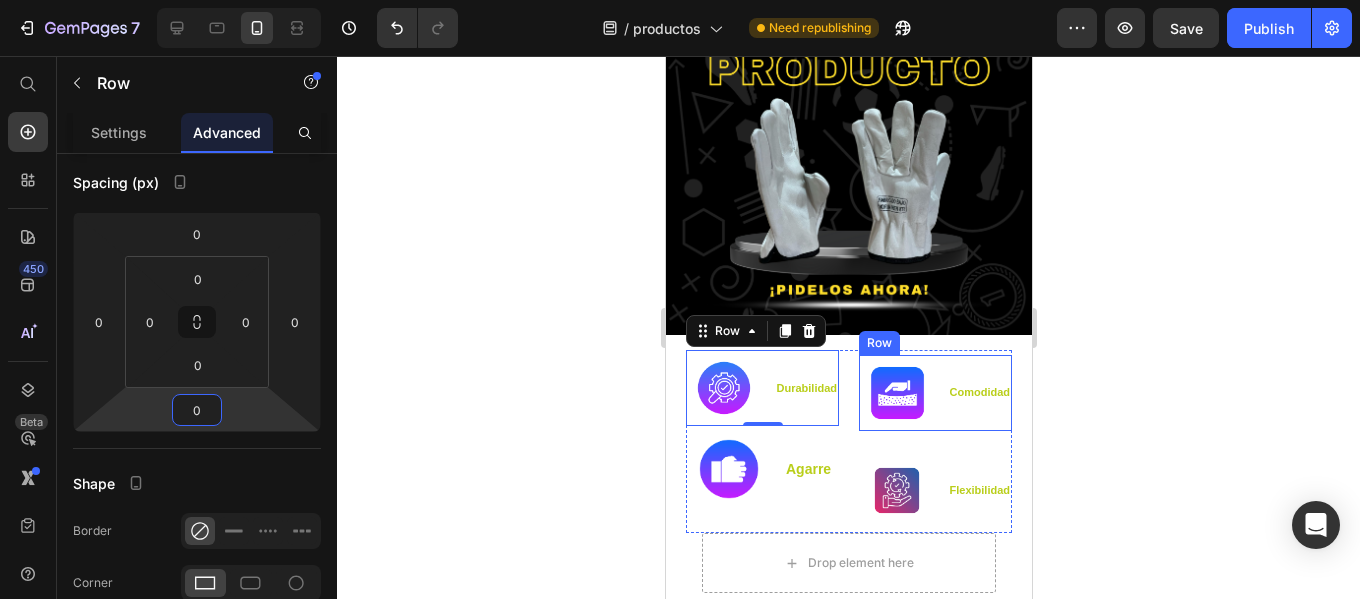 click on "Image Comodidad Text Block Row" at bounding box center (934, 393) 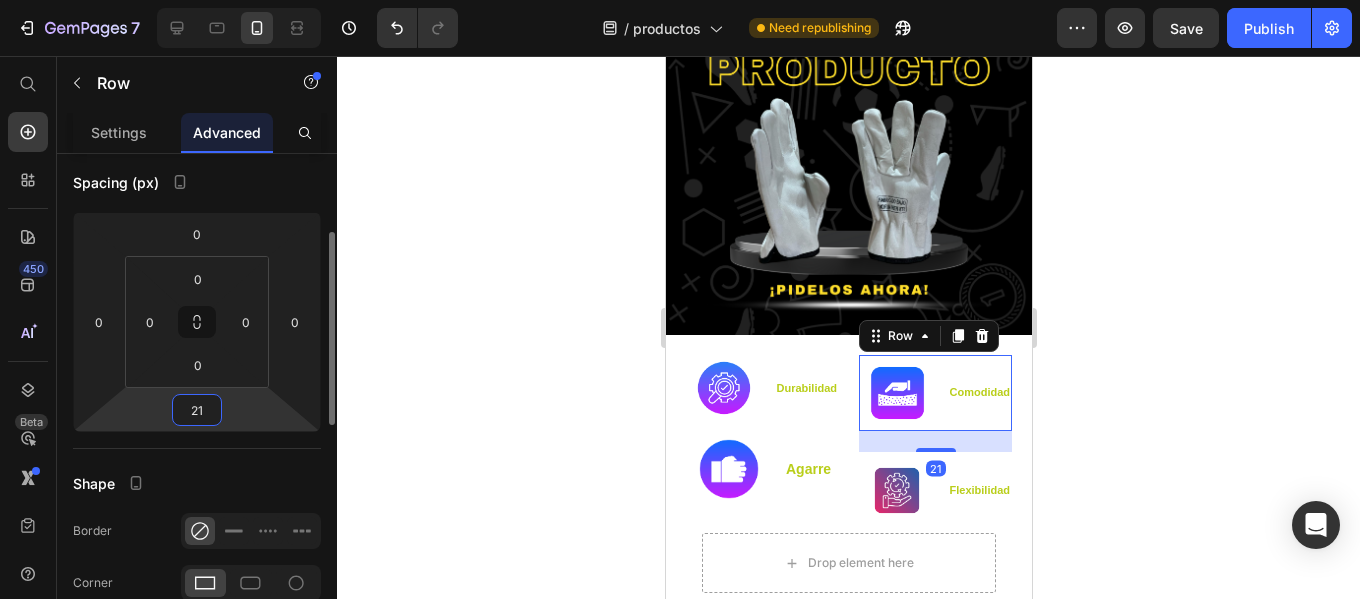 click on "21" at bounding box center [197, 410] 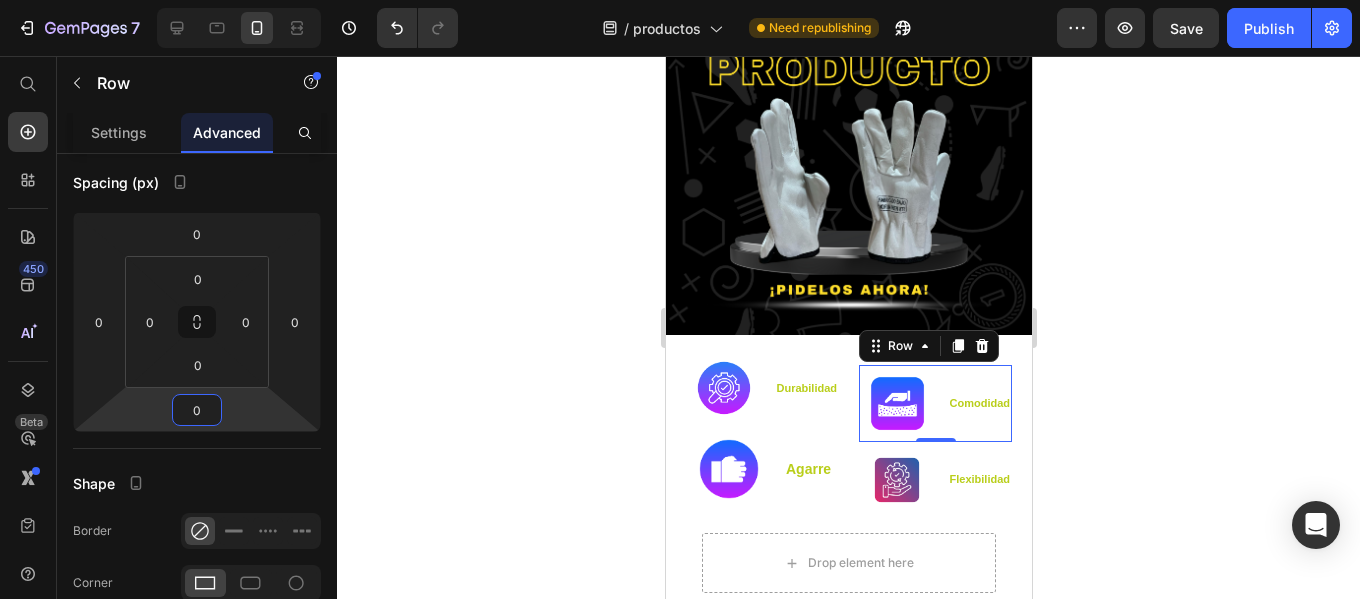 type on "0" 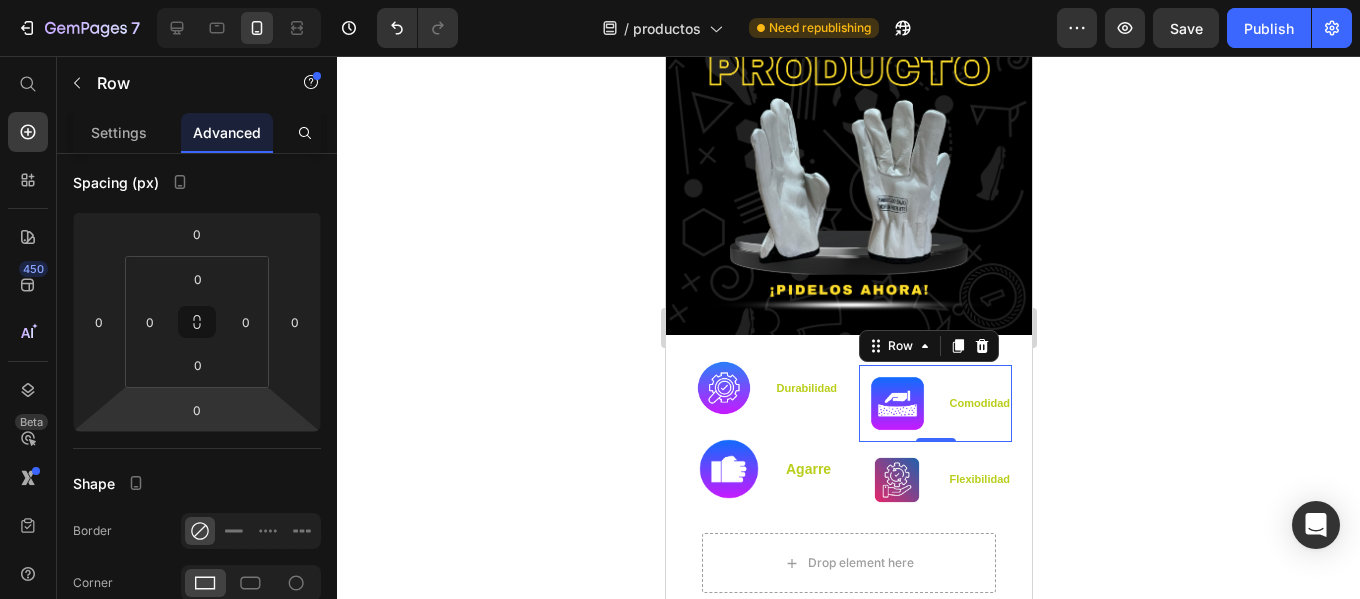 click 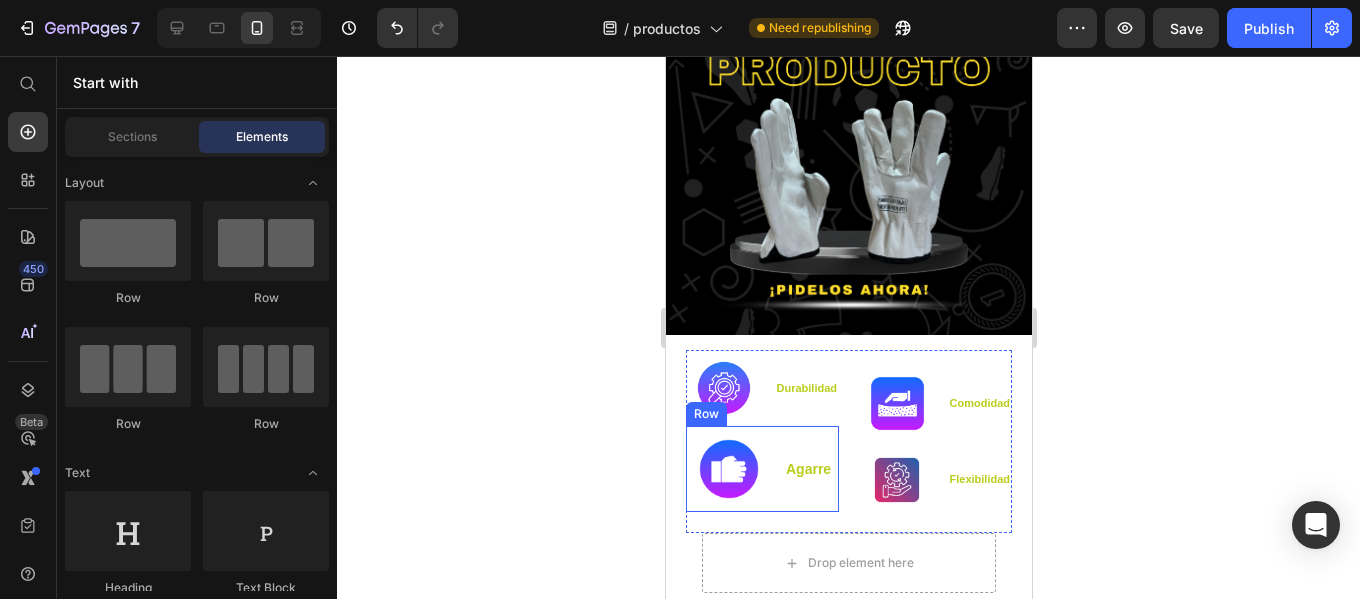 click on "Image agarre Text Block Row" at bounding box center [761, 469] 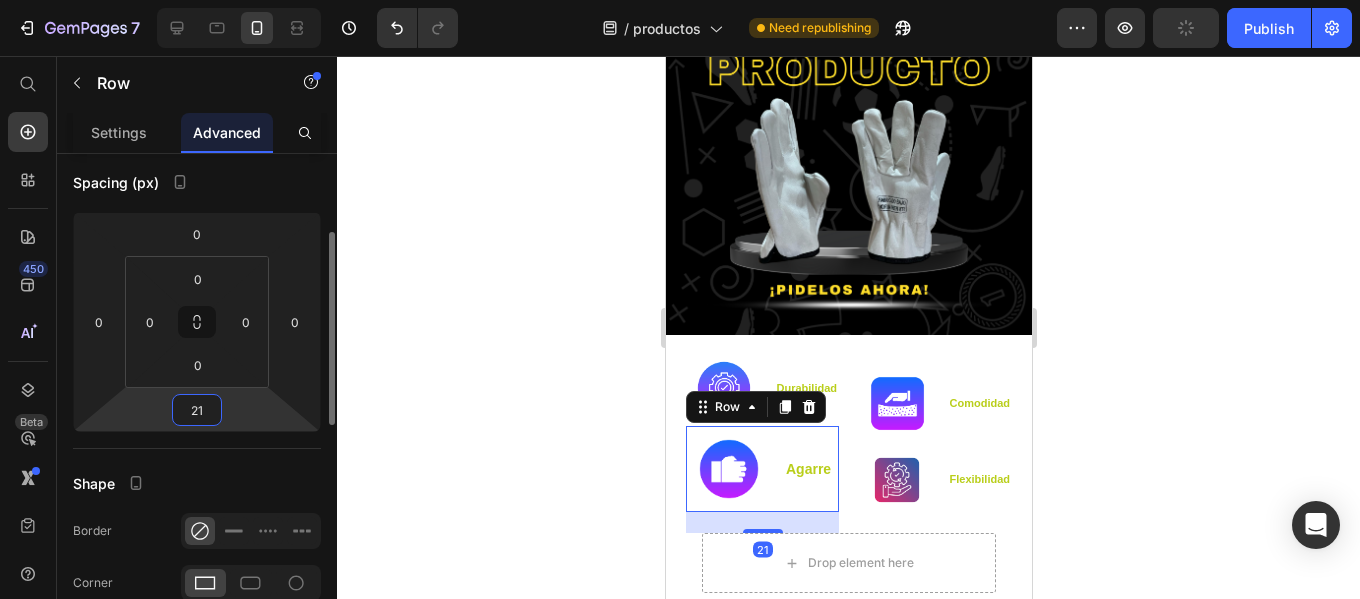 click on "21" at bounding box center (197, 410) 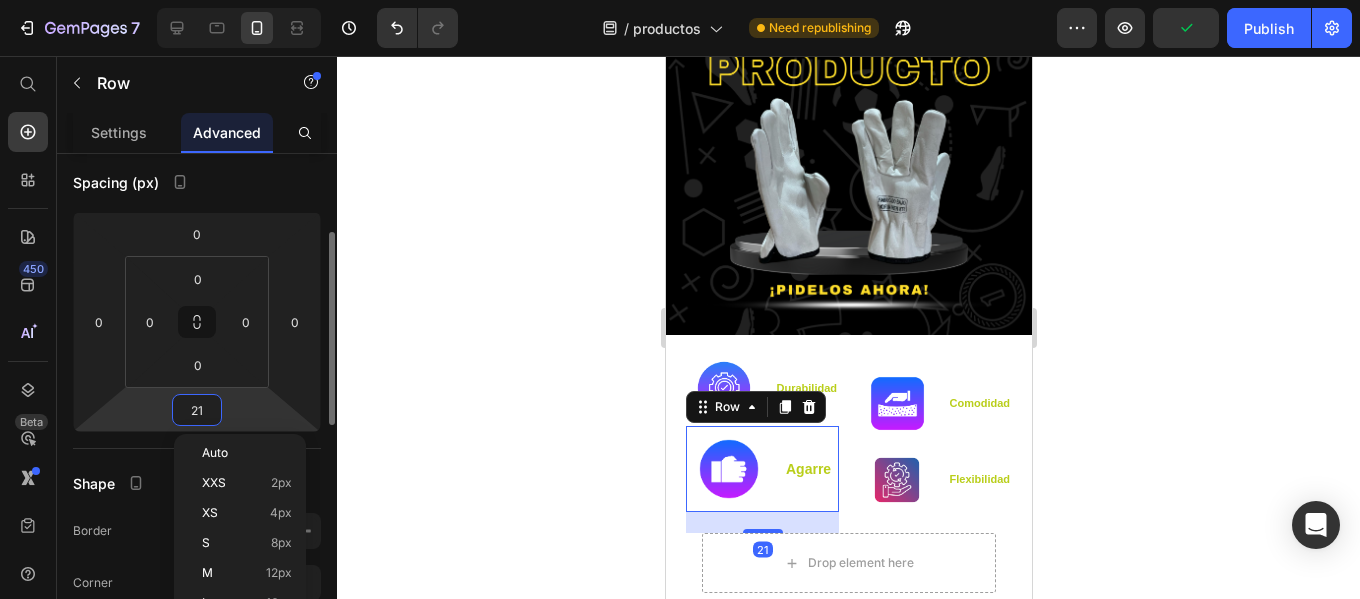 type on "0" 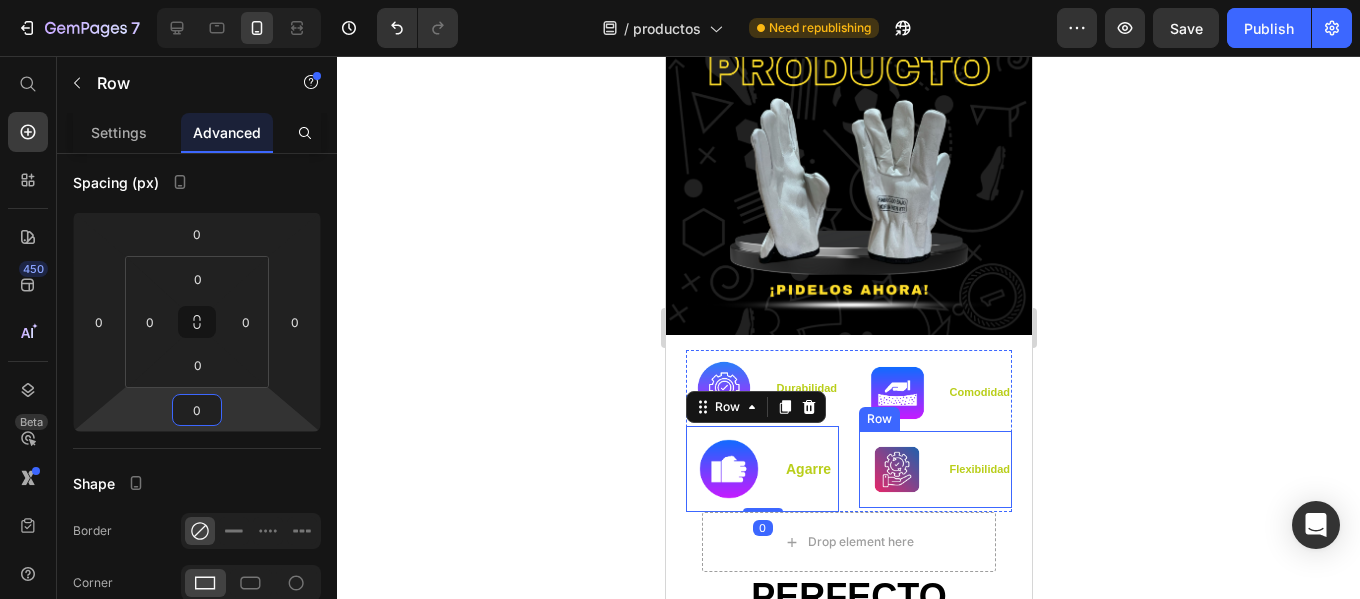 click on "Flexibilidad Text Block" at bounding box center [978, 469] 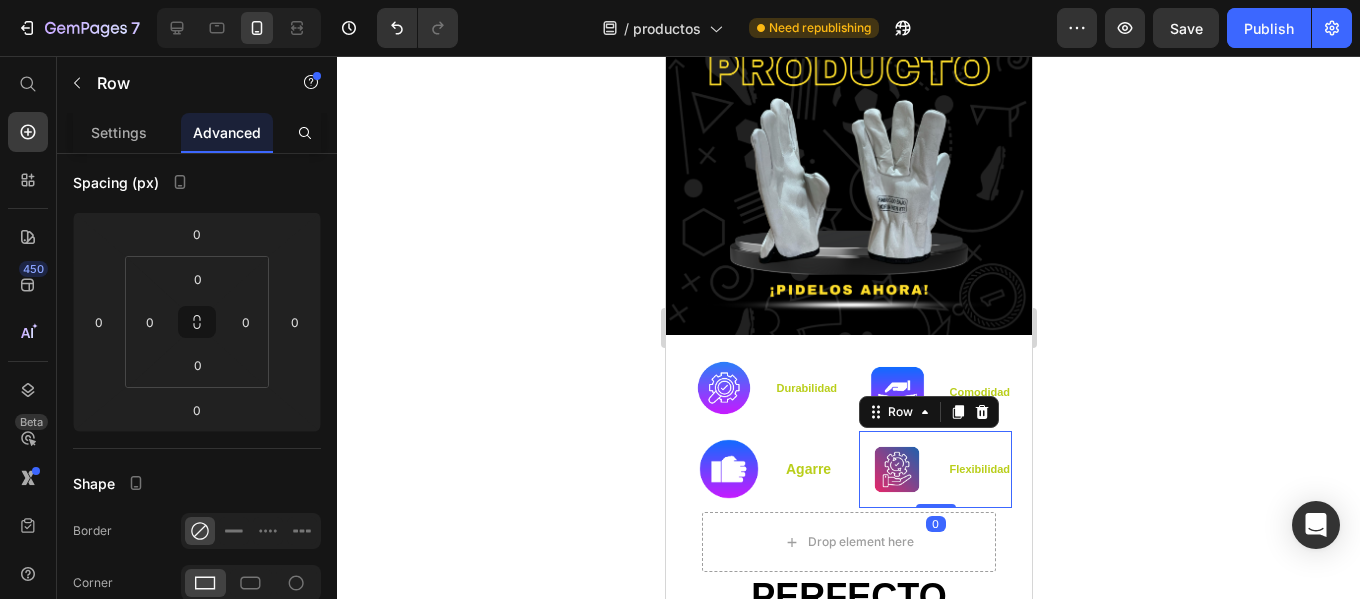 click 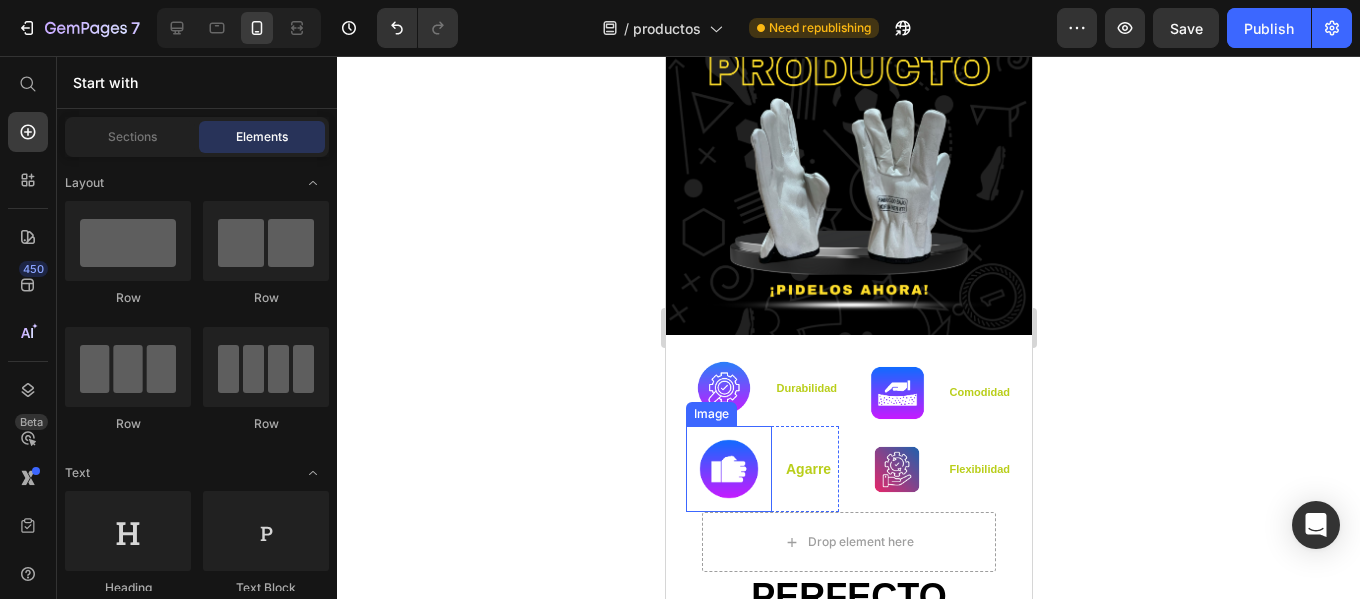 click at bounding box center (728, 469) 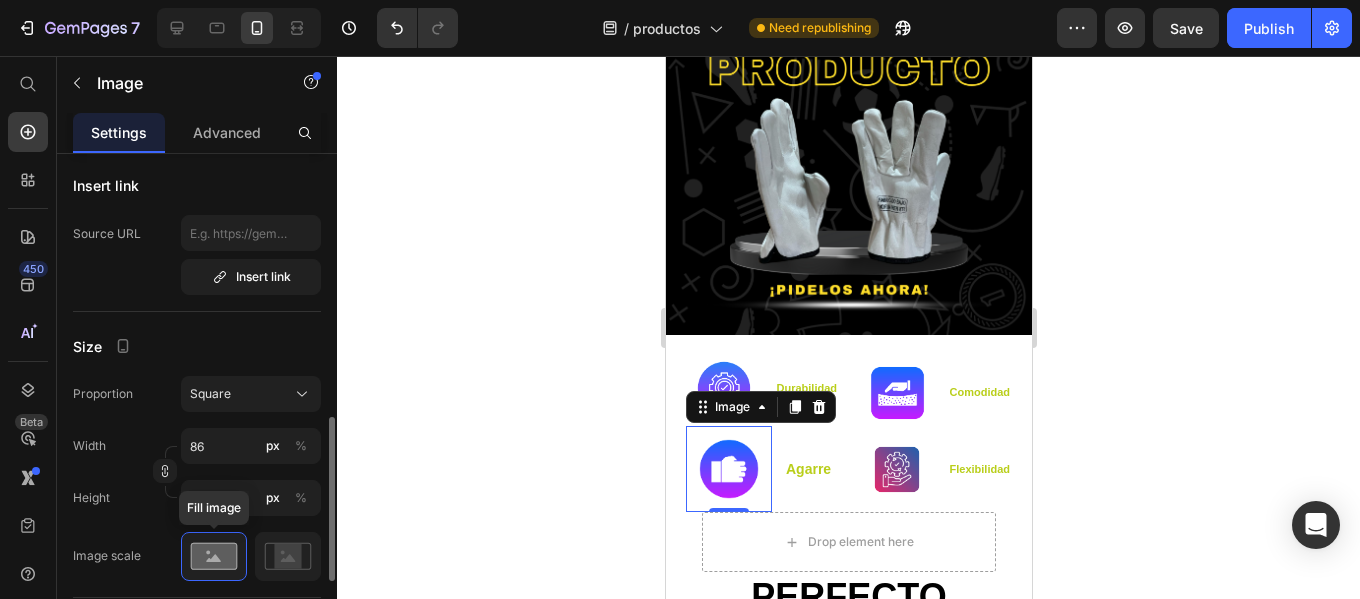 scroll, scrollTop: 500, scrollLeft: 0, axis: vertical 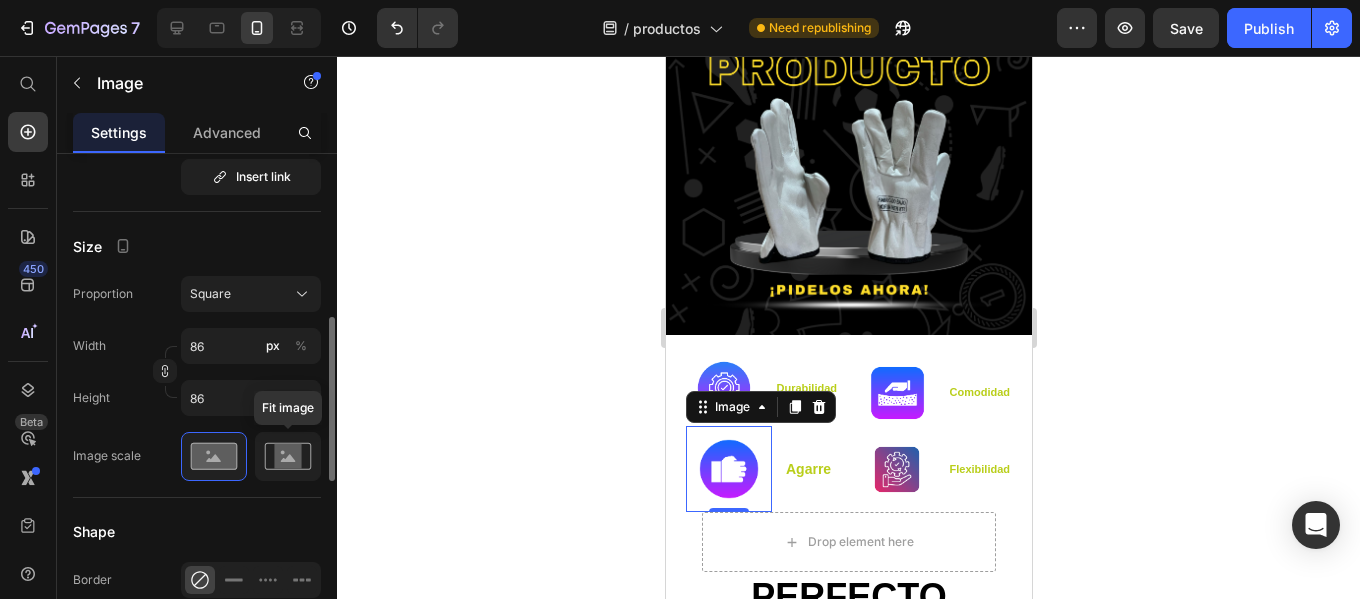 click 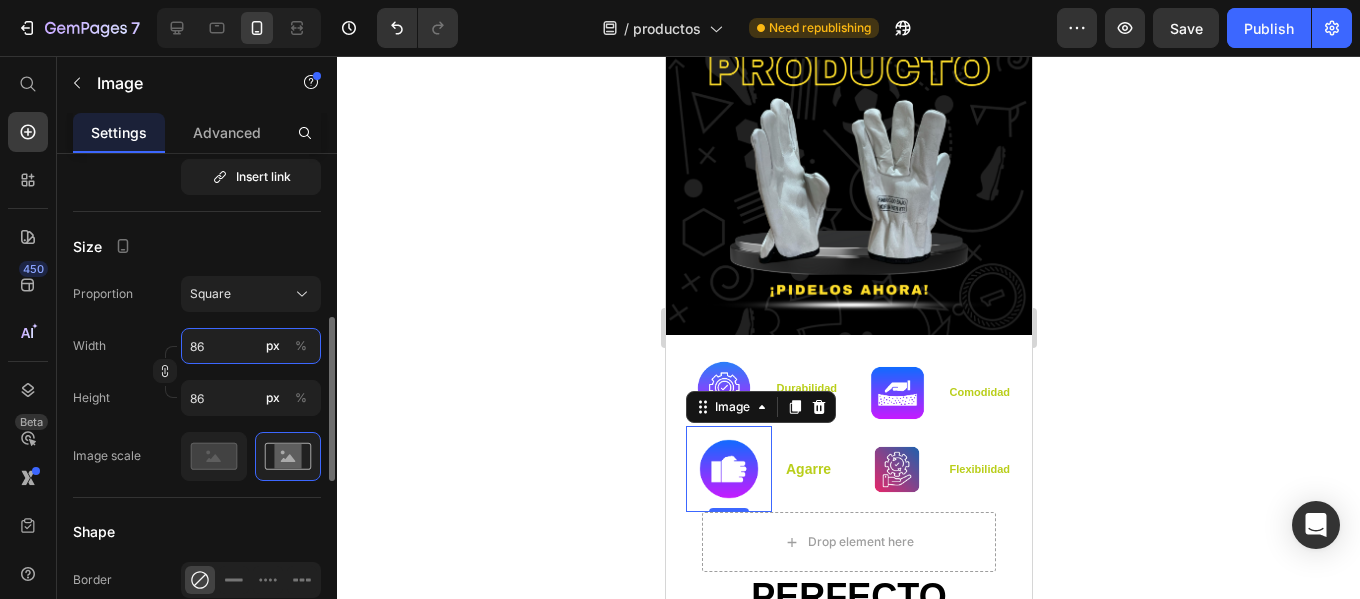 click on "86" at bounding box center [251, 346] 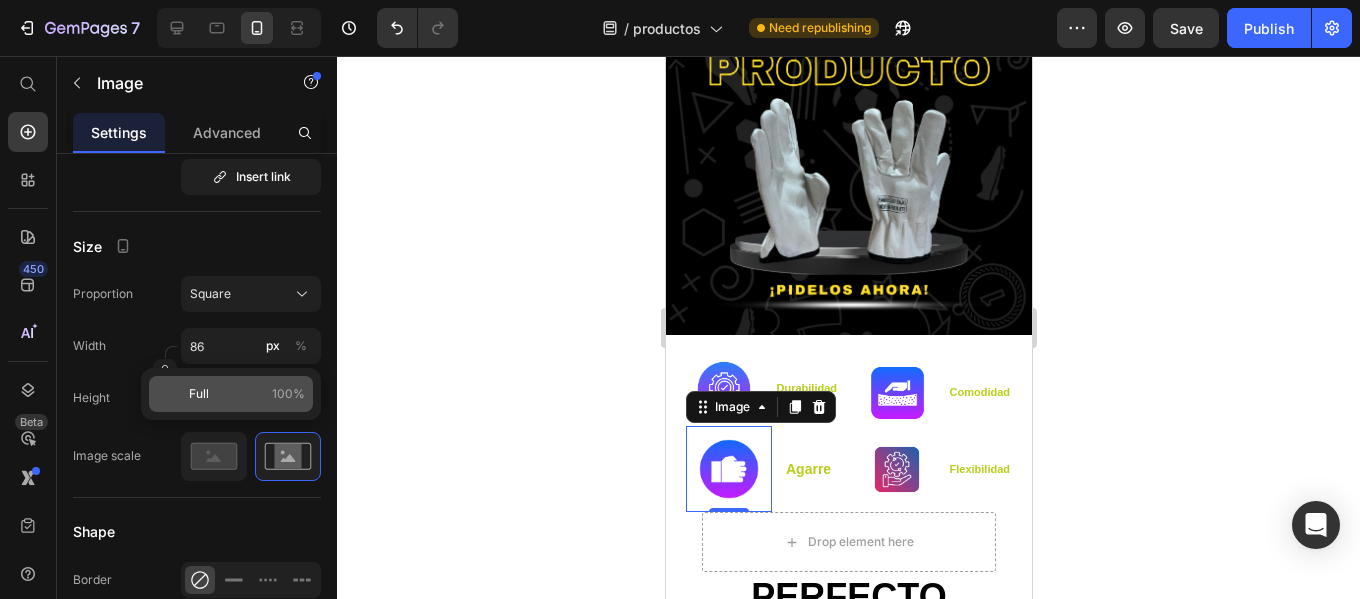 click on "Full" at bounding box center [199, 394] 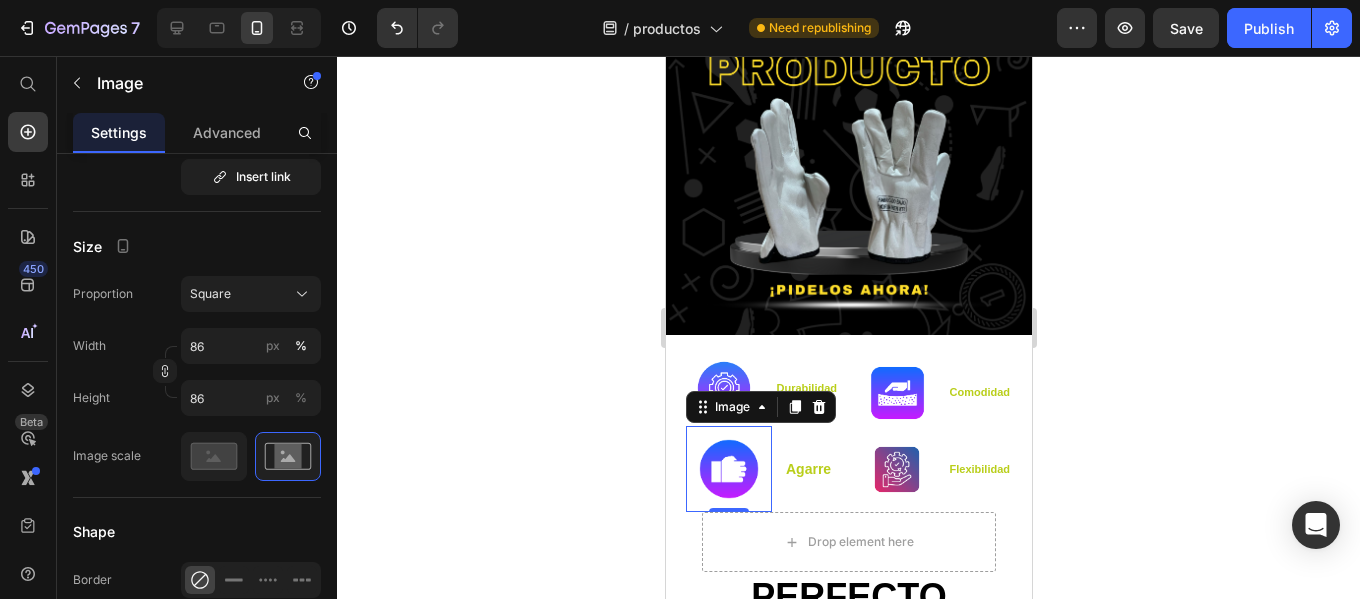 type on "100" 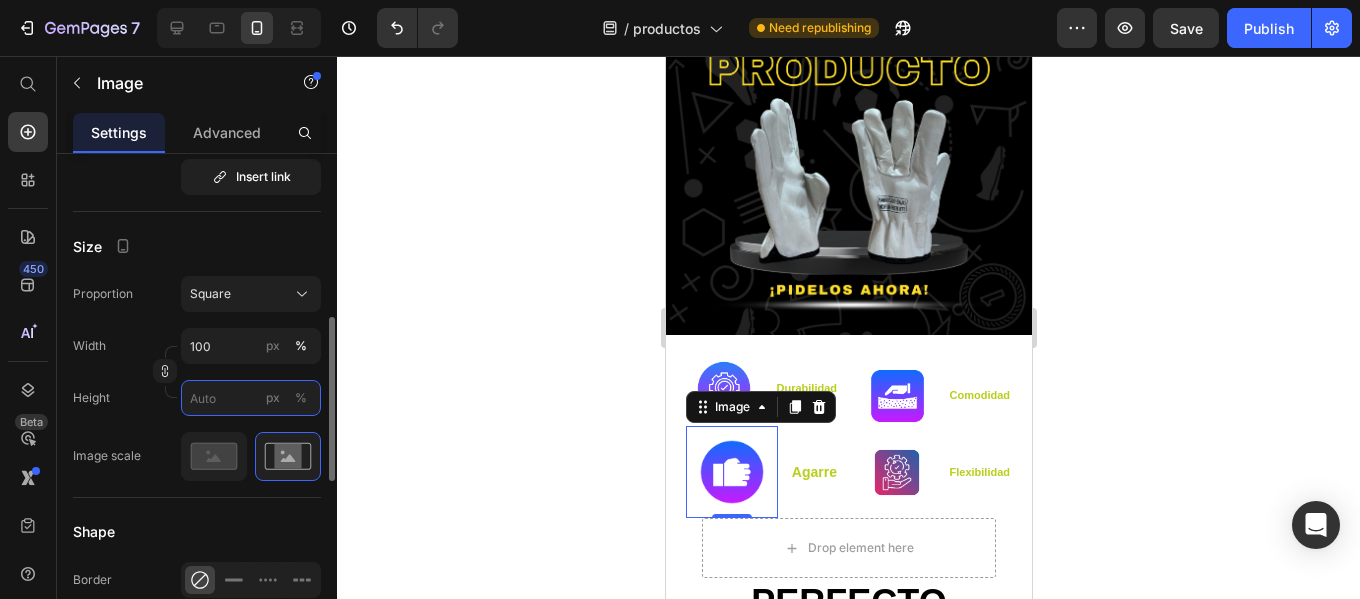 click on "px %" at bounding box center [251, 398] 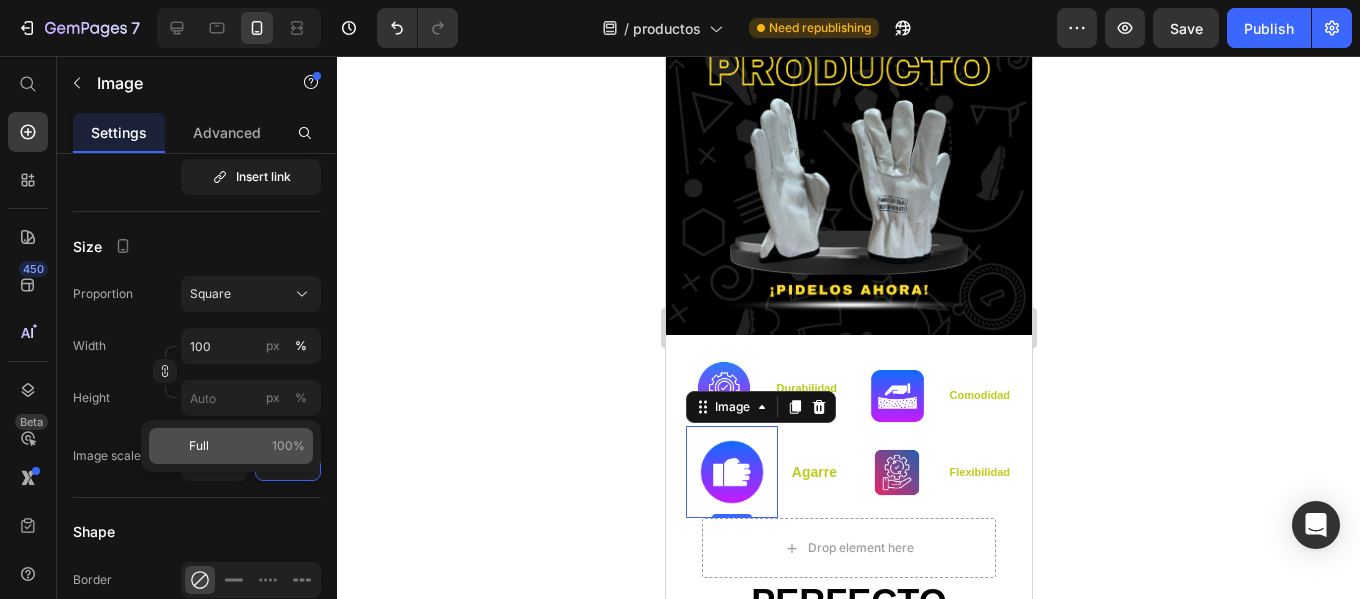 click on "Full 100%" 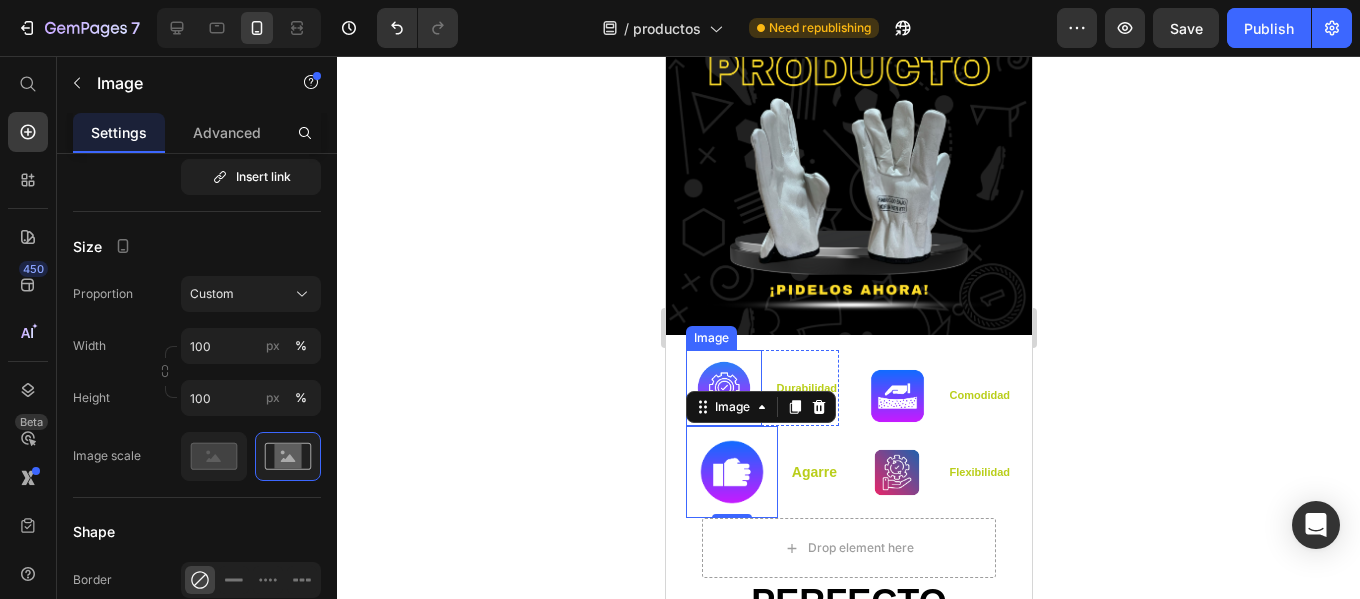 click at bounding box center (723, 388) 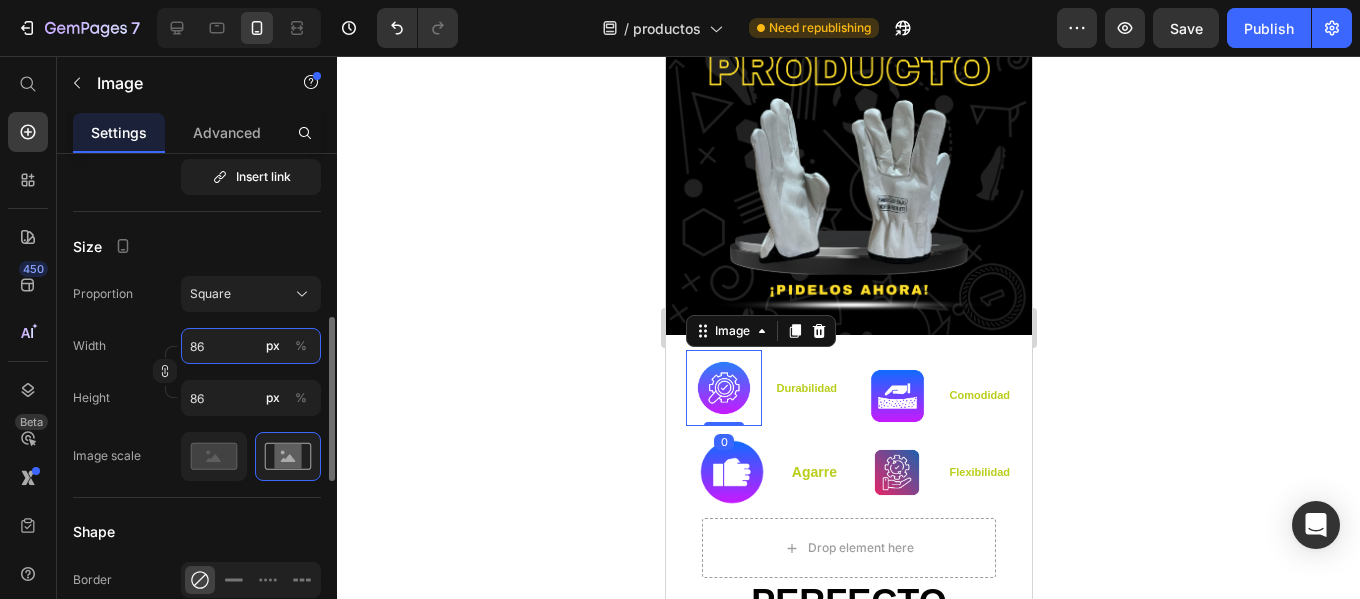 click on "86" at bounding box center (251, 346) 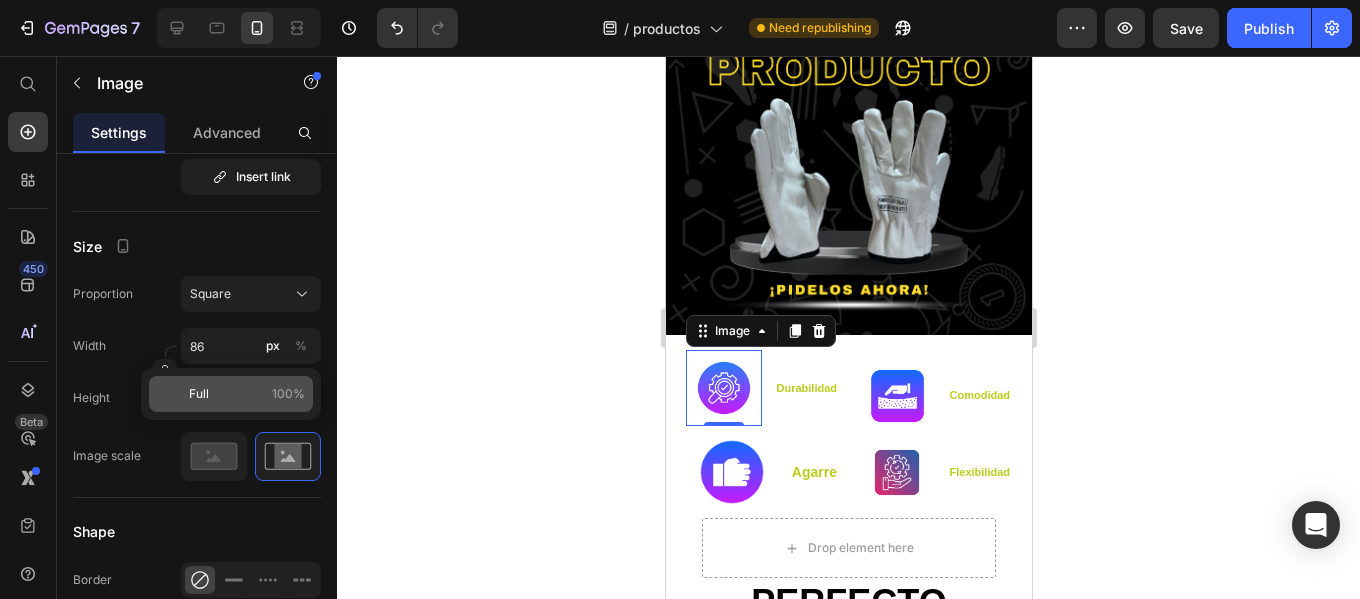 click on "Full 100%" at bounding box center (247, 394) 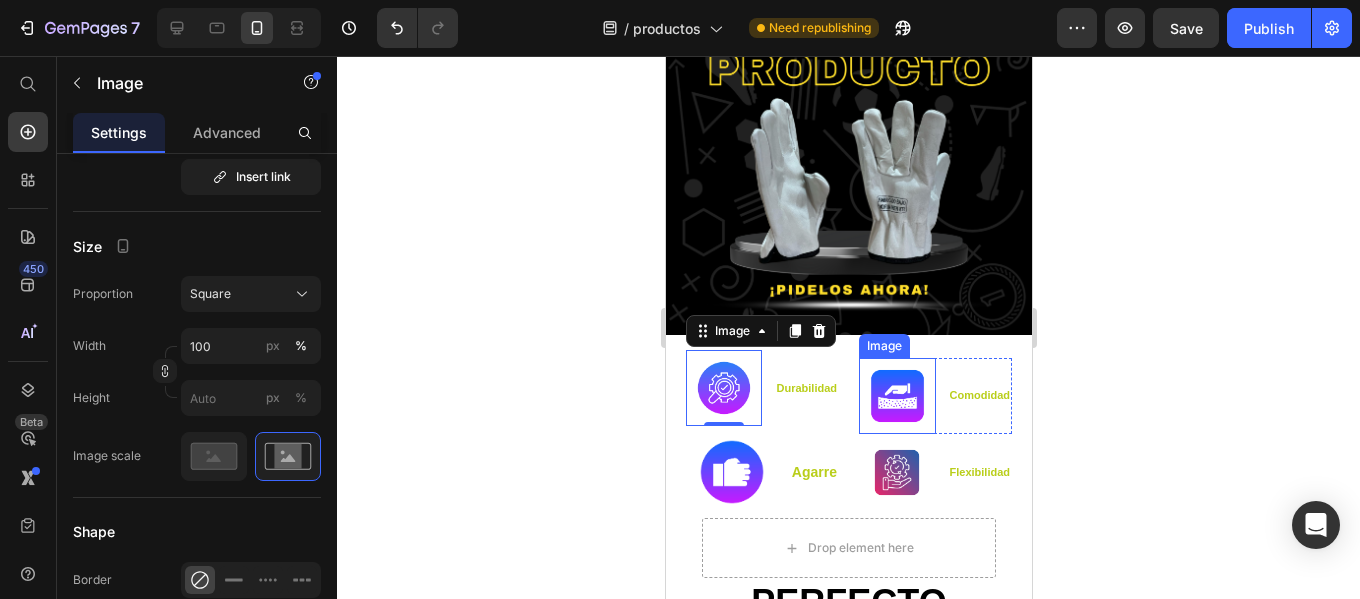 click at bounding box center [896, 396] 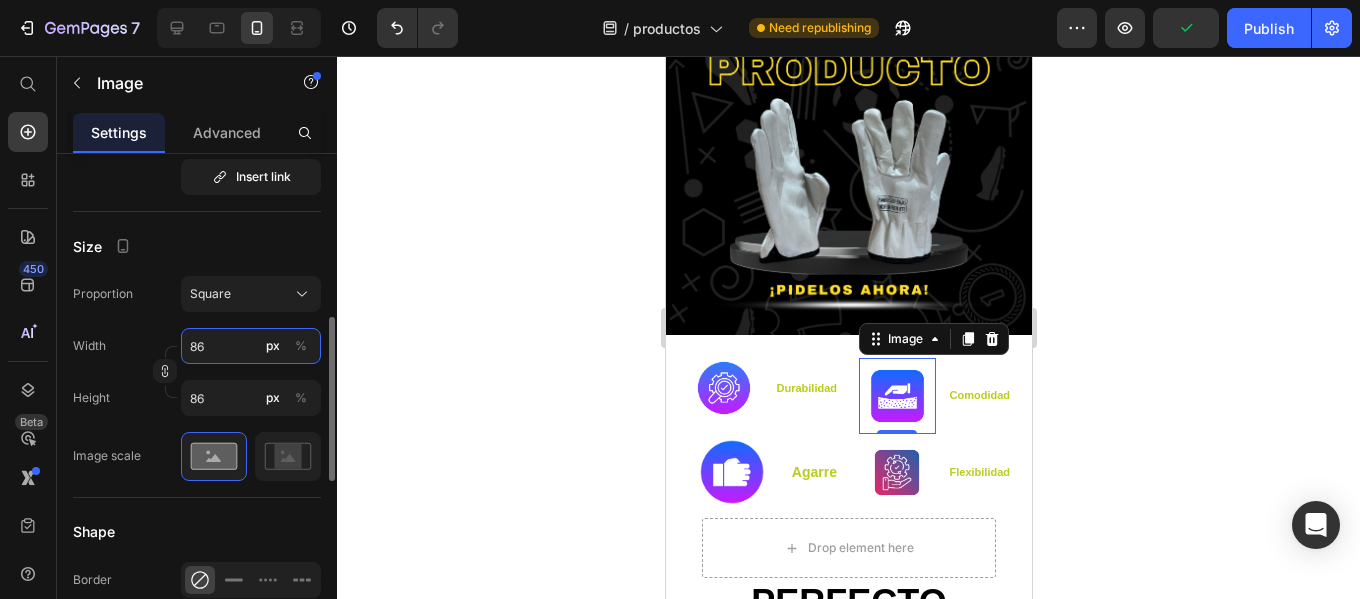 click on "86" at bounding box center (251, 346) 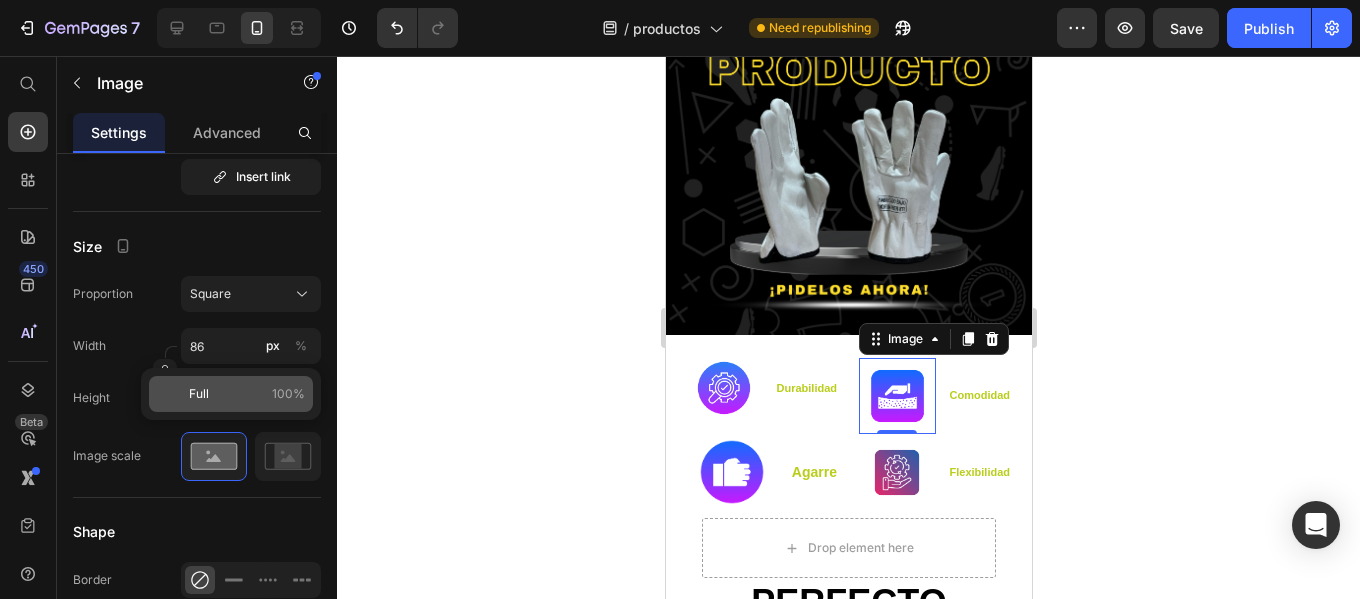 click on "Full" at bounding box center (199, 394) 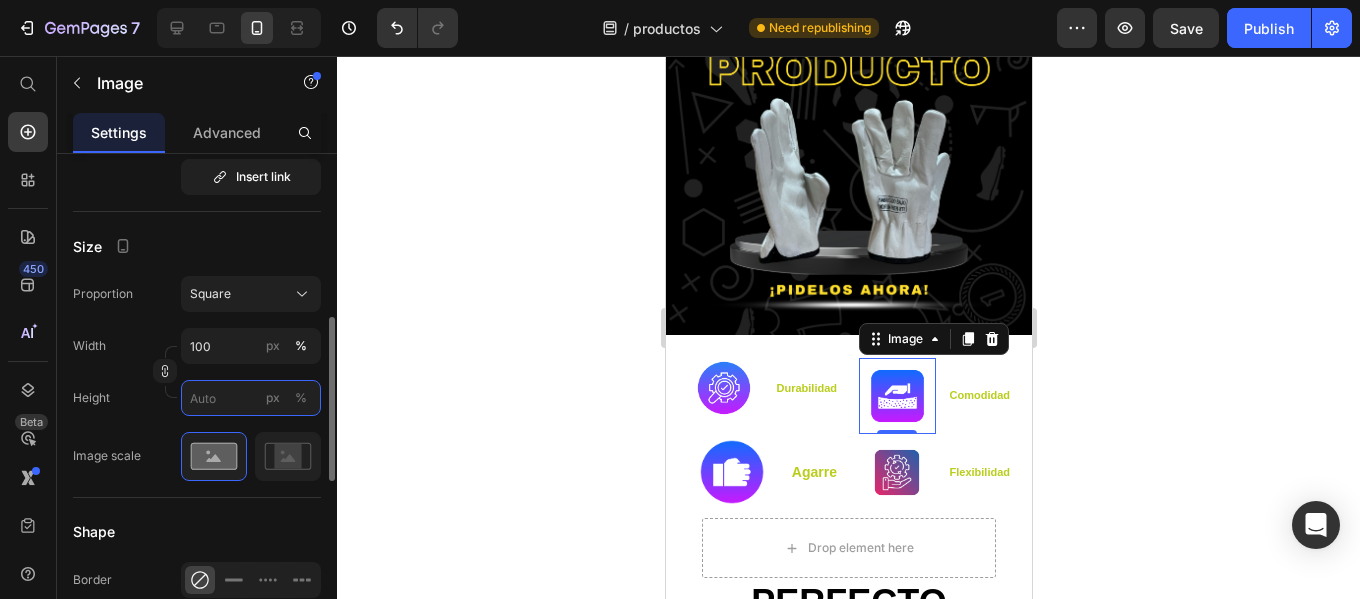 click on "px %" at bounding box center [251, 398] 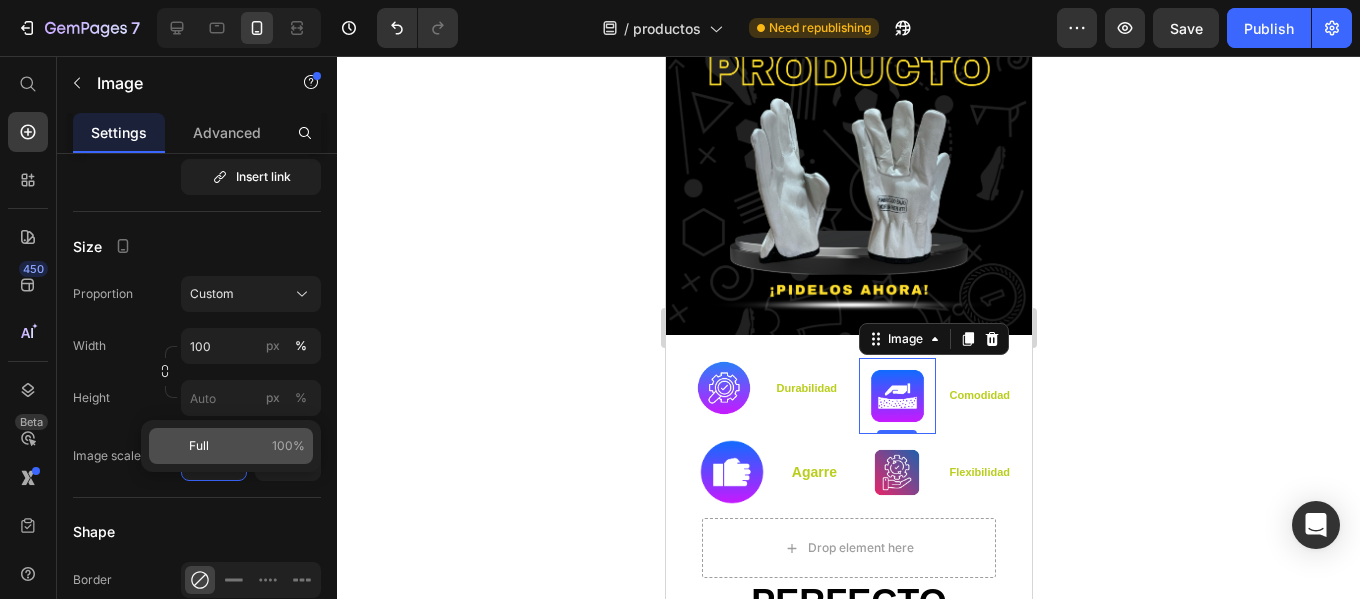 click on "Full" at bounding box center (199, 446) 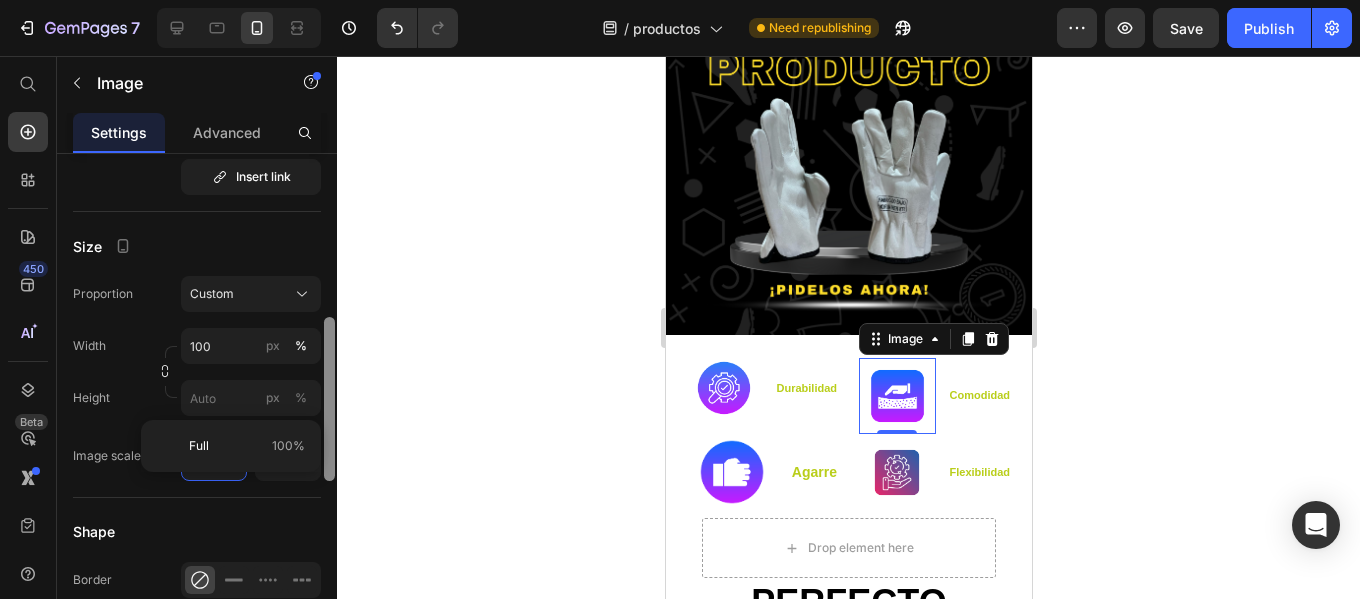 type on "100" 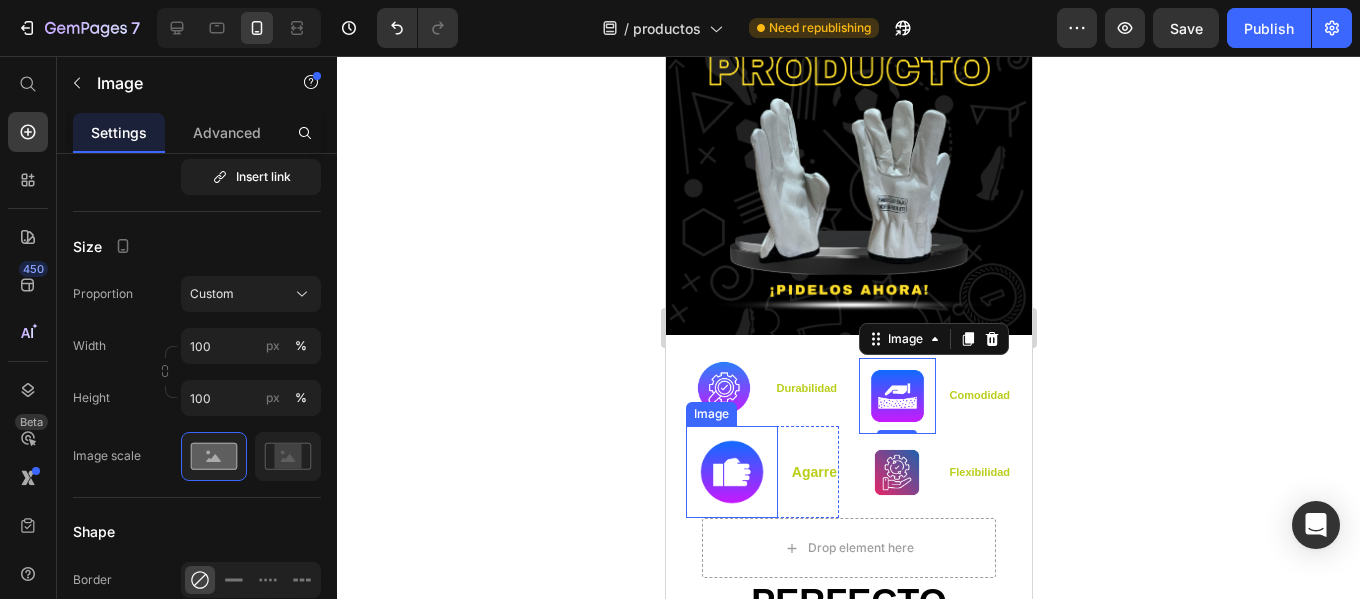 click at bounding box center (731, 472) 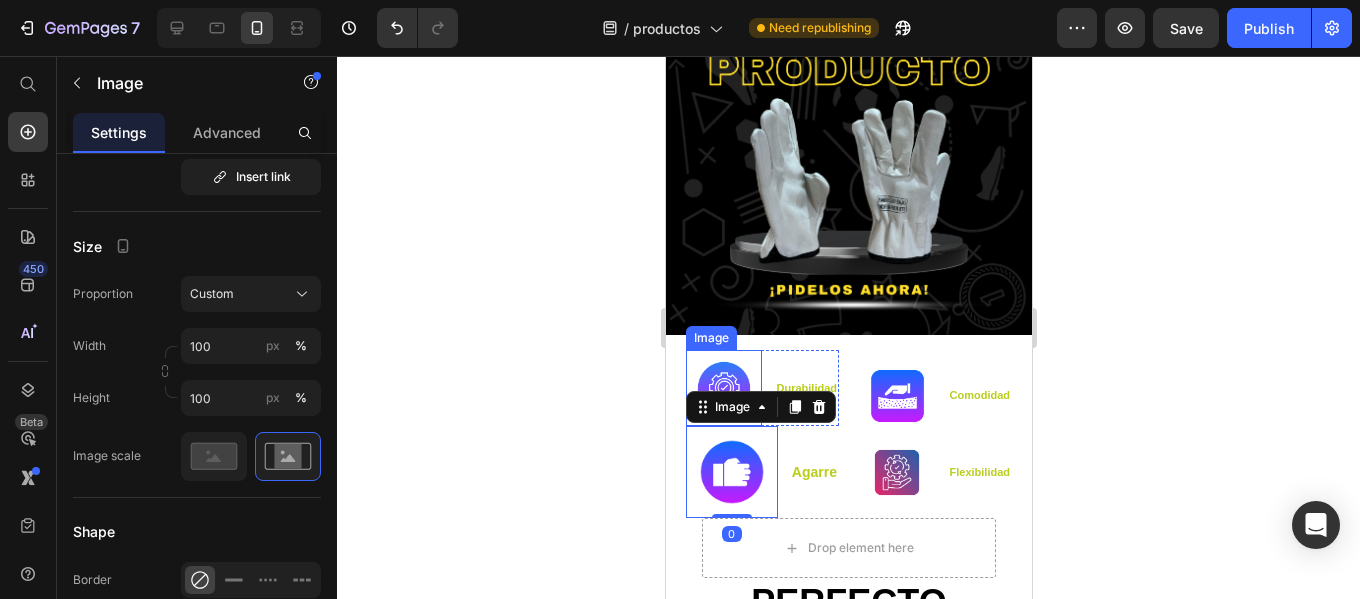 click at bounding box center [723, 388] 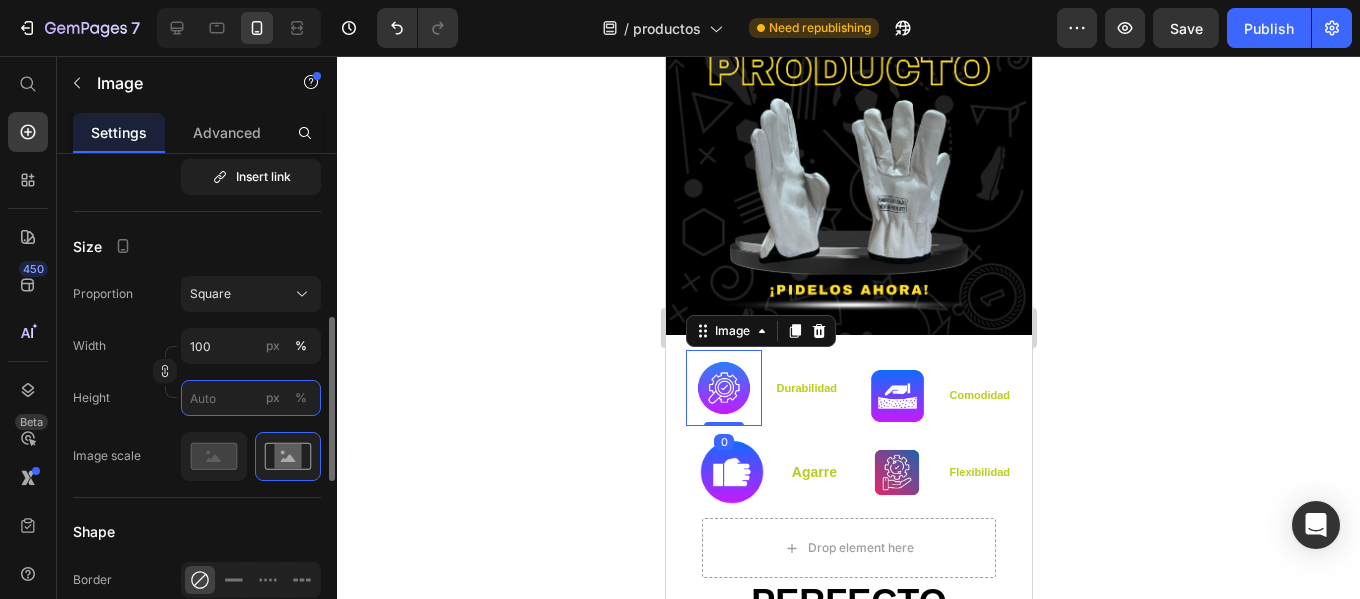 click on "px %" at bounding box center [251, 398] 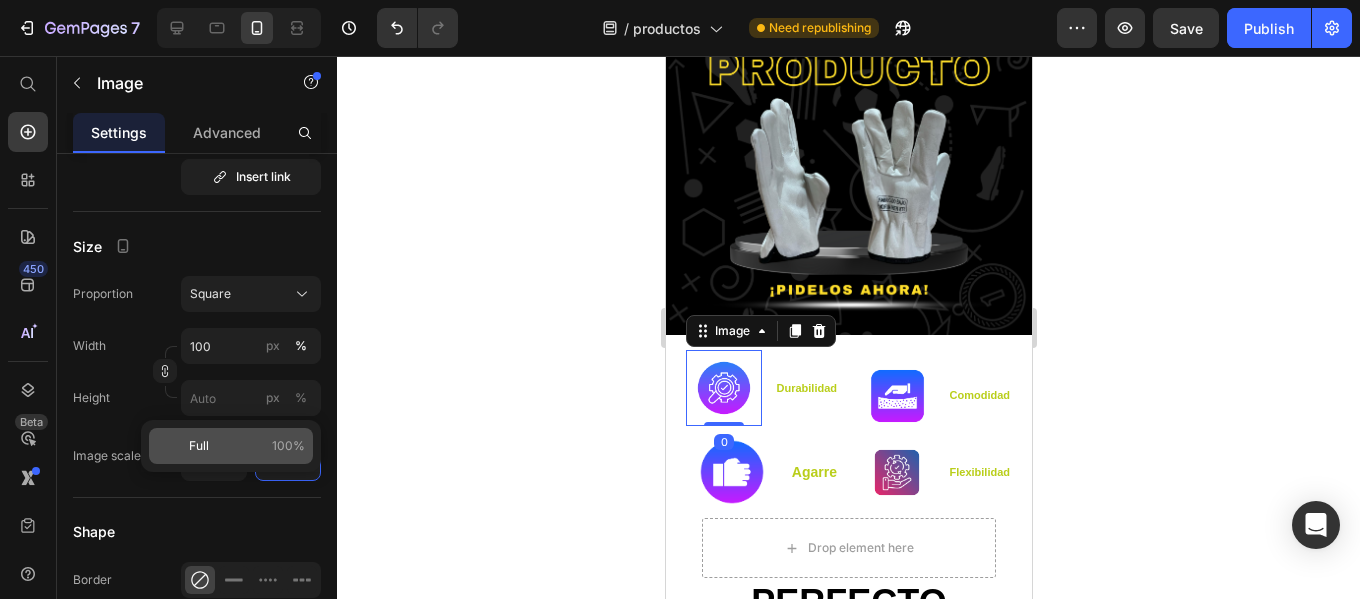 click on "Full 100%" 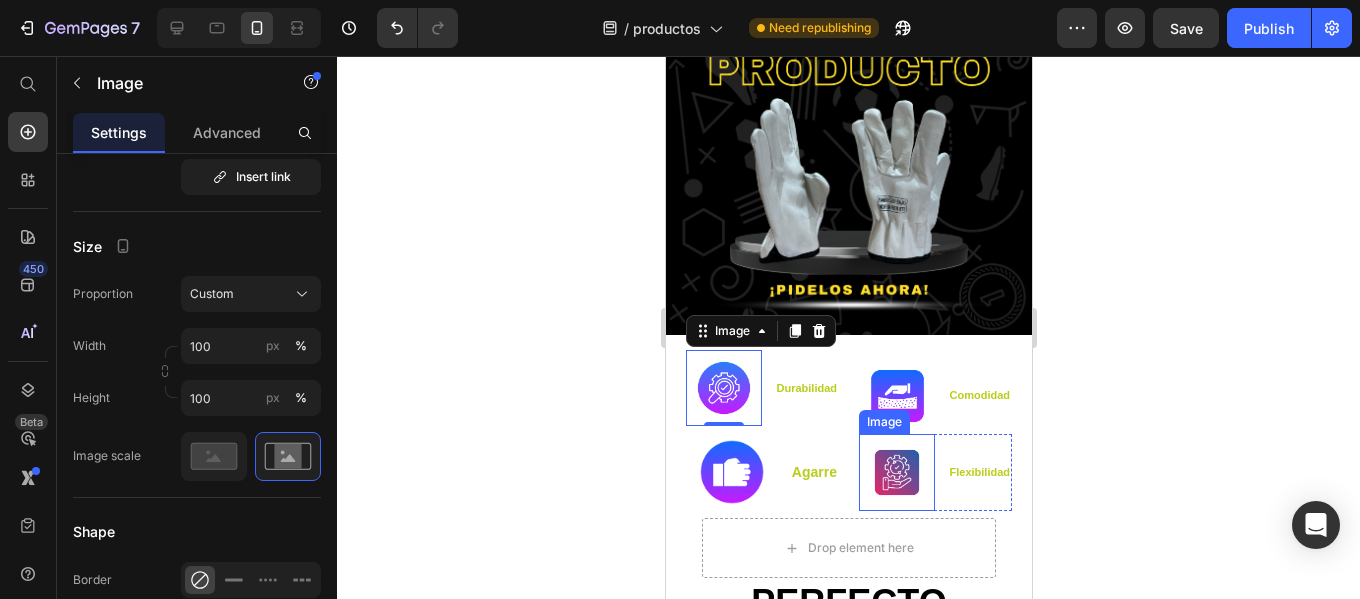 click at bounding box center (896, 472) 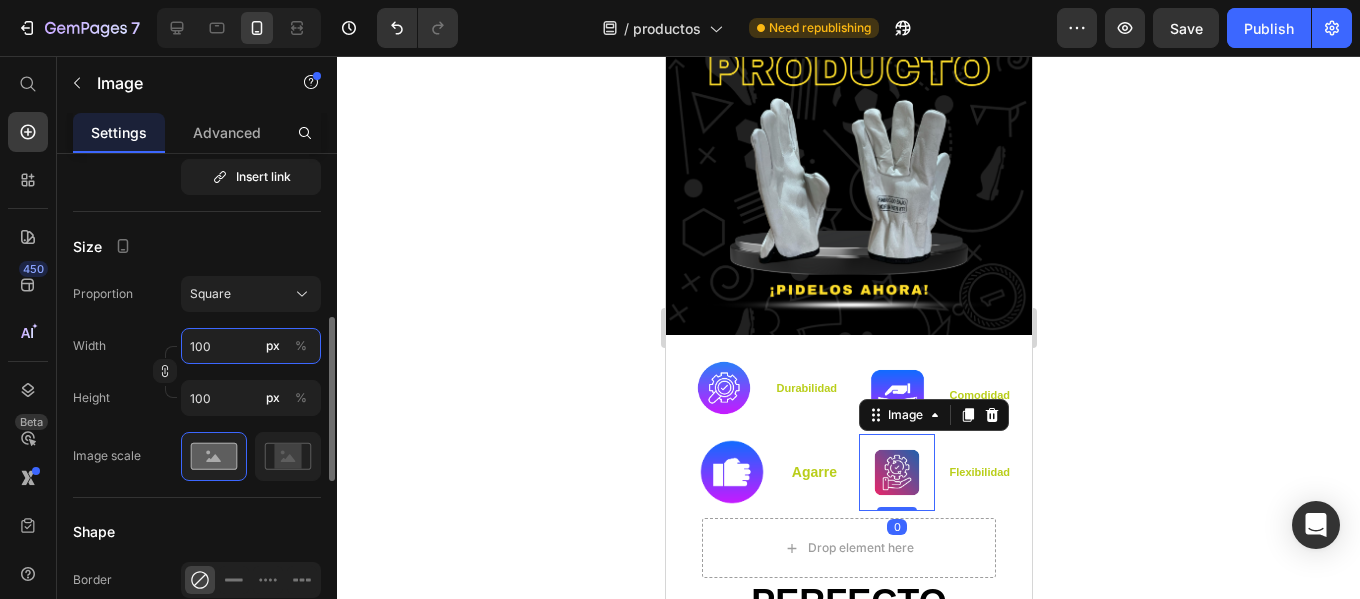 click on "100" at bounding box center [251, 346] 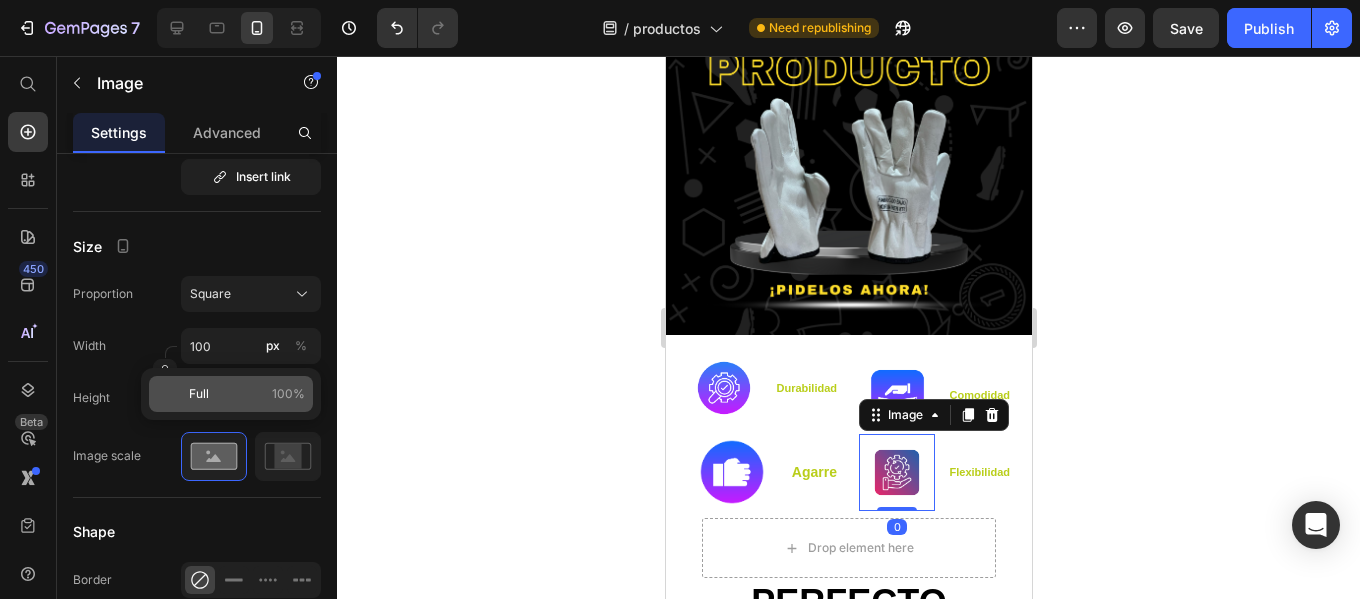 click on "Full 100%" 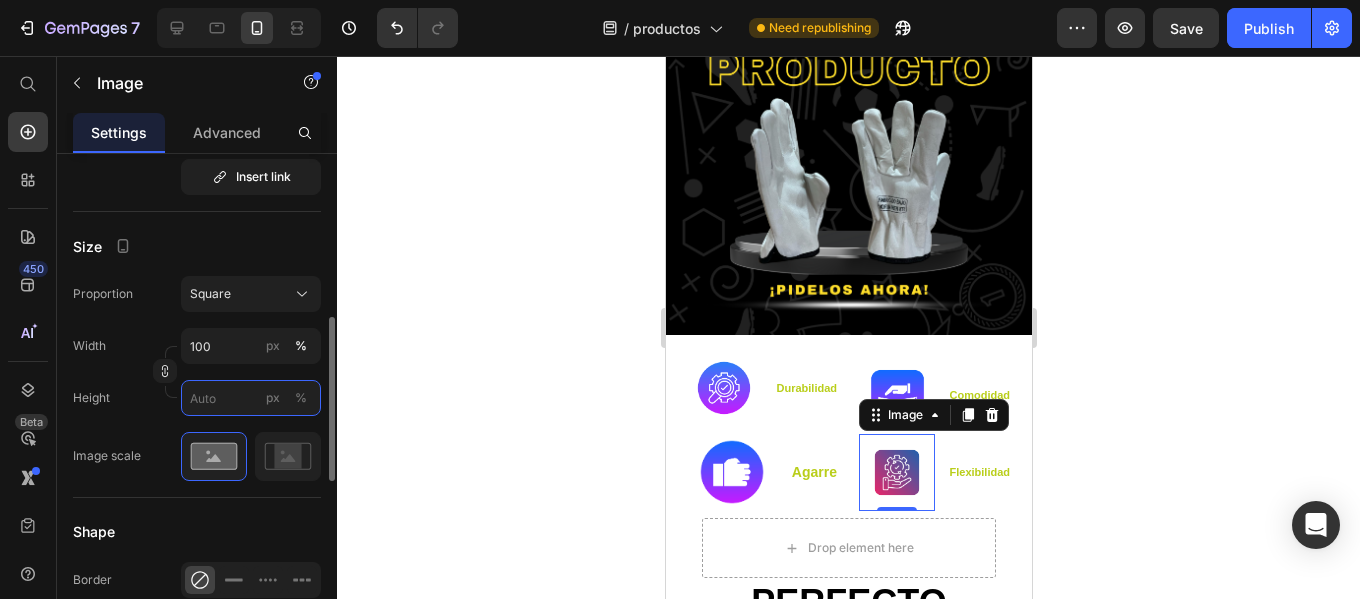 click on "px %" at bounding box center [251, 398] 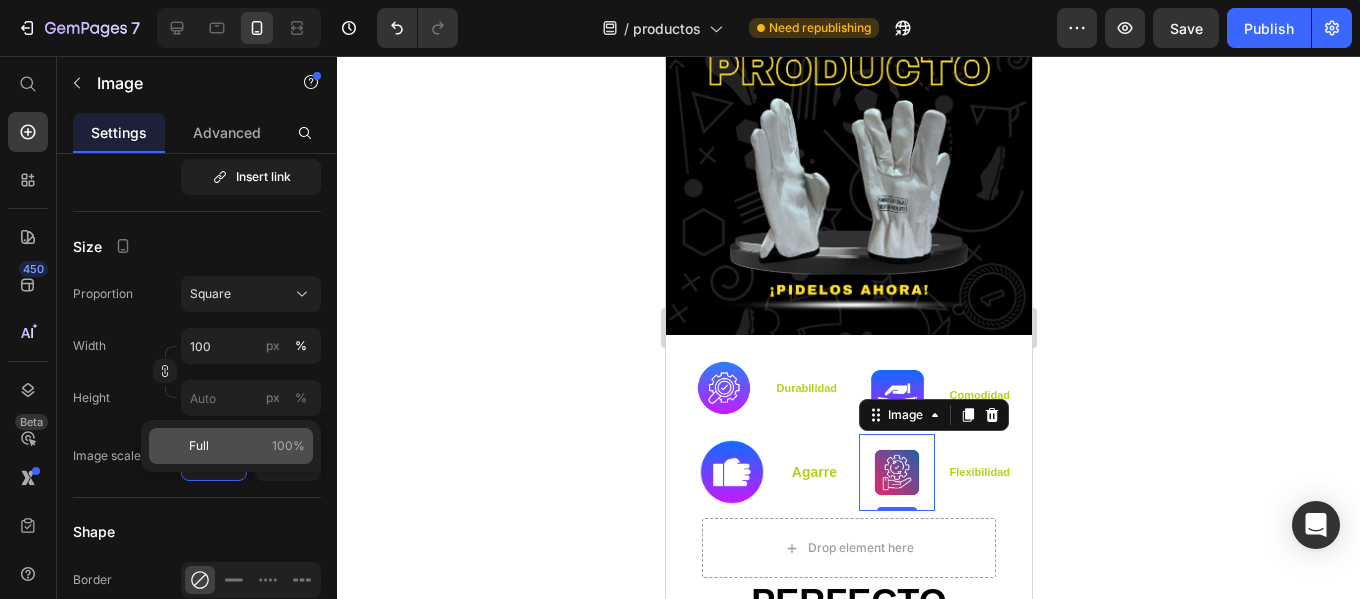click on "Full 100%" 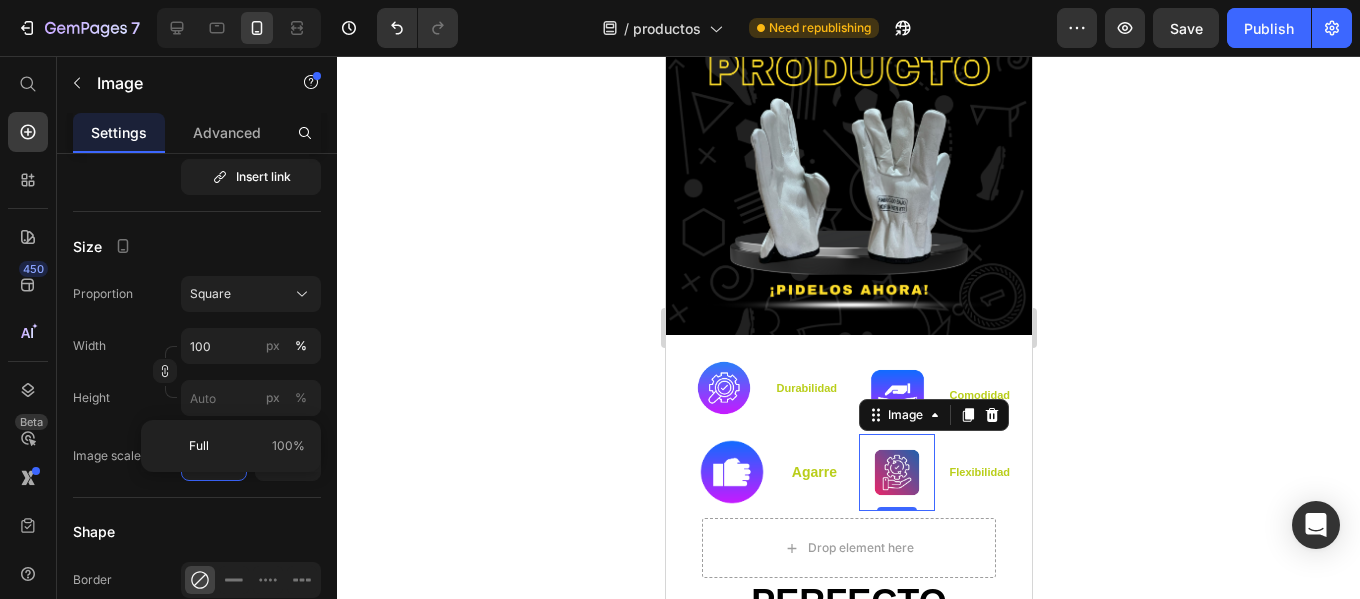 type on "100" 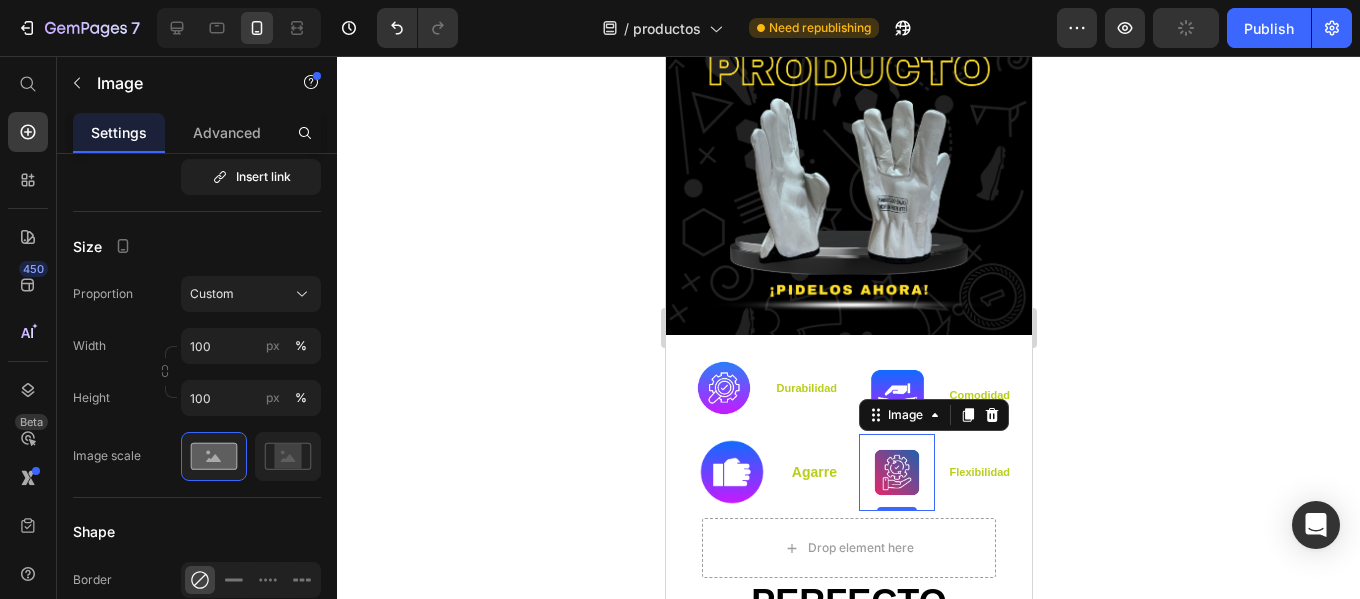 click 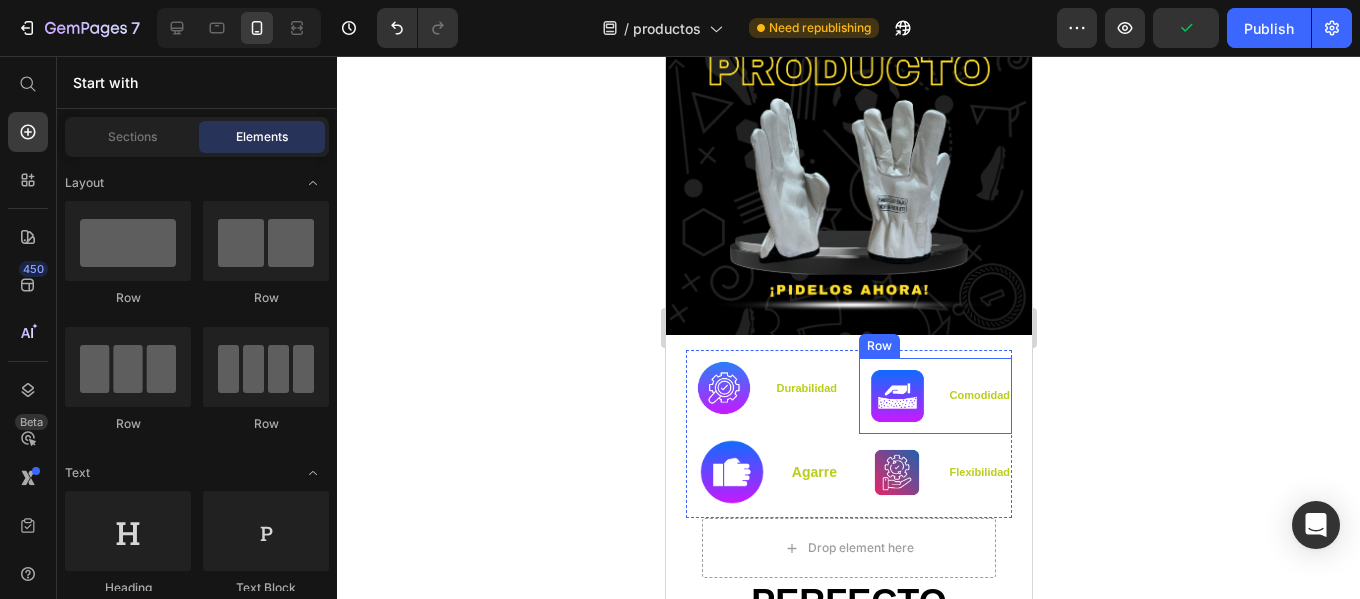 click on "Comodidad" at bounding box center [979, 395] 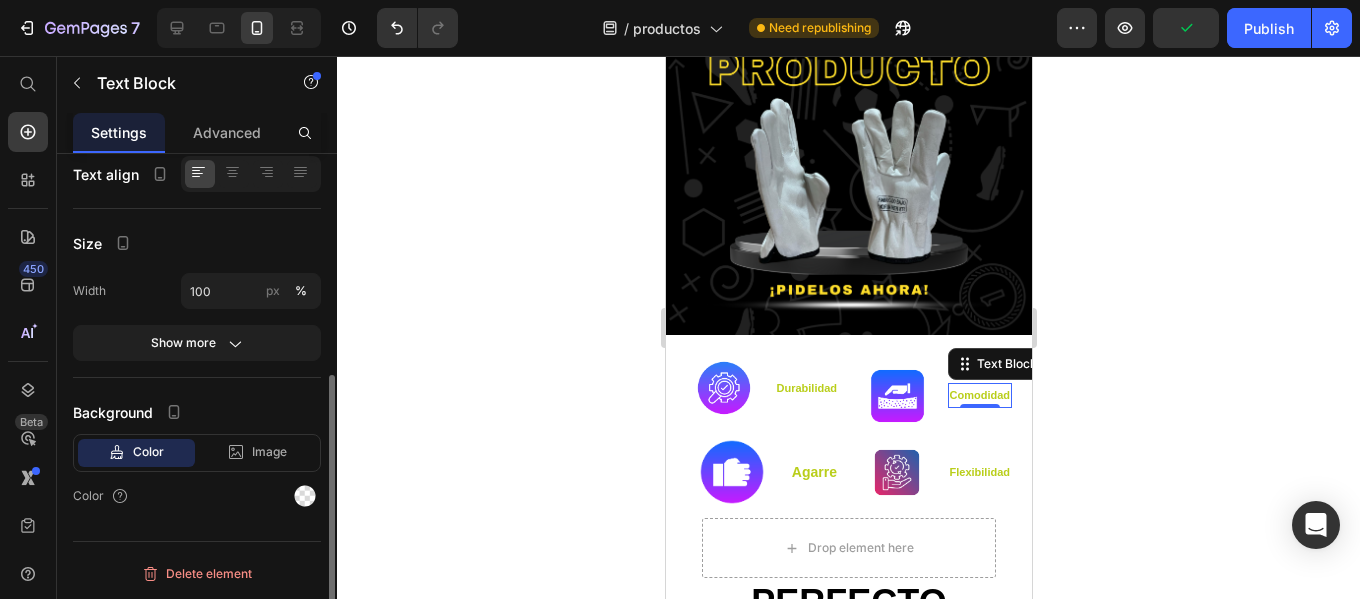 scroll, scrollTop: 0, scrollLeft: 0, axis: both 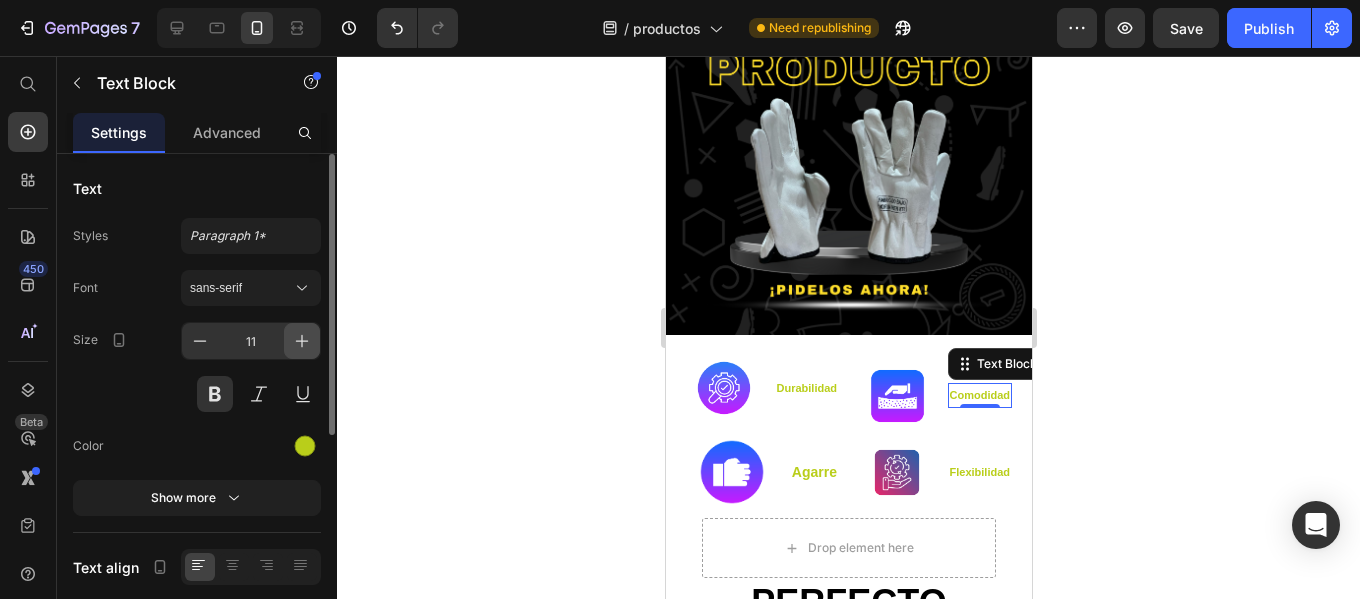 click 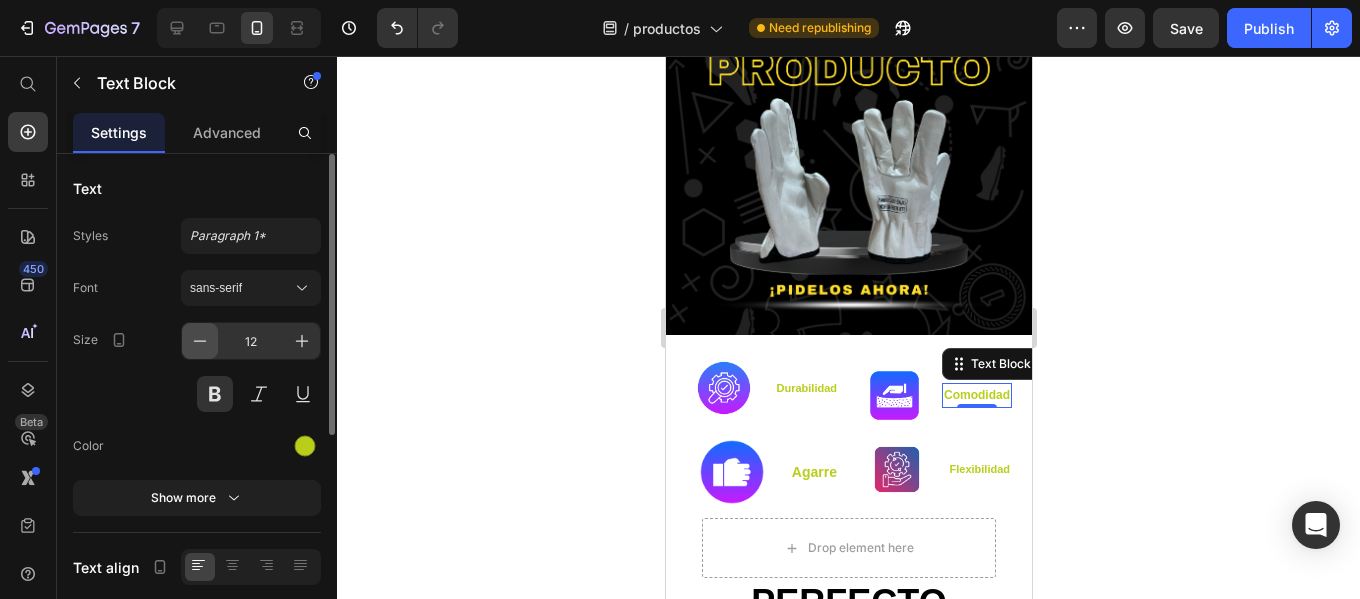click 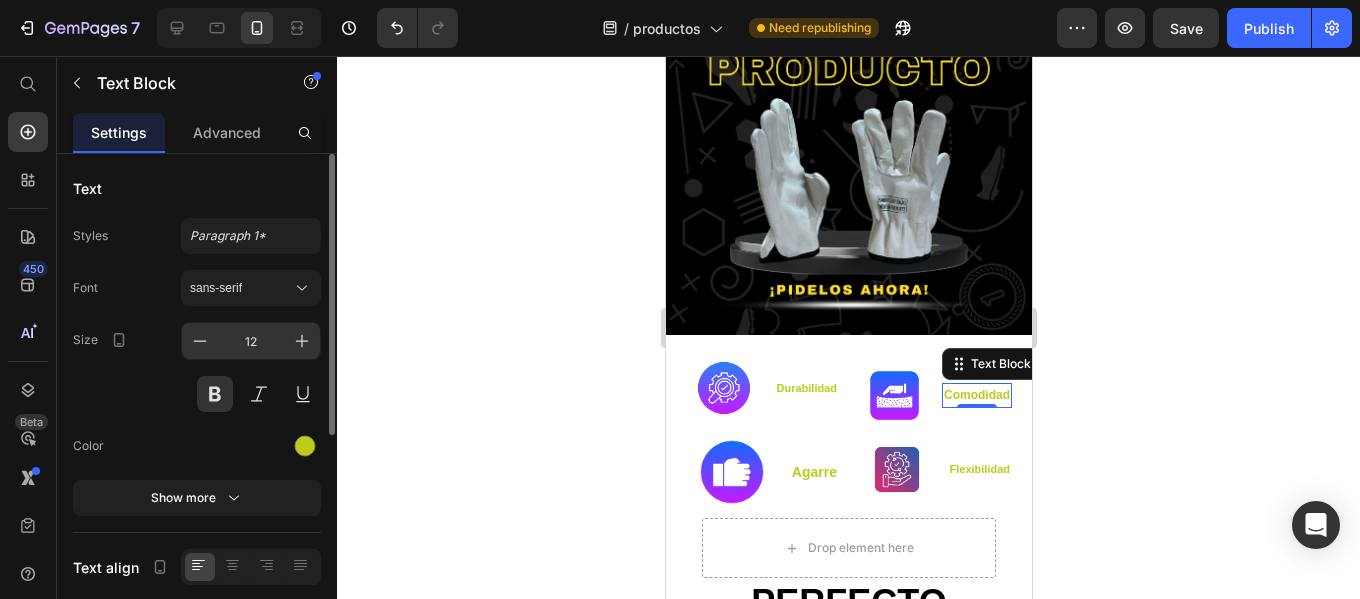 type on "11" 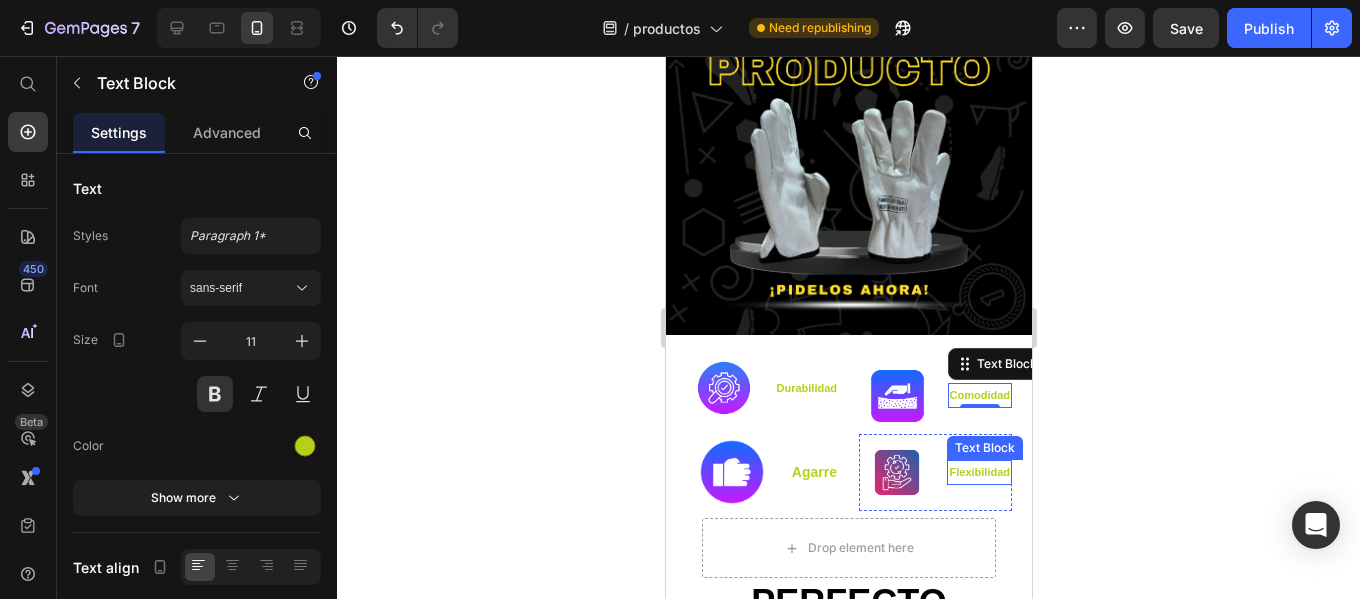 click on "Flexibilidad" at bounding box center (978, 472) 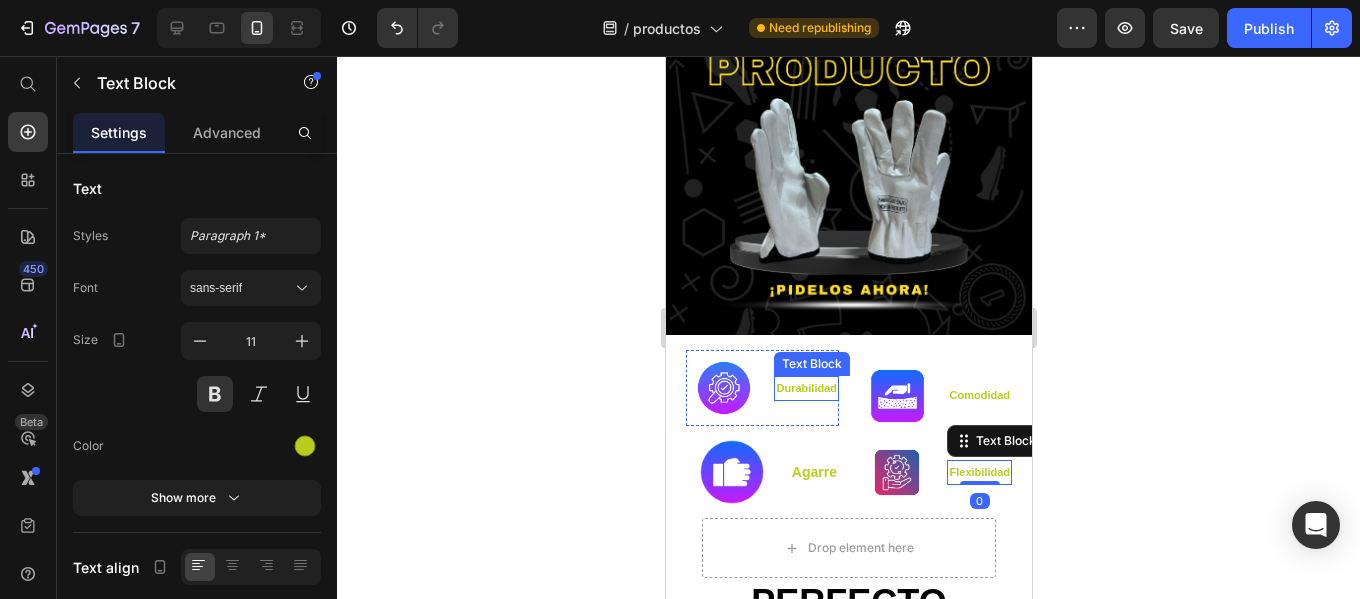 click on "durabilidad" at bounding box center [805, 388] 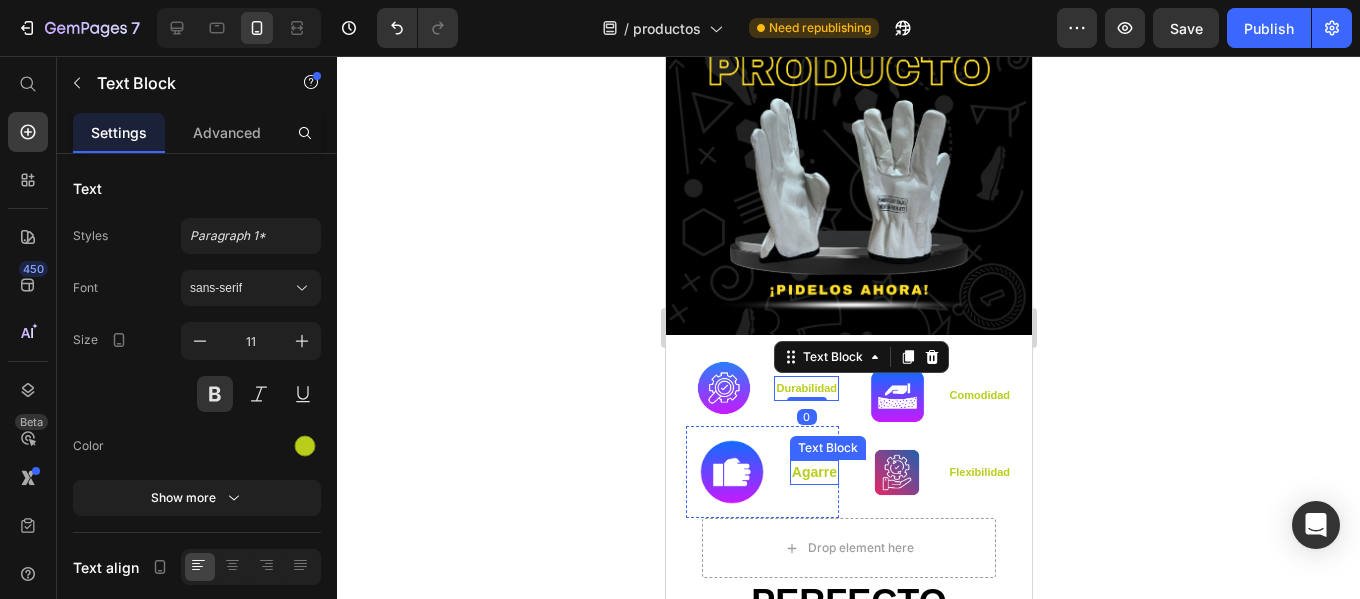 click on "agarre" at bounding box center [813, 472] 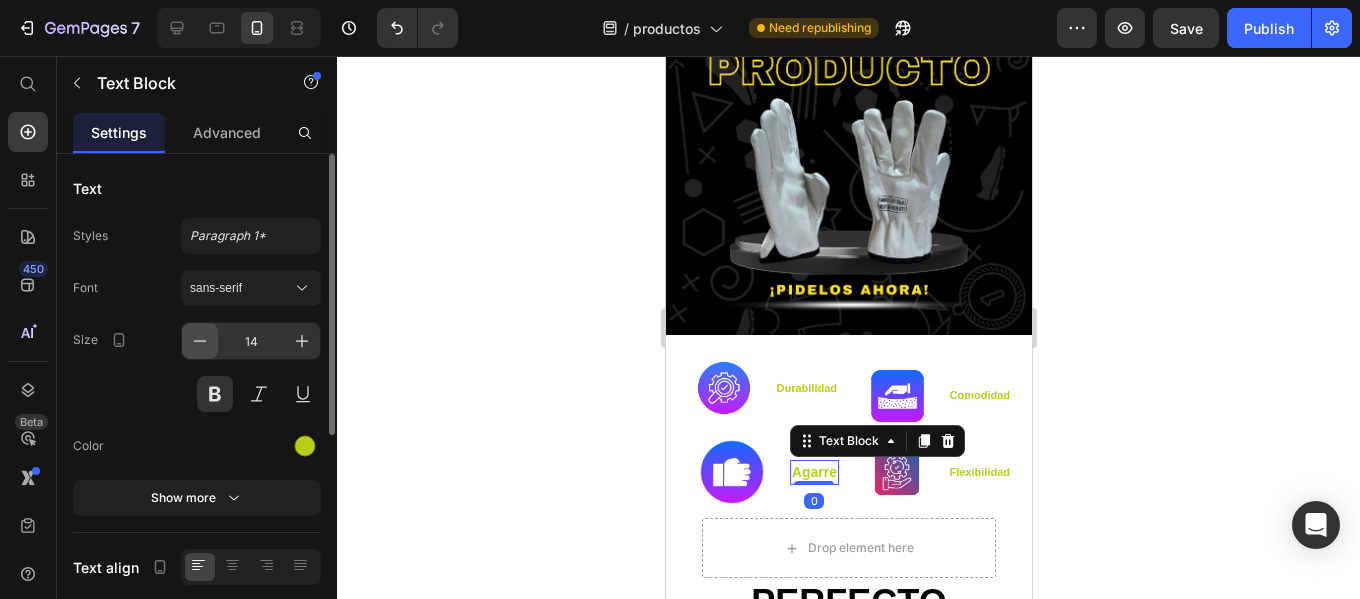 click 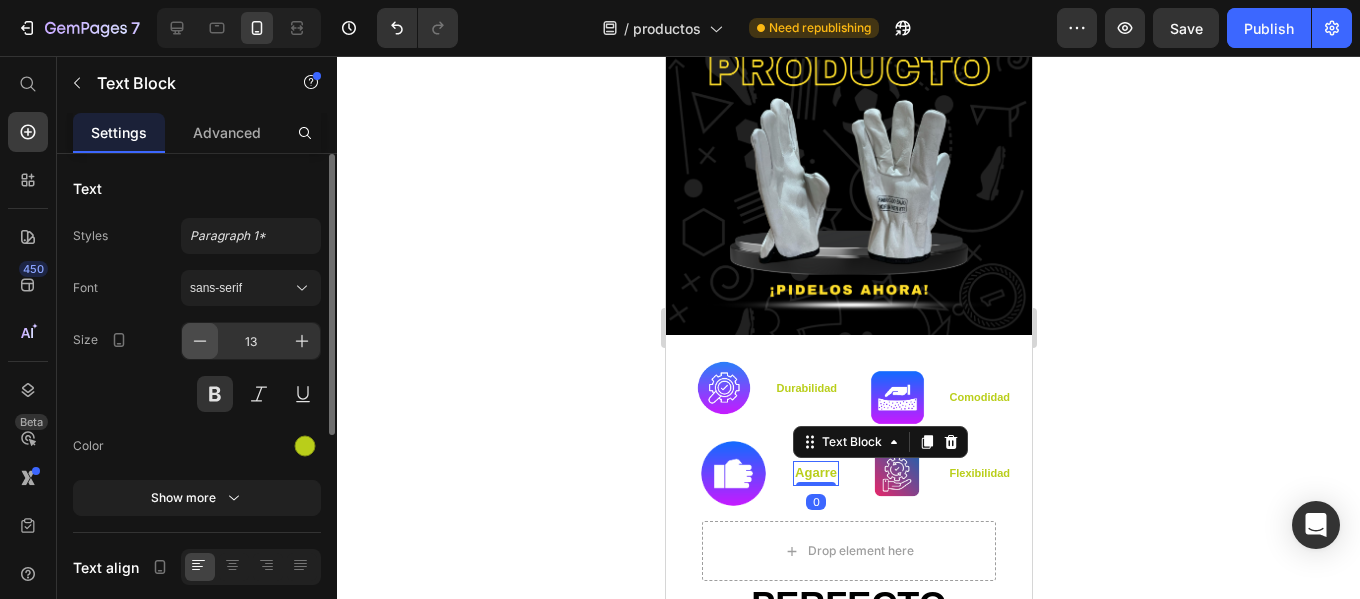 click 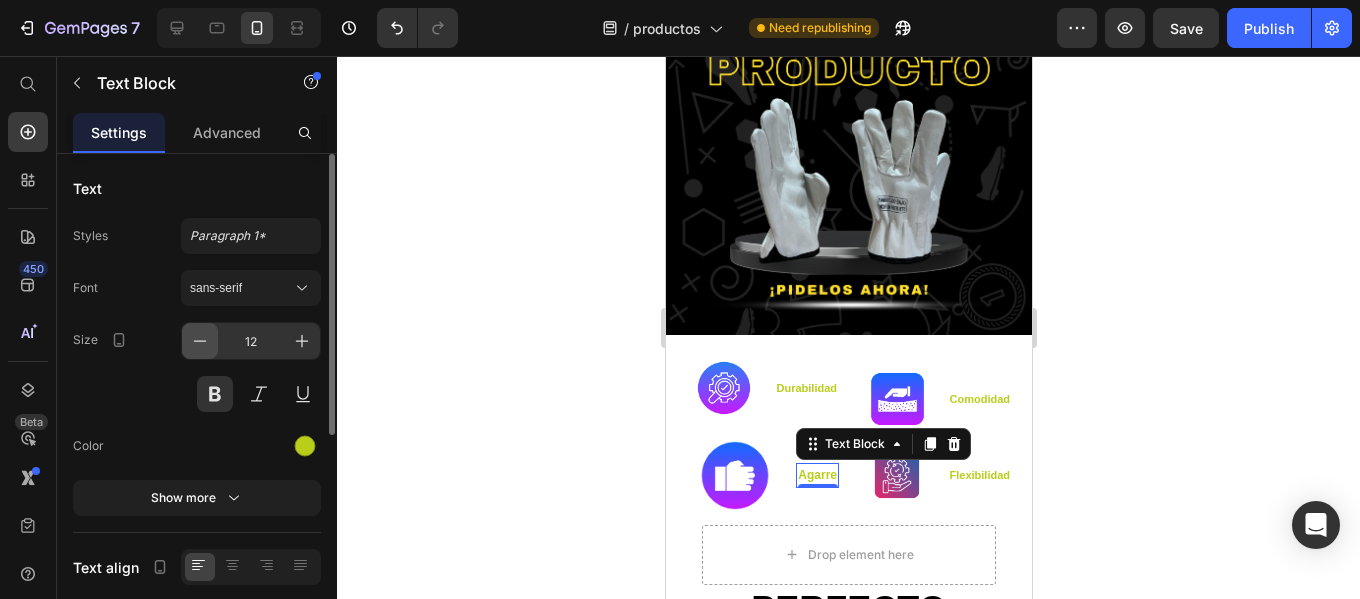 click 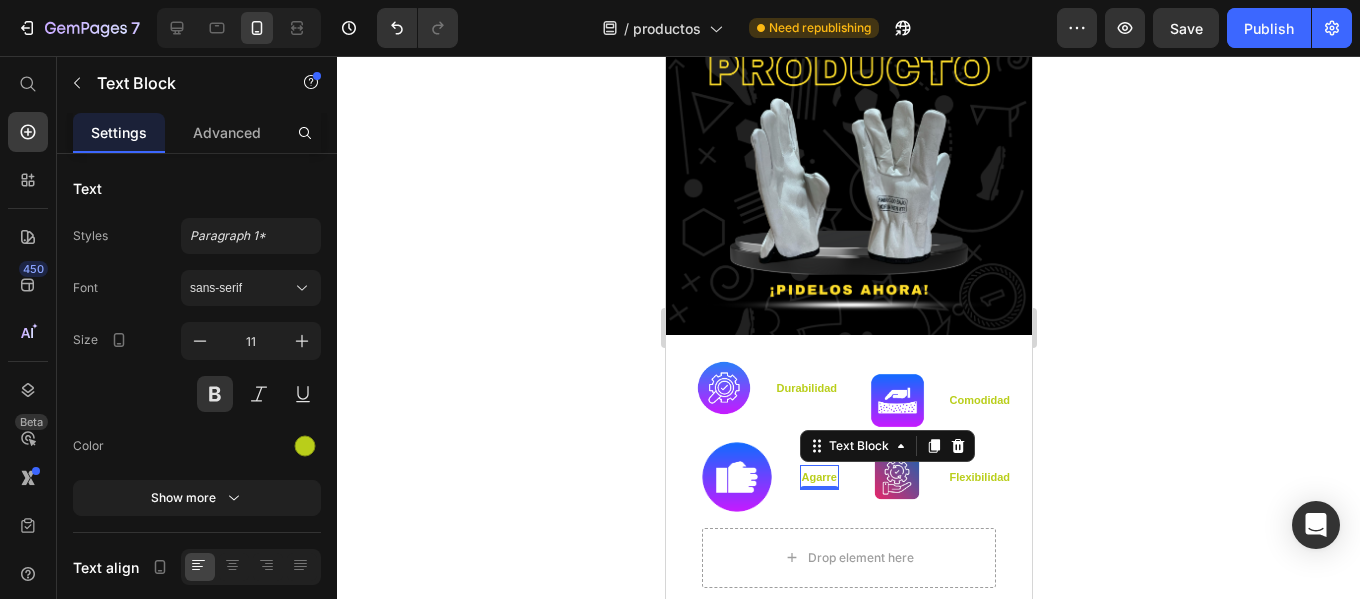 click 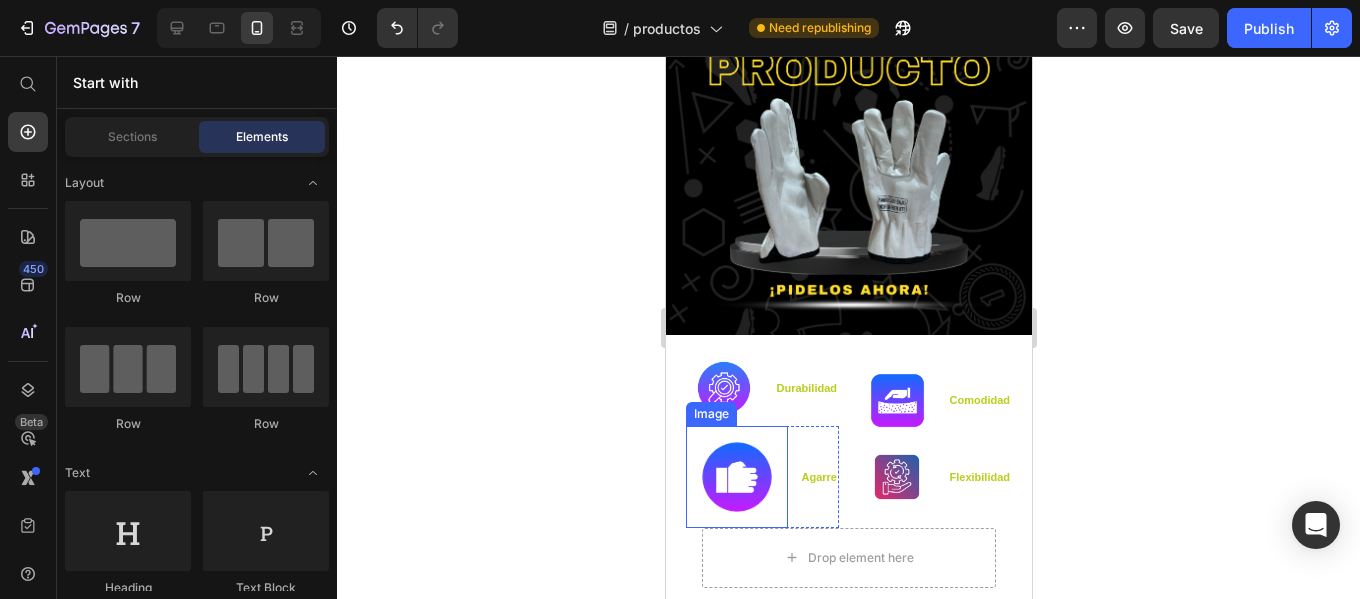click at bounding box center (736, 477) 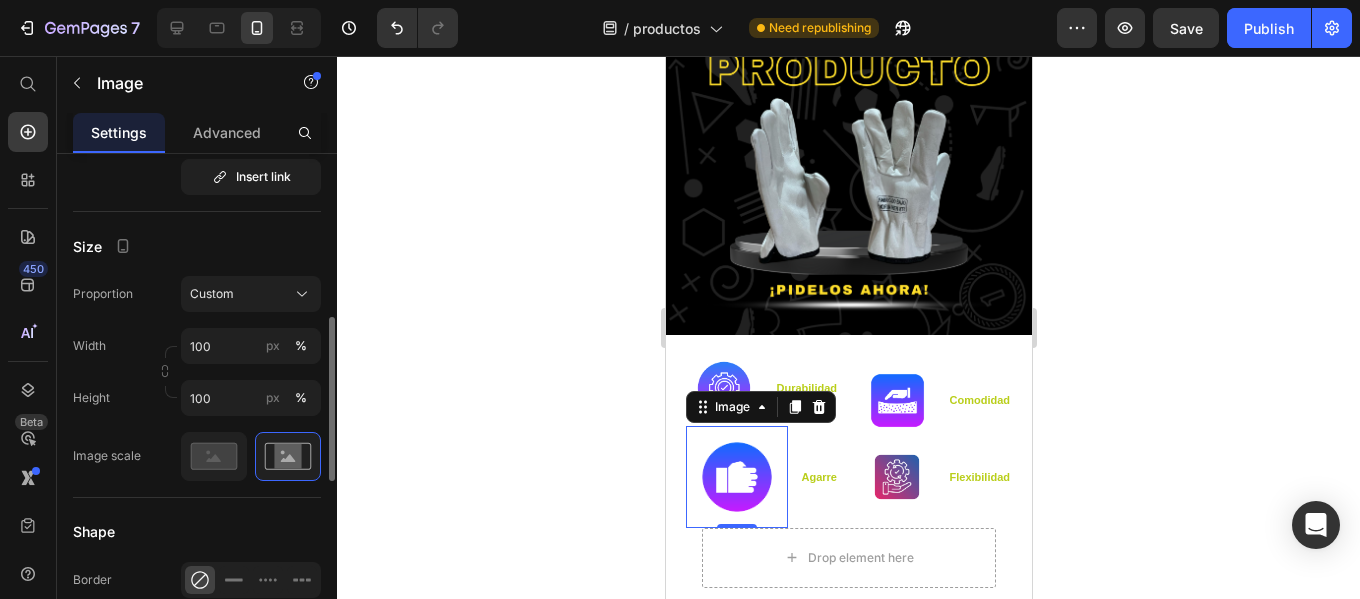 scroll, scrollTop: 600, scrollLeft: 0, axis: vertical 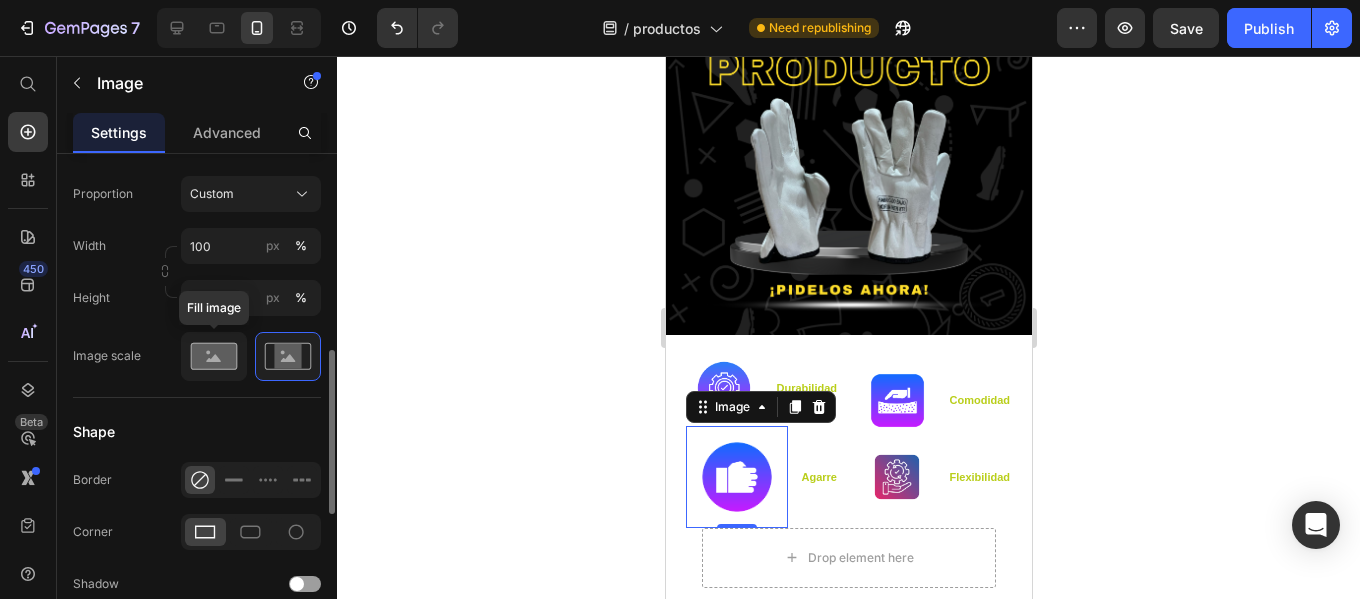 click 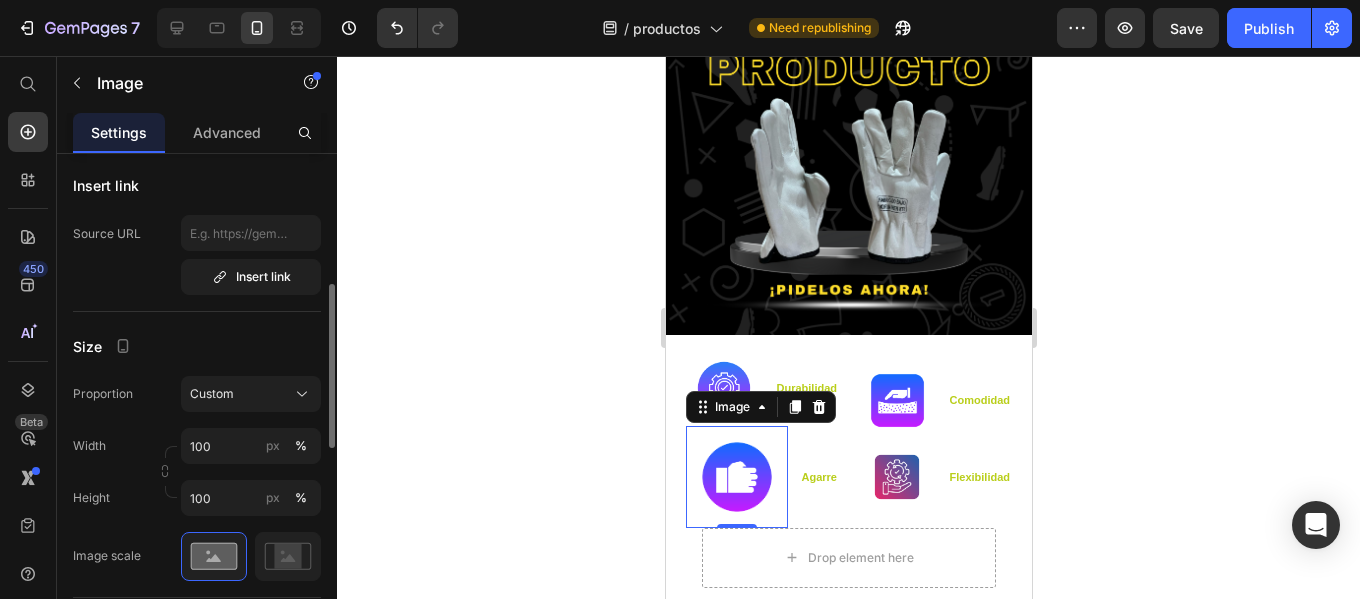 scroll, scrollTop: 500, scrollLeft: 0, axis: vertical 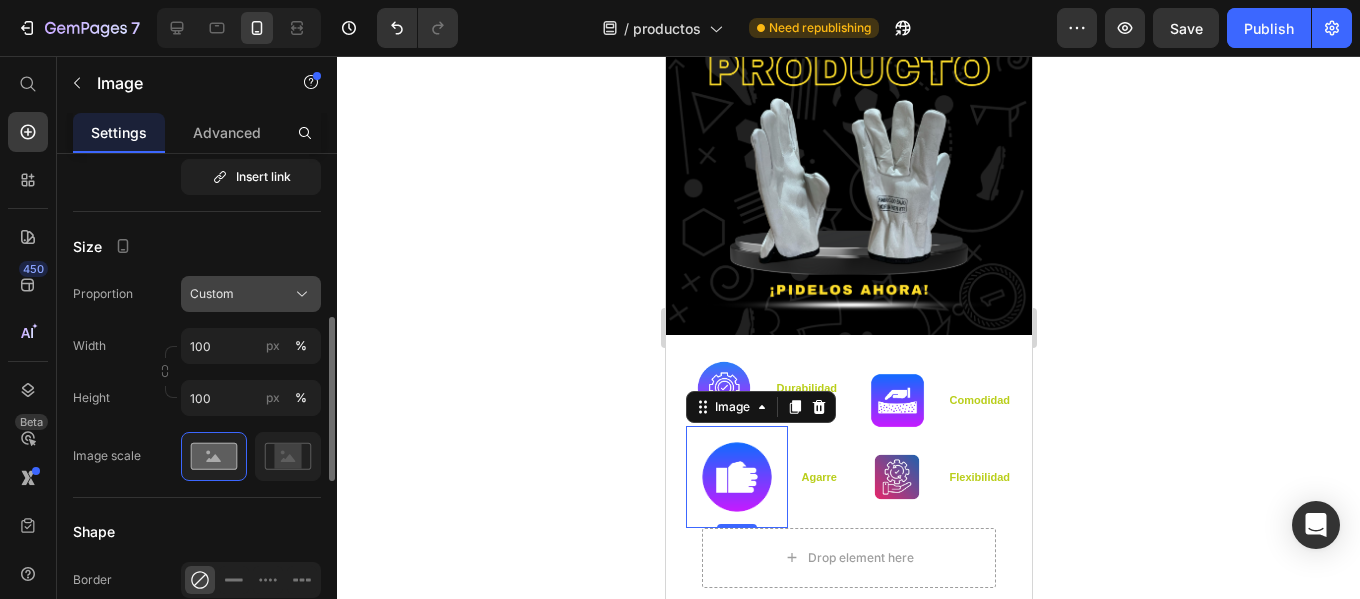 click 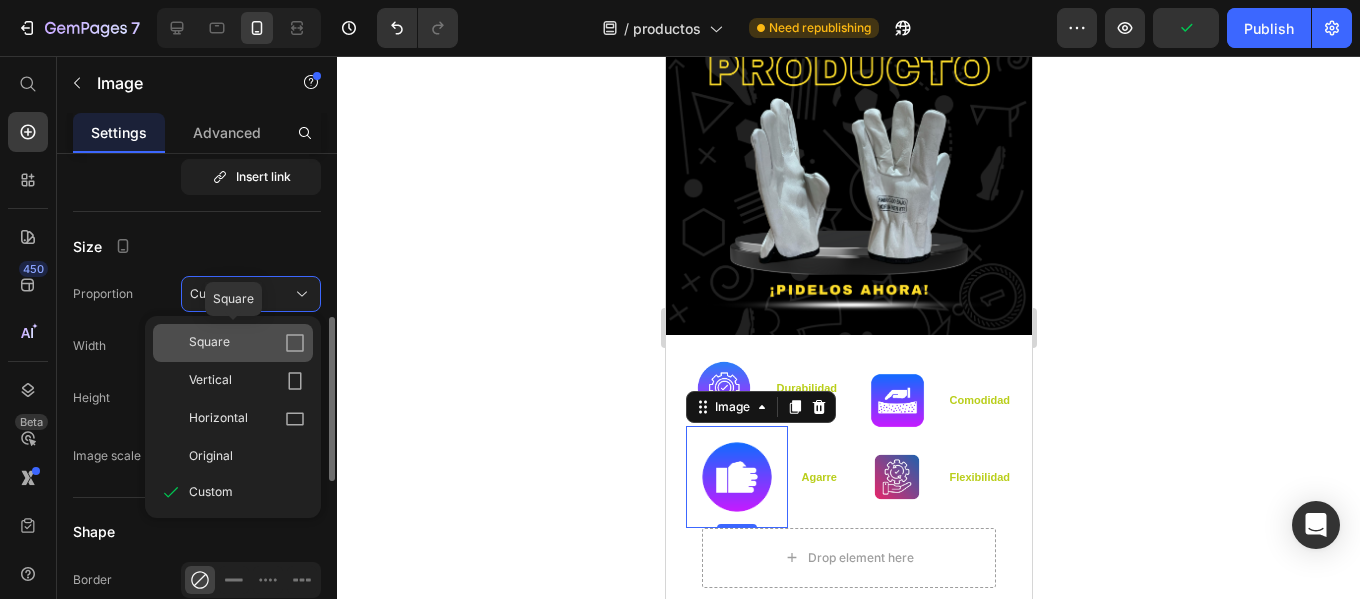 click on "Square" at bounding box center (247, 343) 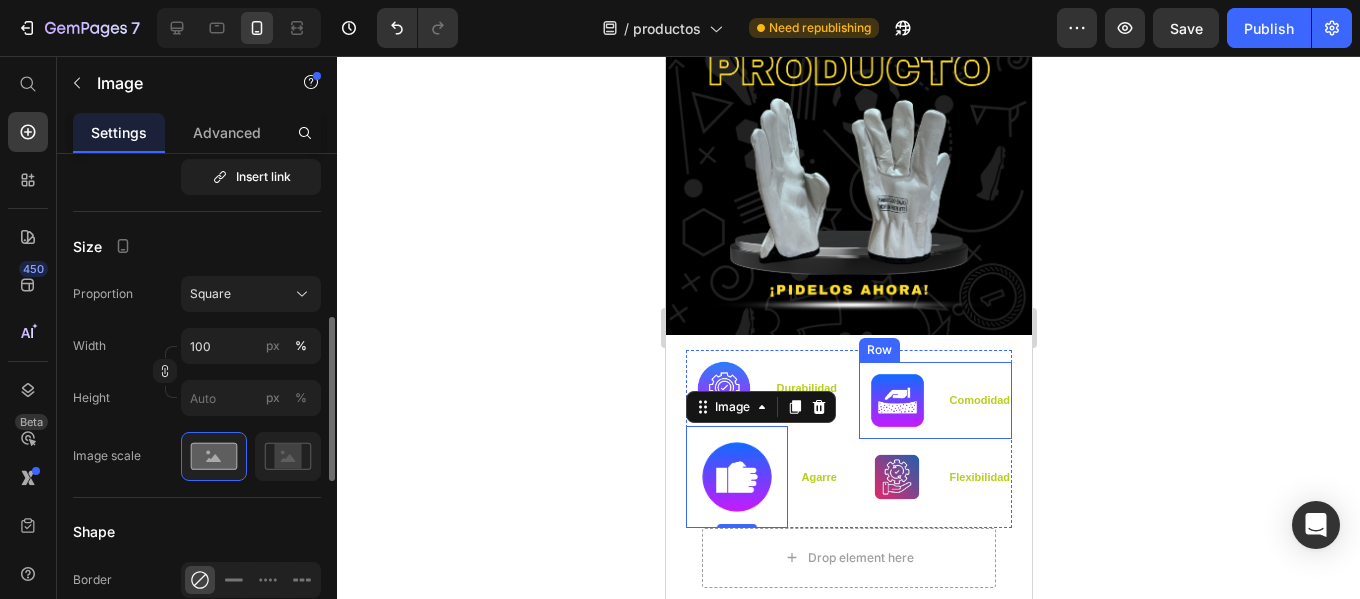 click 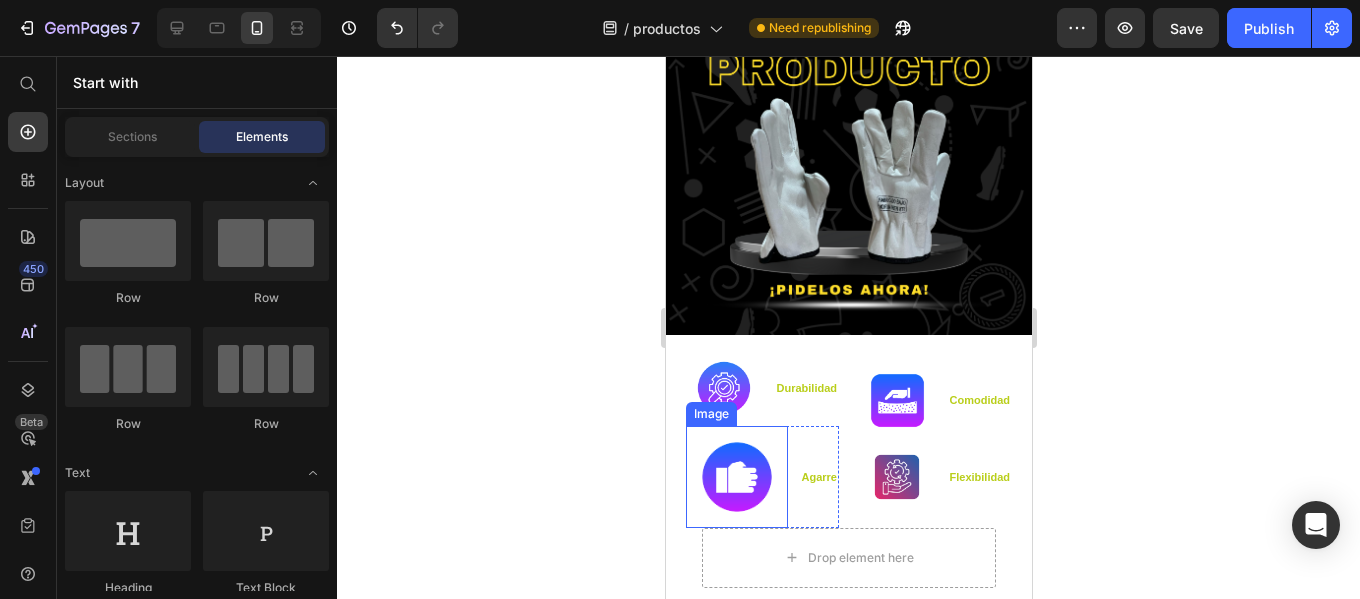 click at bounding box center [736, 477] 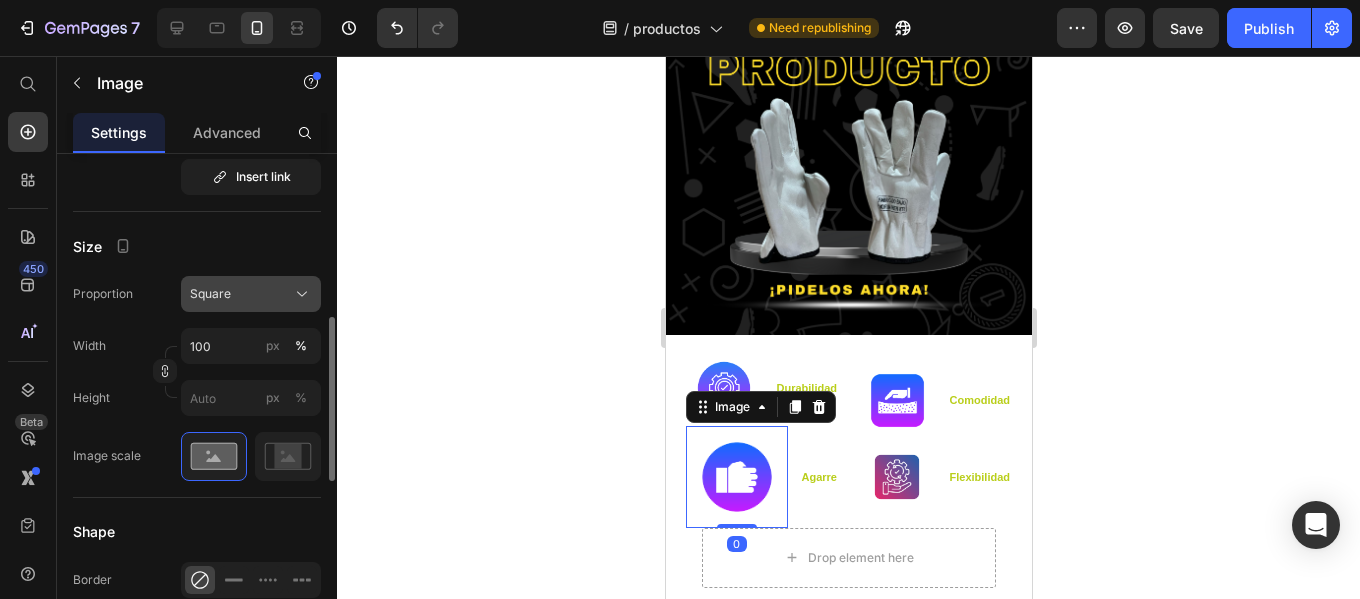 click on "Square" at bounding box center (251, 294) 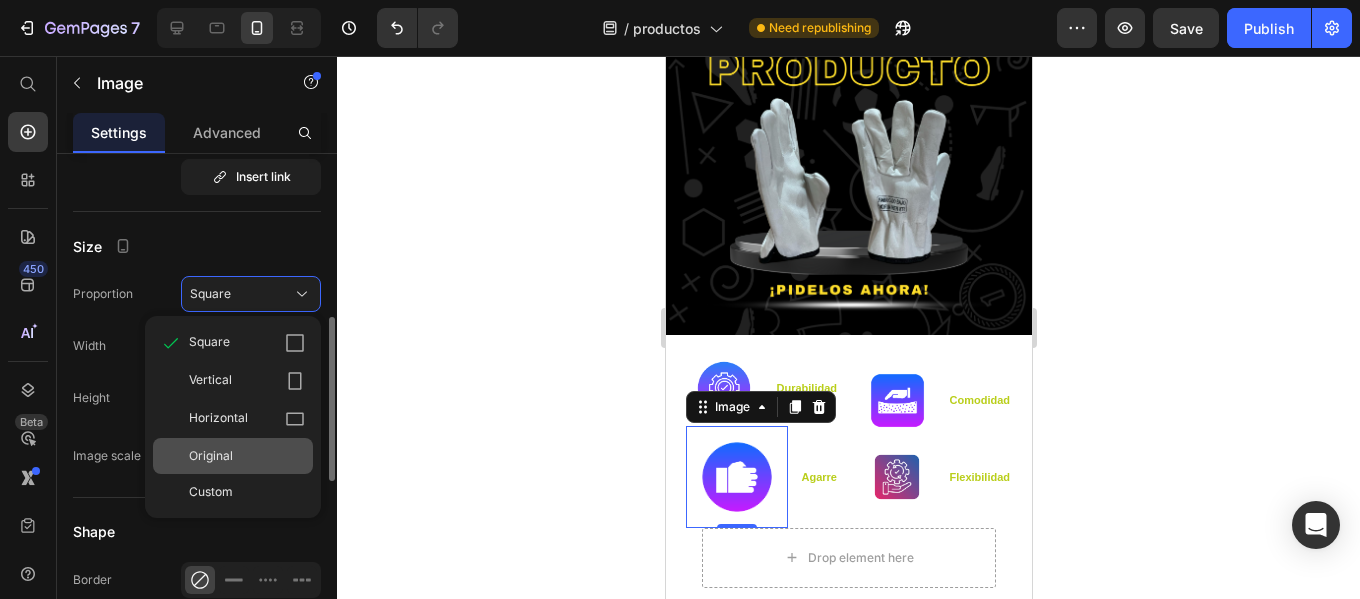 click on "Original" 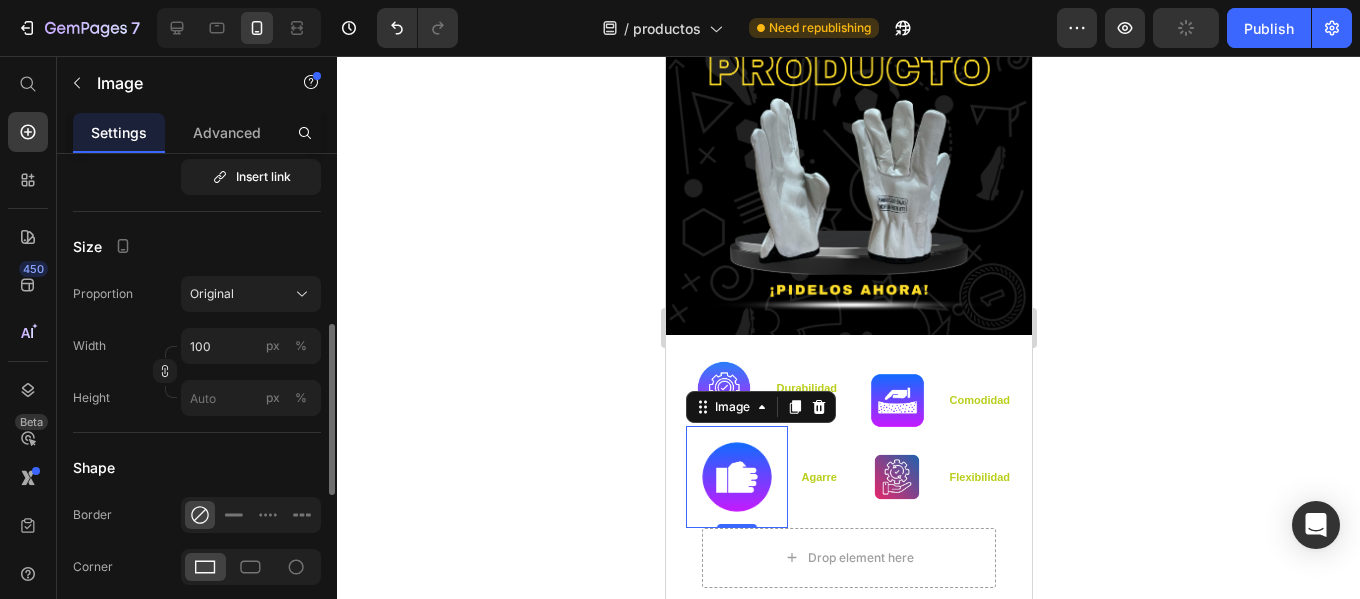 type 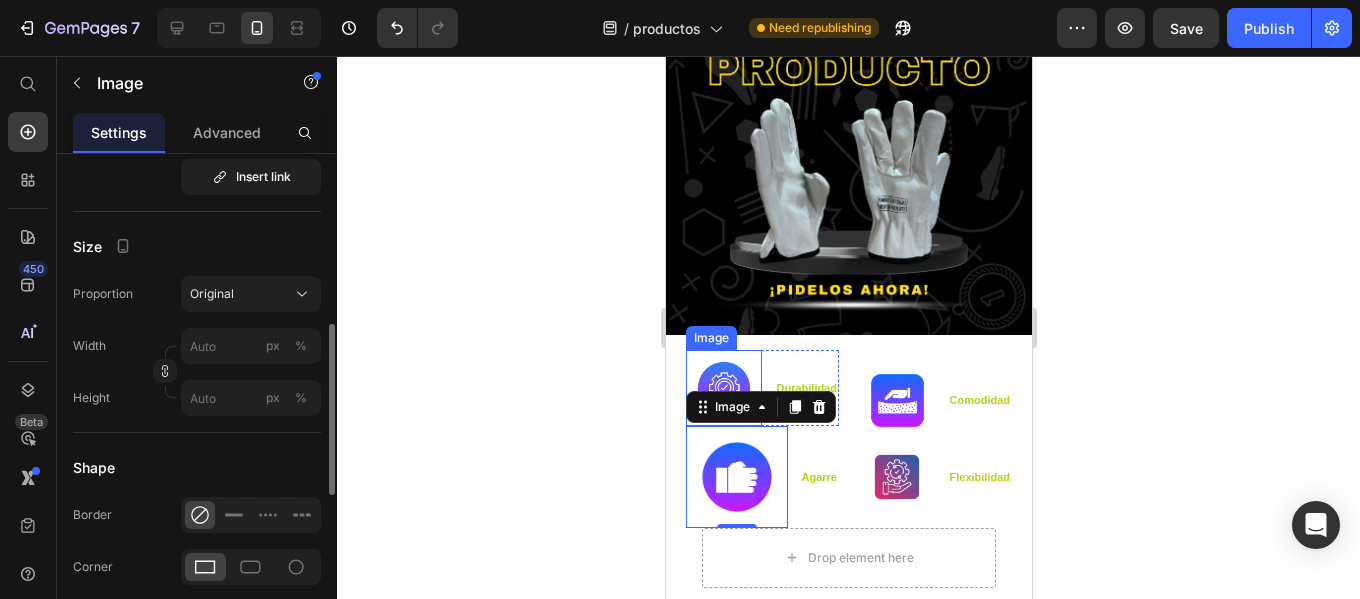 click at bounding box center (723, 388) 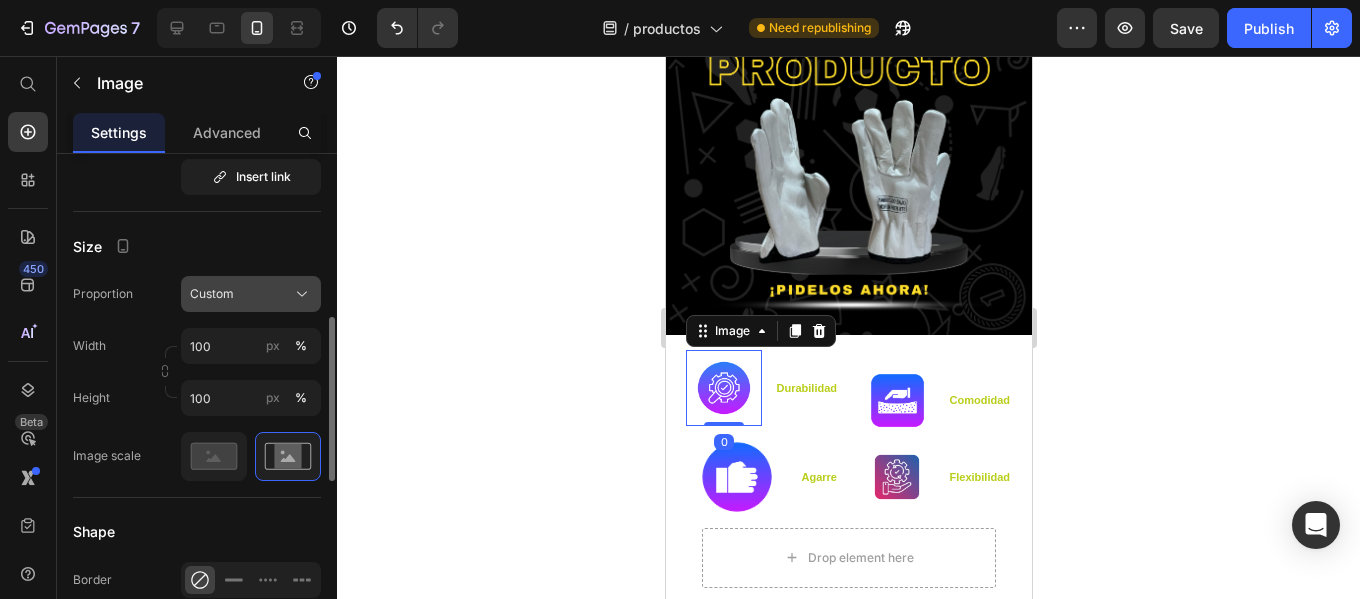 click on "Custom" 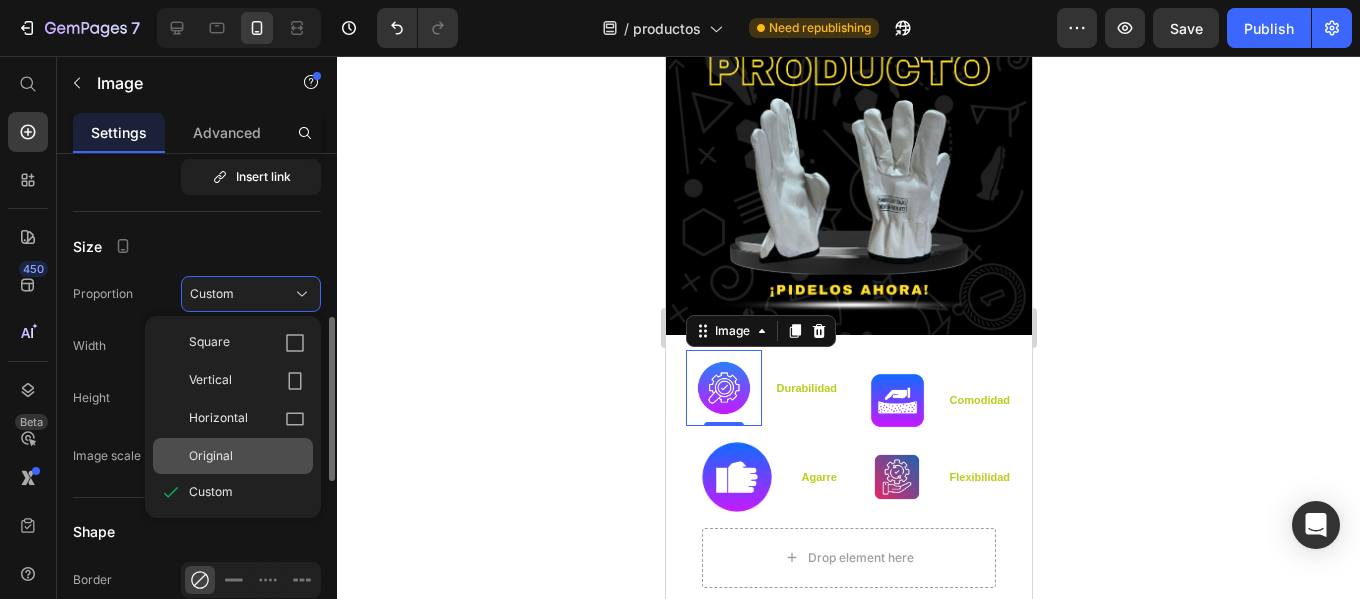 click on "Original" 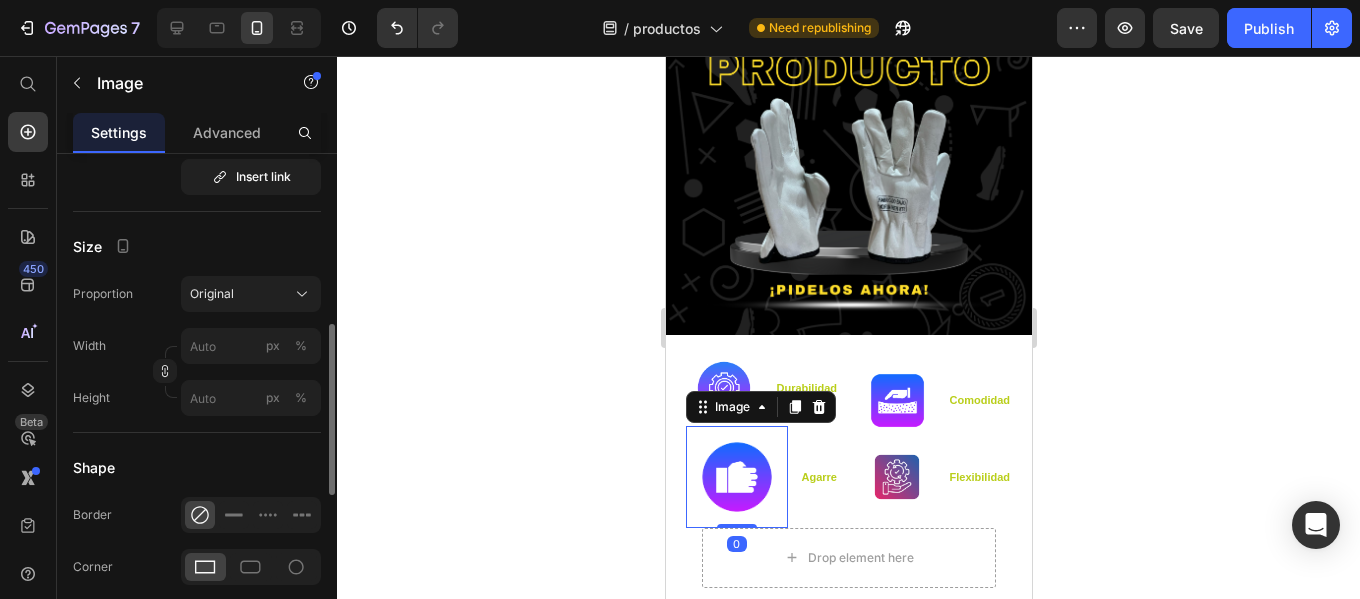 click at bounding box center (736, 477) 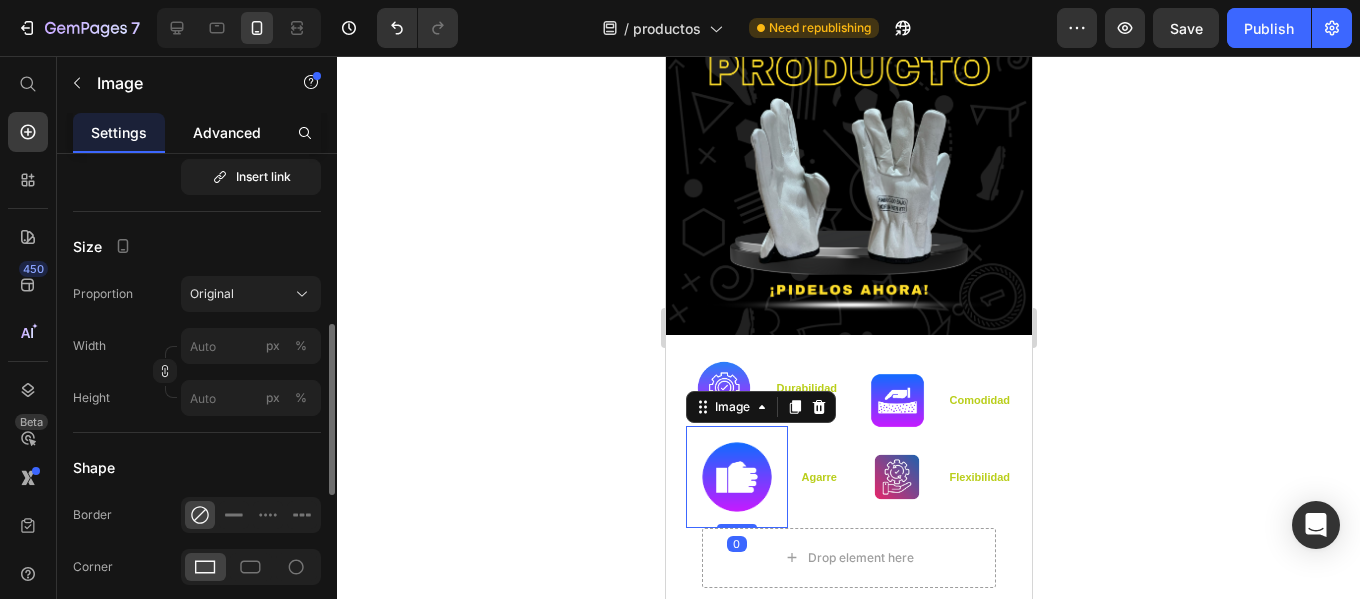 click on "Advanced" 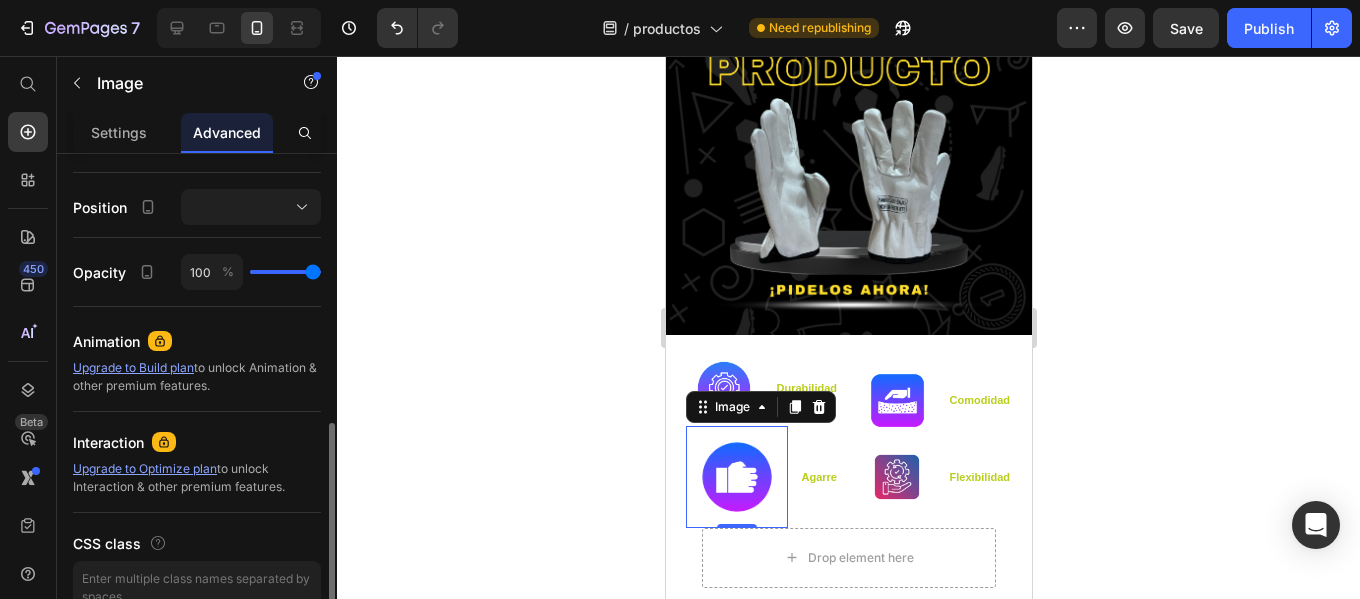 scroll, scrollTop: 400, scrollLeft: 0, axis: vertical 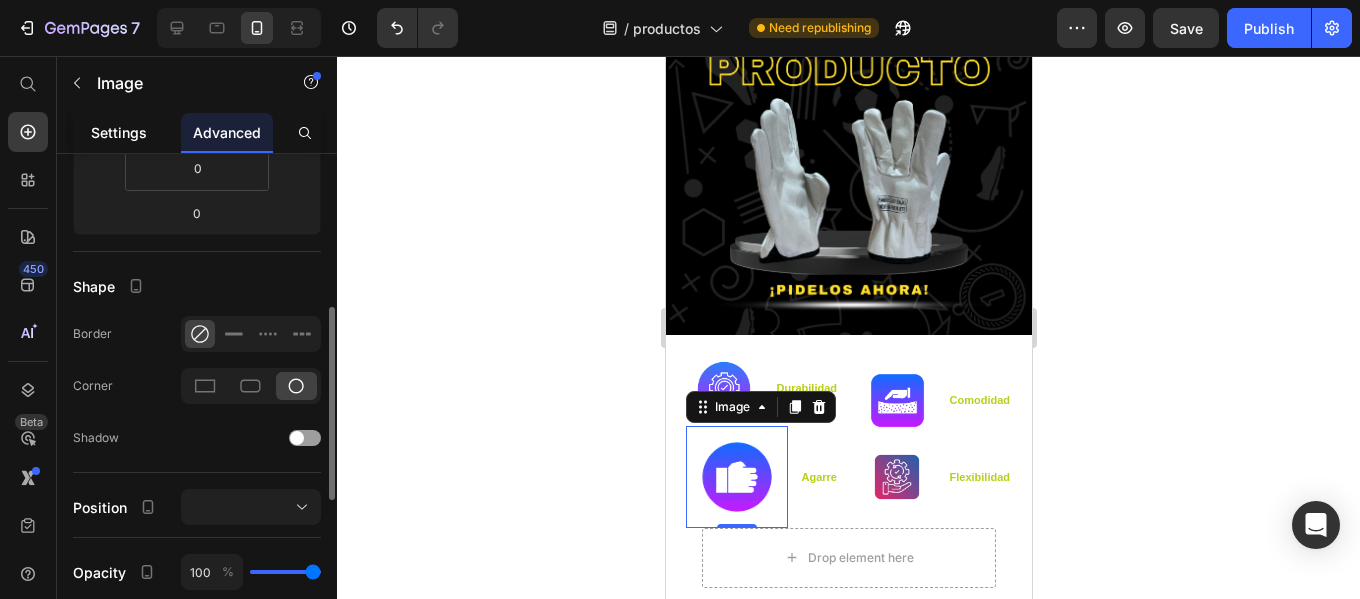 click on "Settings" at bounding box center [119, 132] 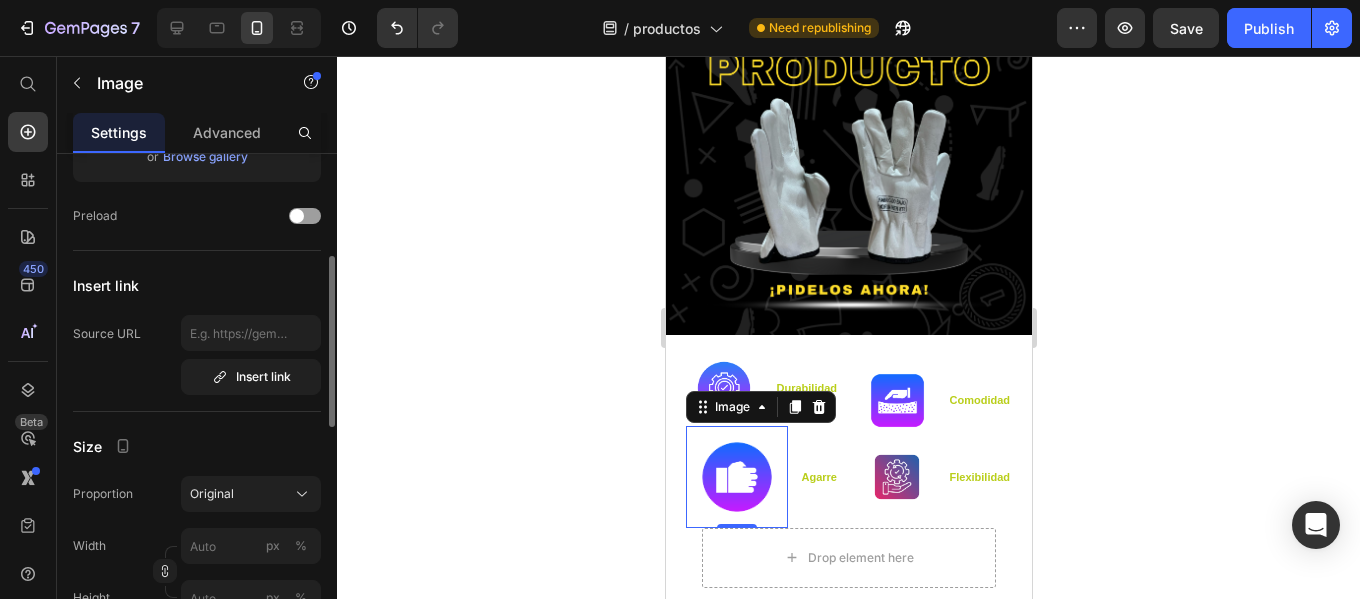 scroll, scrollTop: 400, scrollLeft: 0, axis: vertical 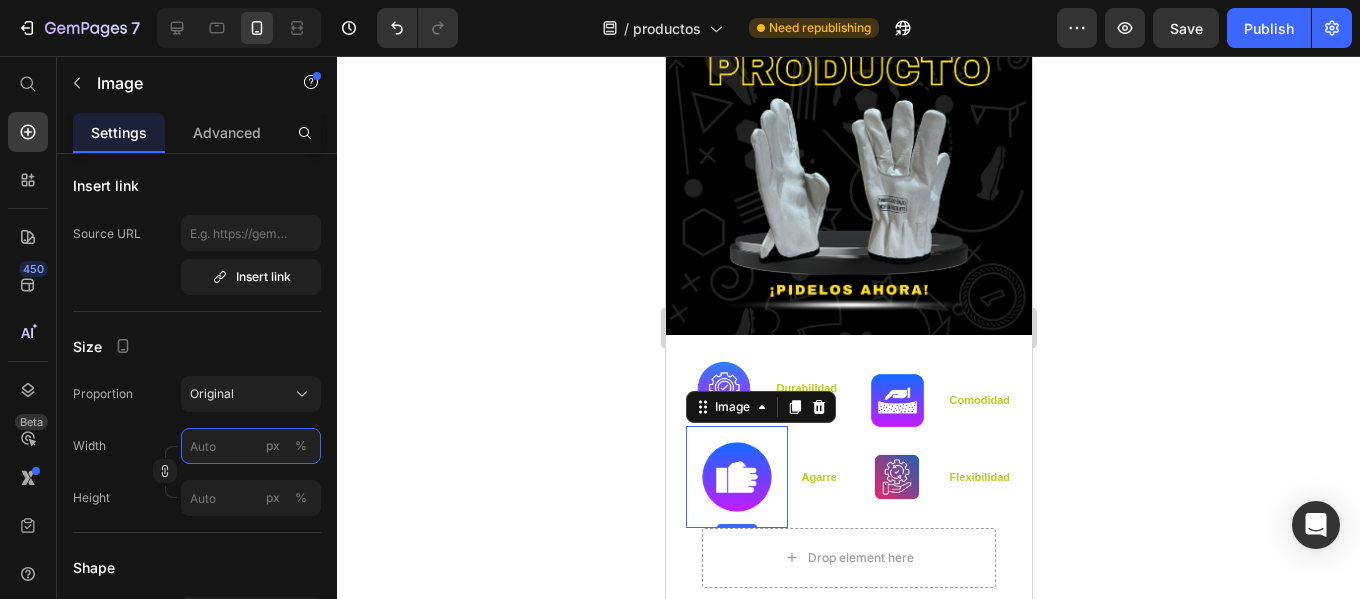 click on "px %" at bounding box center [251, 446] 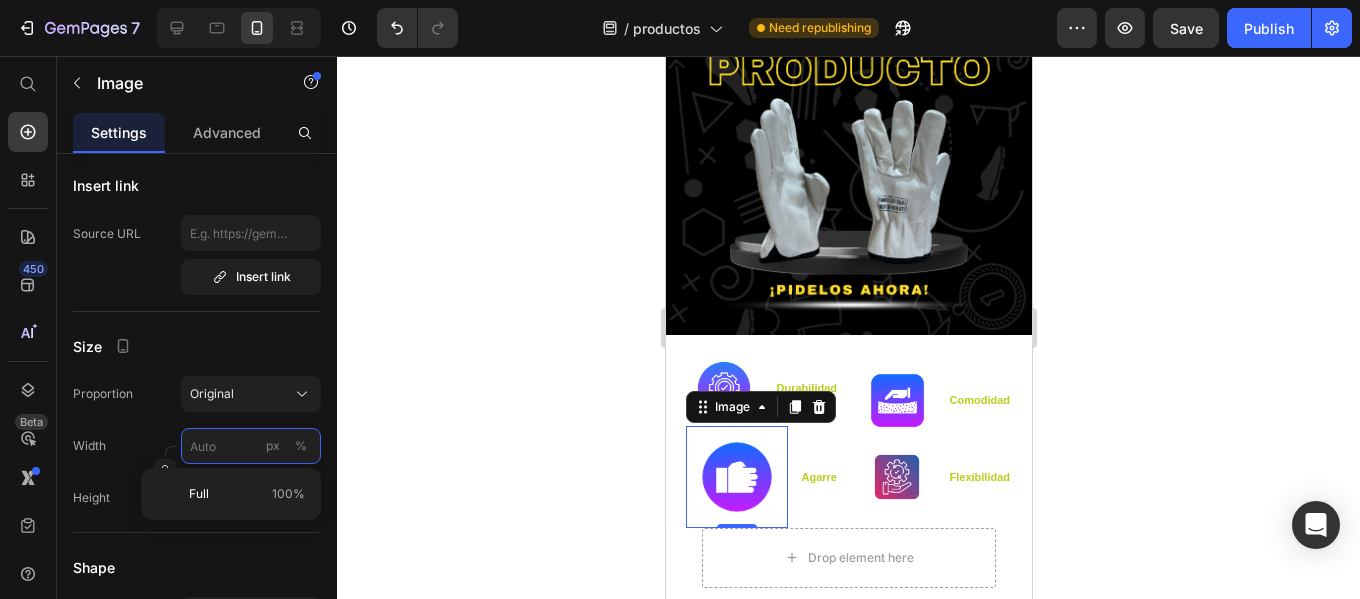 type on "5" 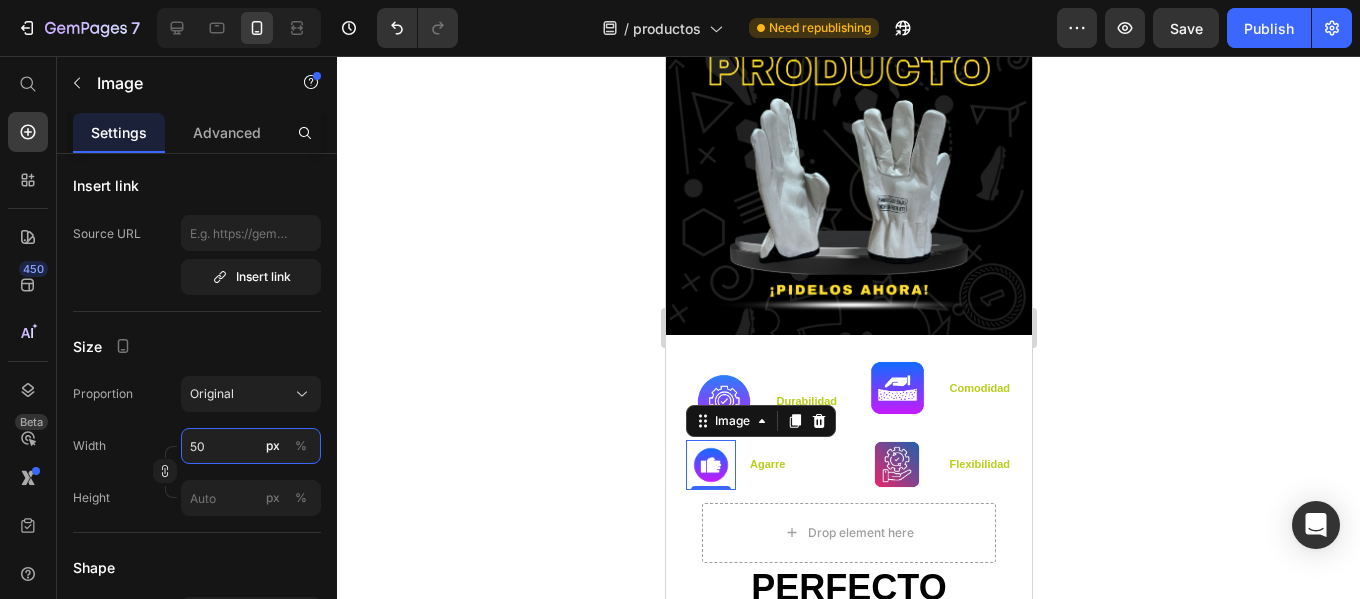 type on "5" 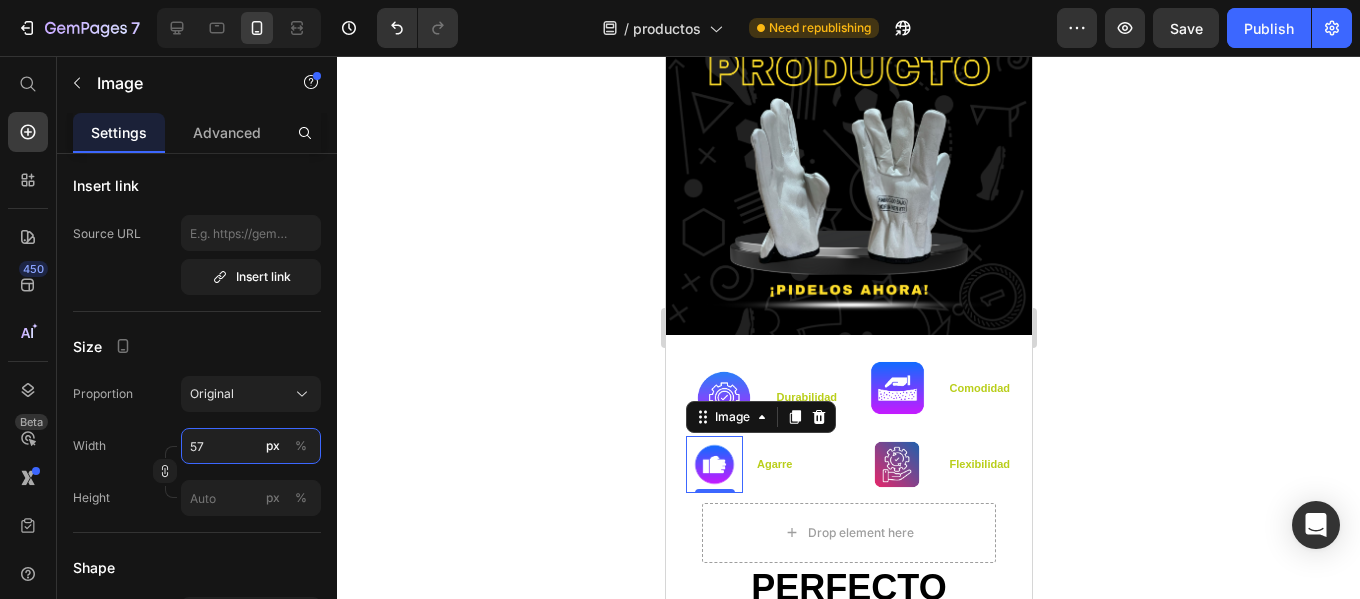 type on "5" 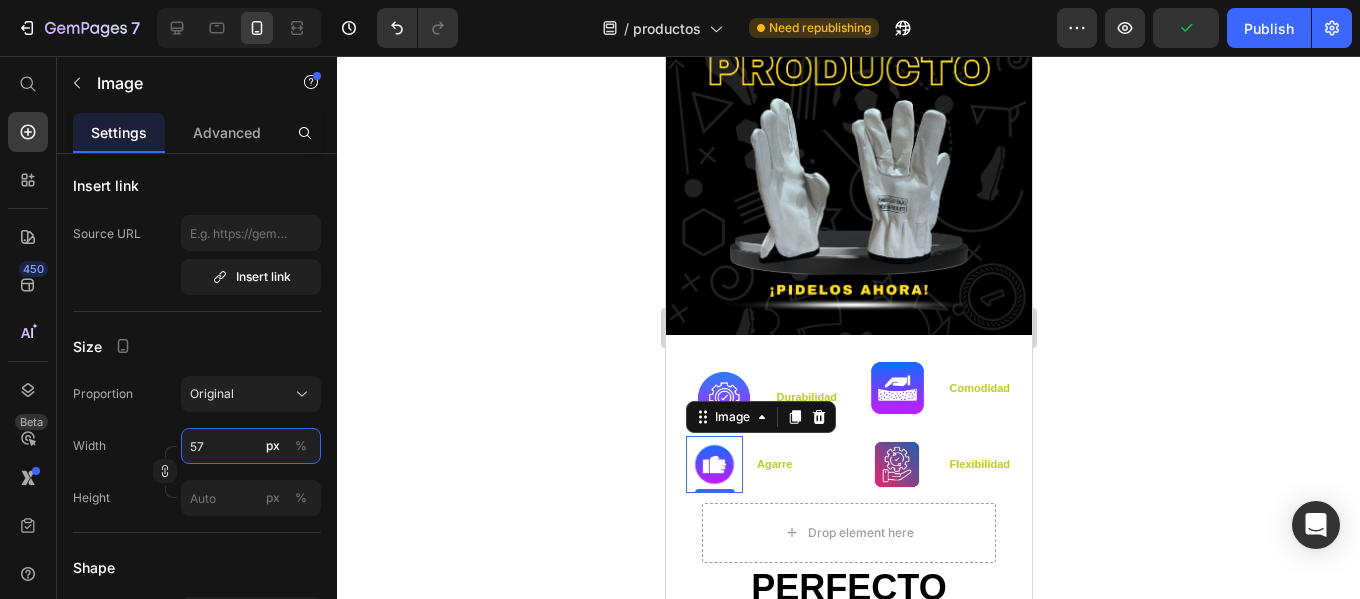type on "5" 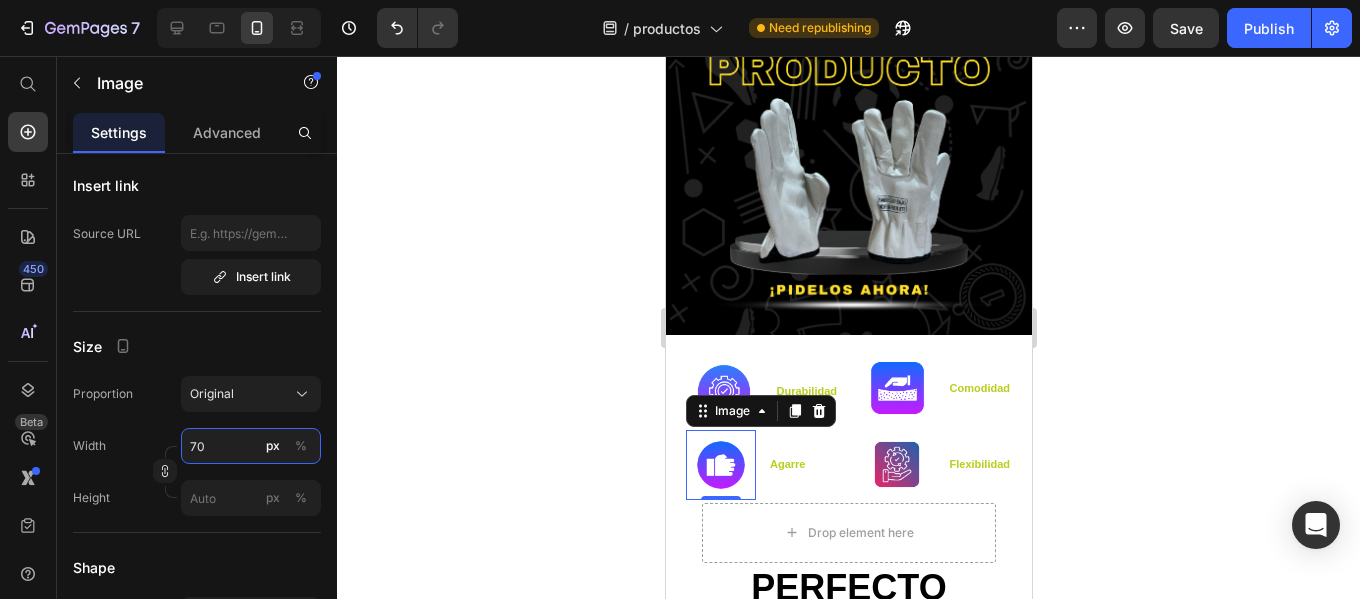 type on "70" 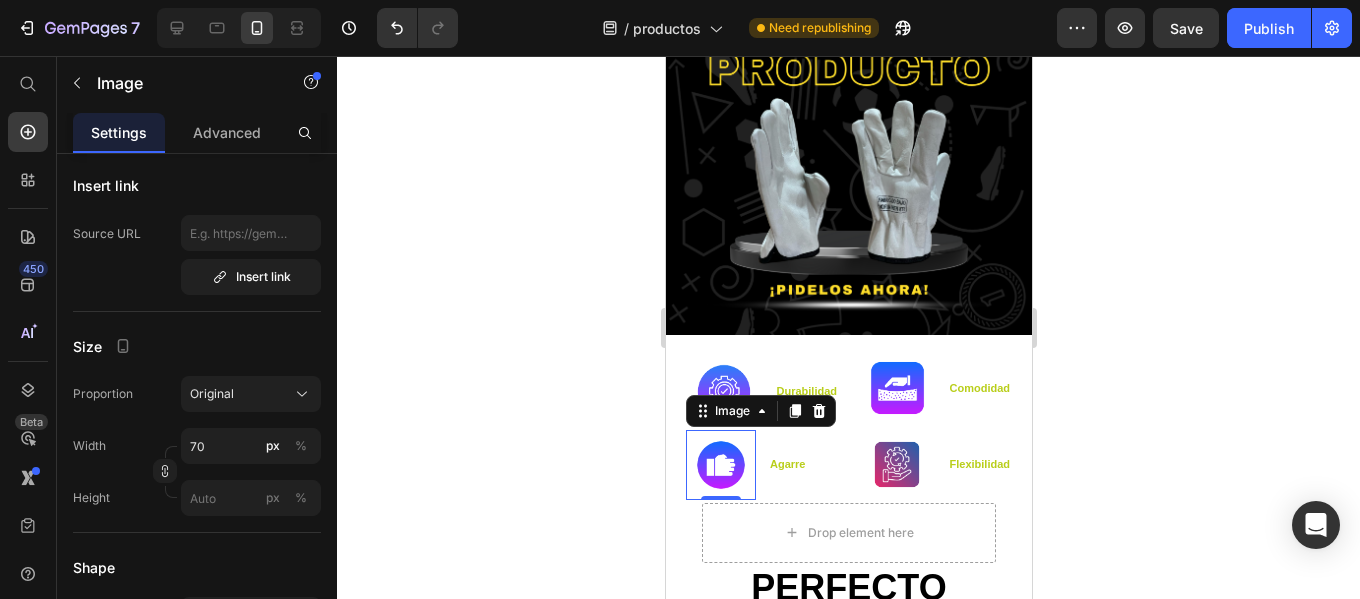 click 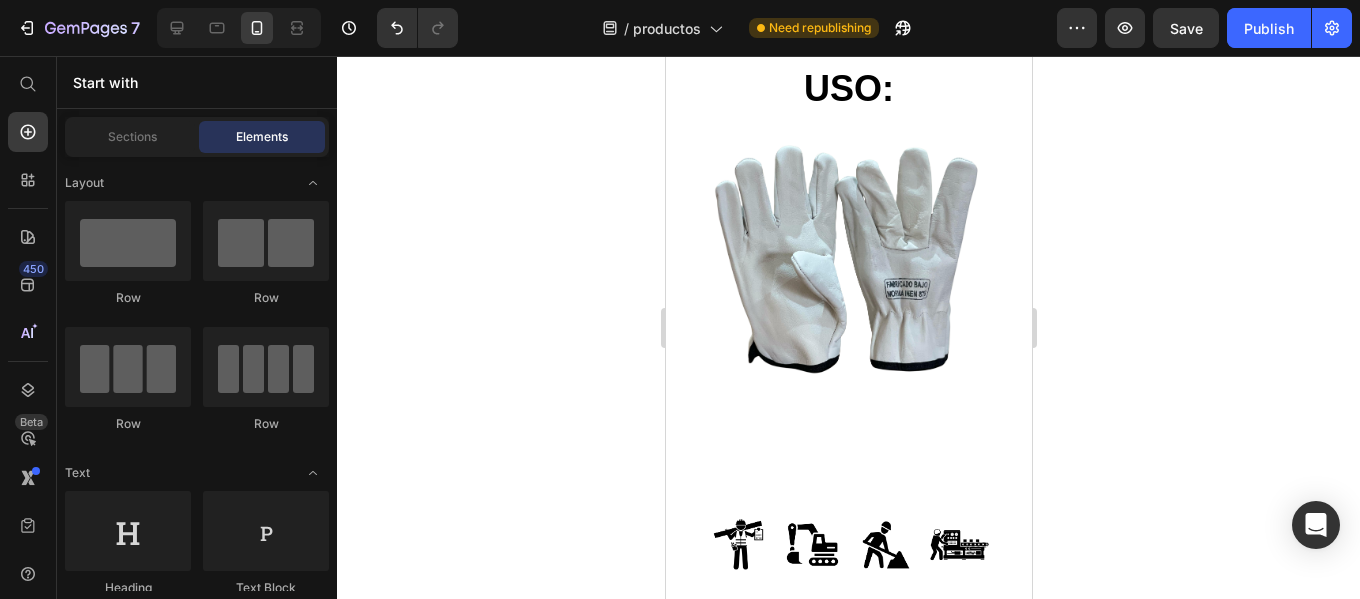 scroll, scrollTop: 1034, scrollLeft: 0, axis: vertical 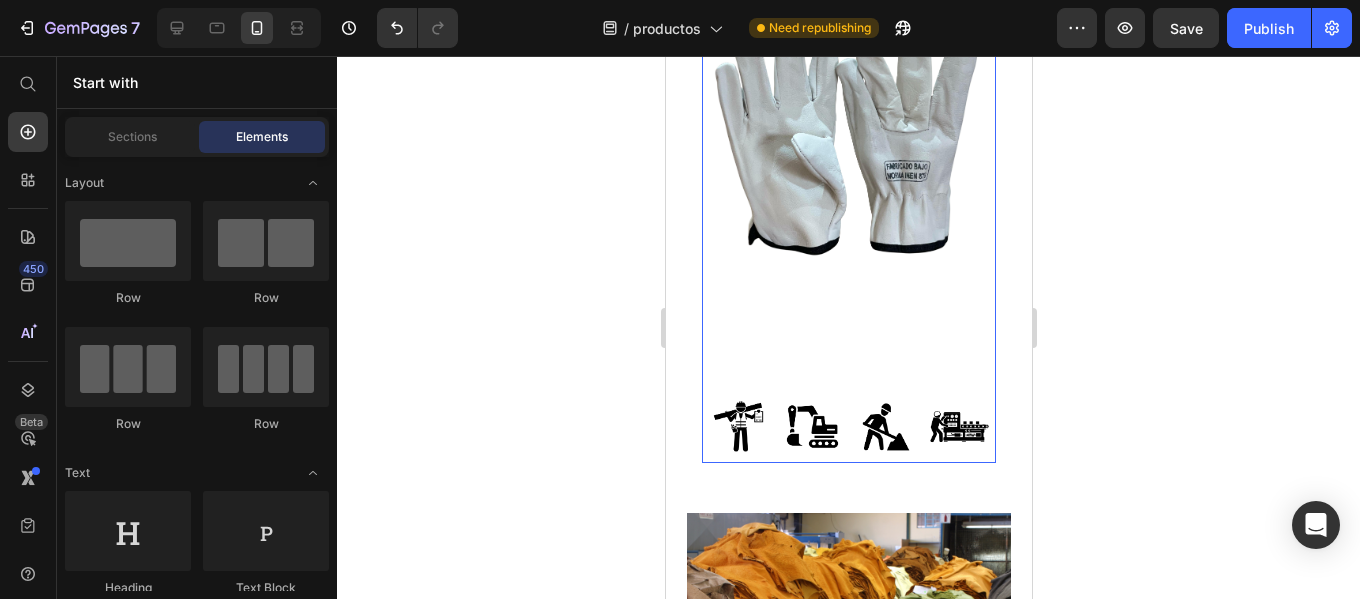 click on "pERFECTO PARA TODO USO:  Heading Image Image Image Image Row" at bounding box center (848, 158) 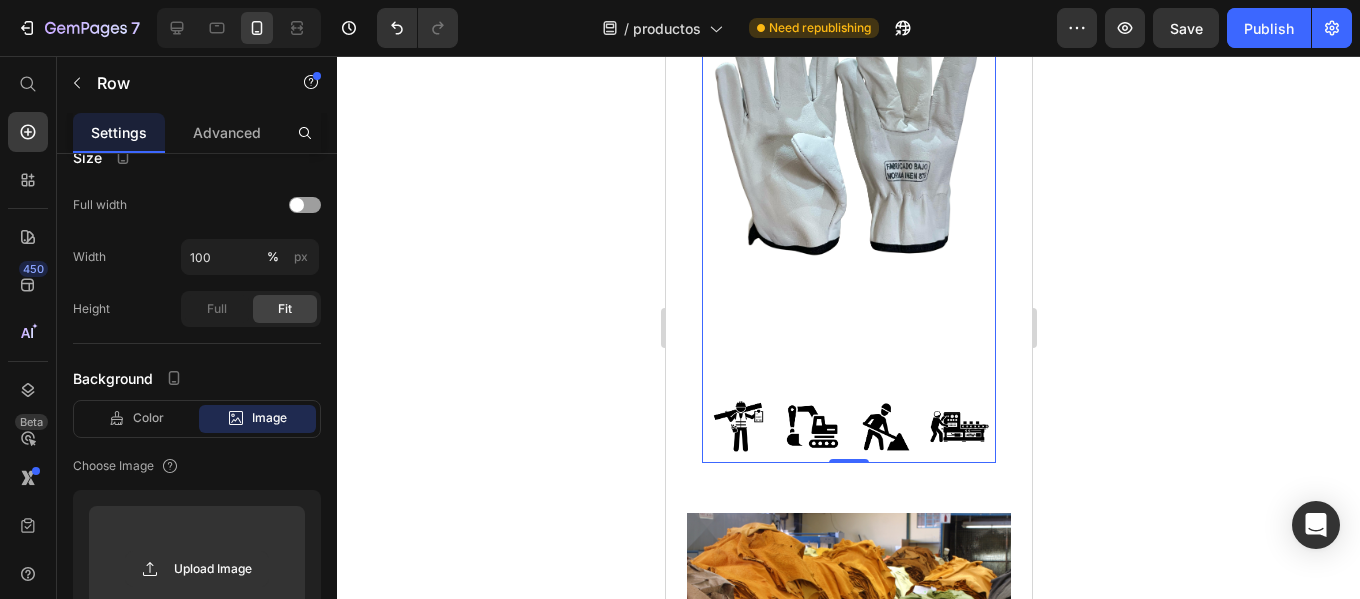 scroll, scrollTop: 0, scrollLeft: 0, axis: both 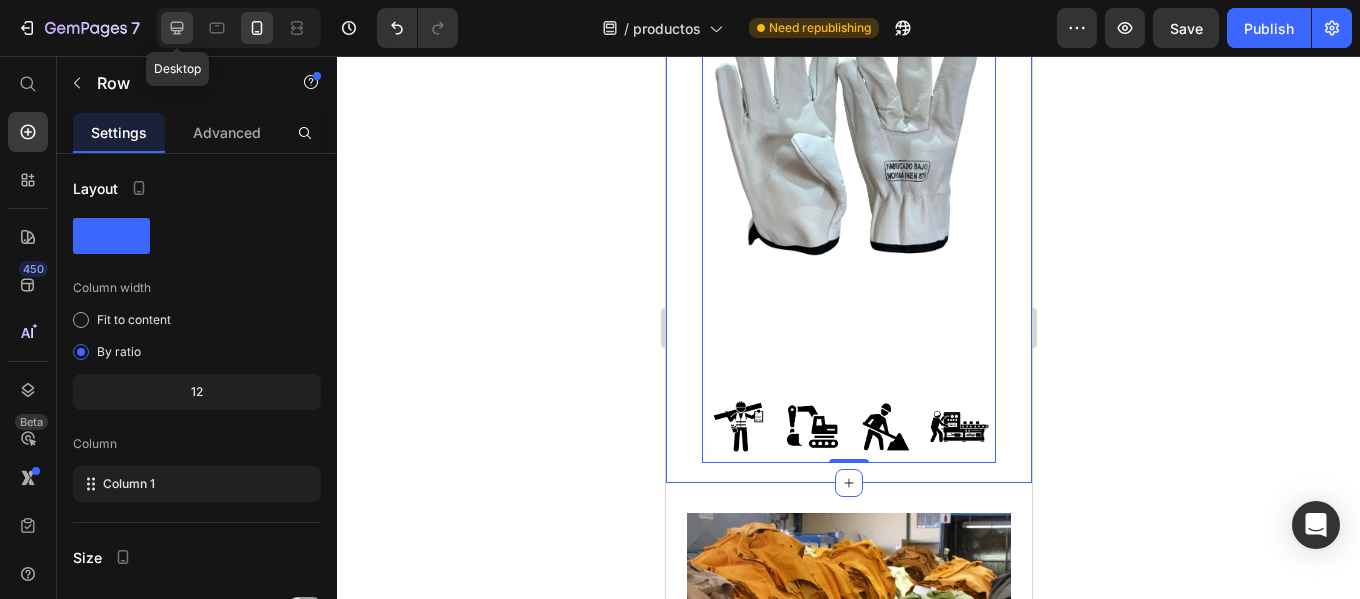 click 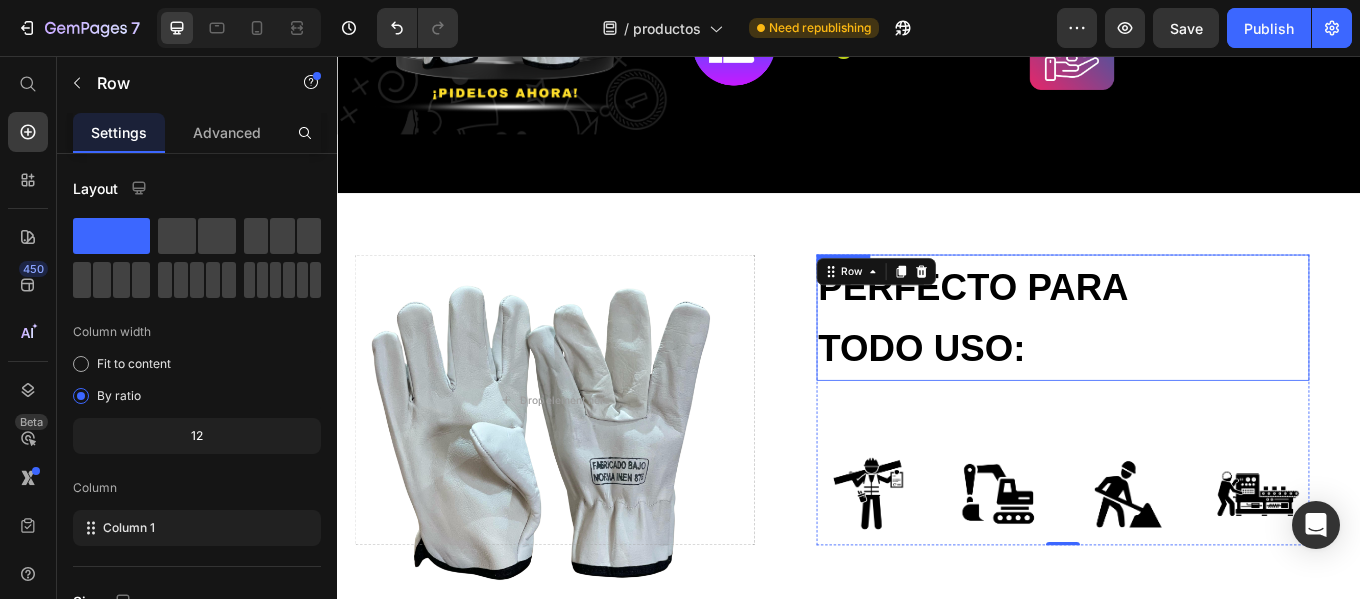 scroll, scrollTop: 1038, scrollLeft: 0, axis: vertical 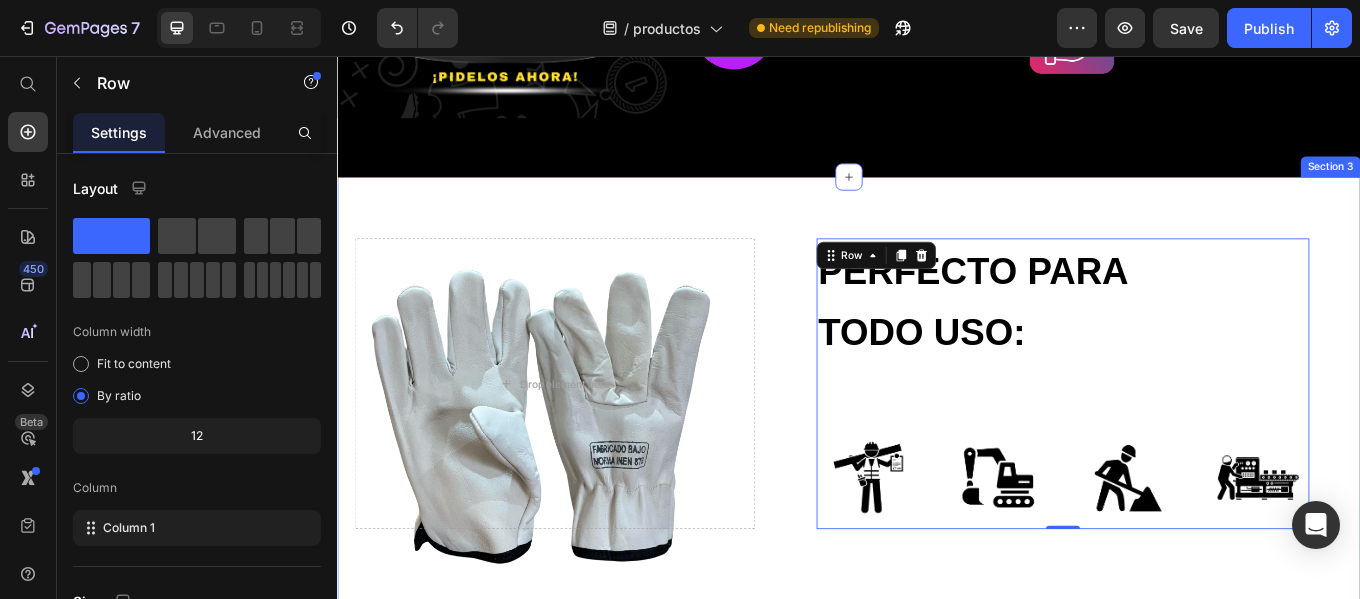 click on "pERFECTO PARA TODO USO:  Heading Image Image Image Image Row Row   0
Drop element here Hero Banner Section 3" at bounding box center [937, 459] 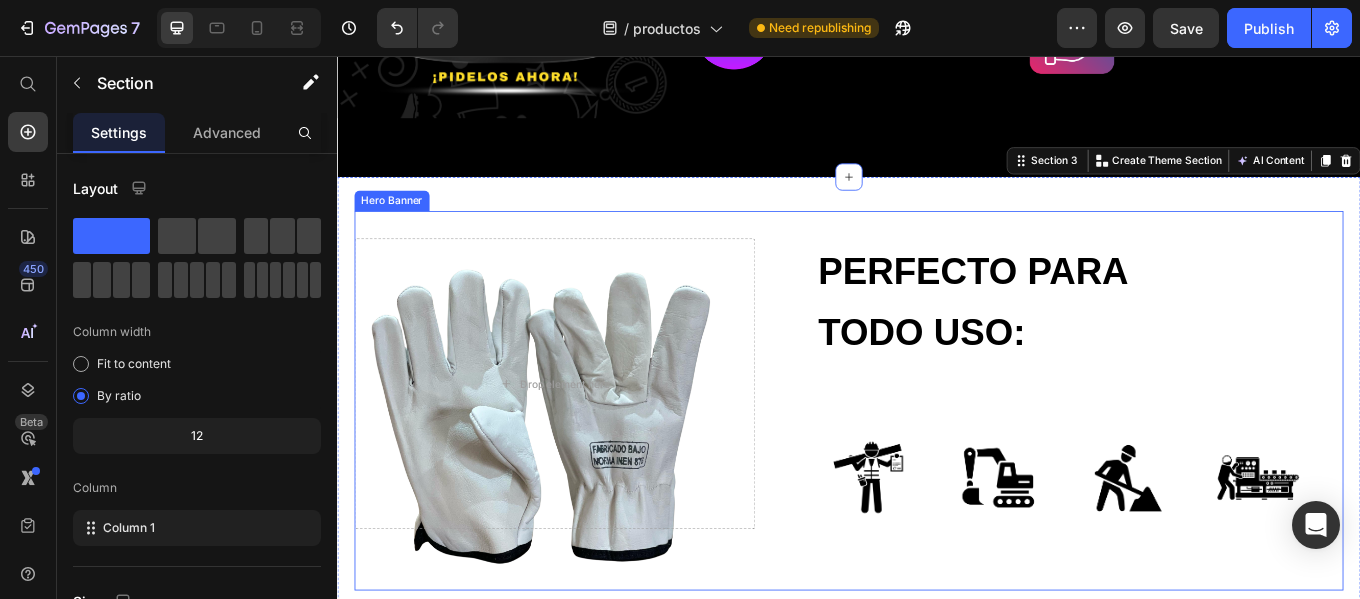 click on "pERFECTO PARA TODO USO:  Heading Image Image Image Image Row Row
Drop element here" at bounding box center (937, 460) 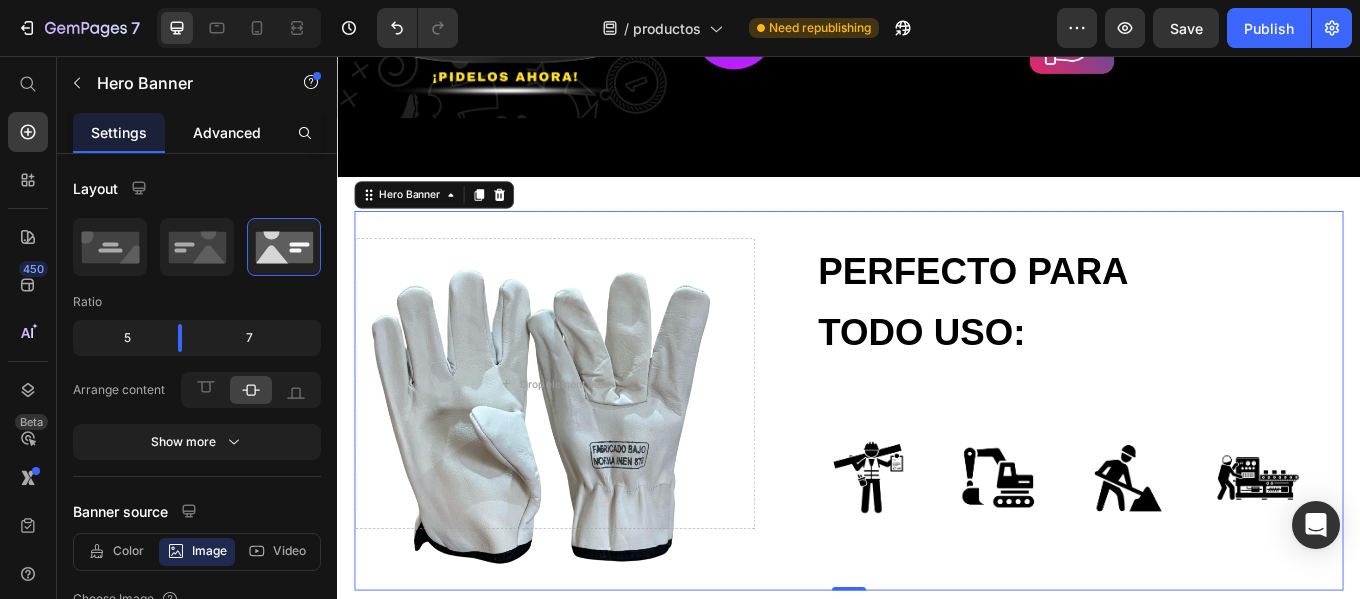 click on "Advanced" at bounding box center [227, 132] 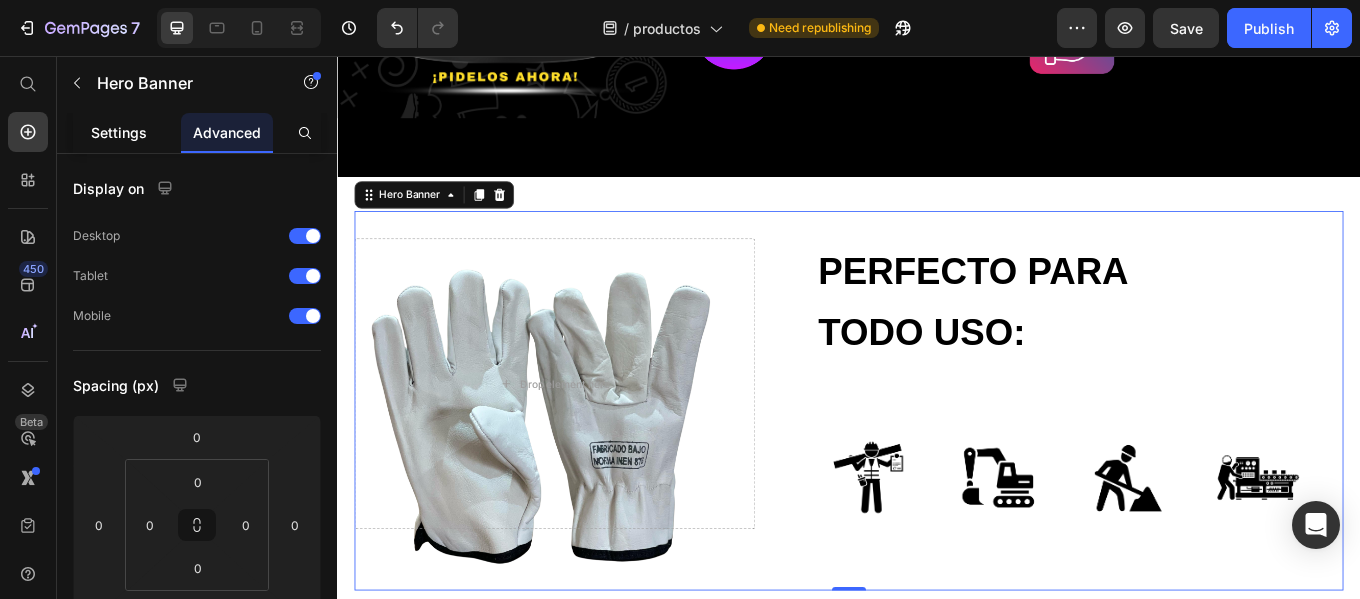click on "Settings" 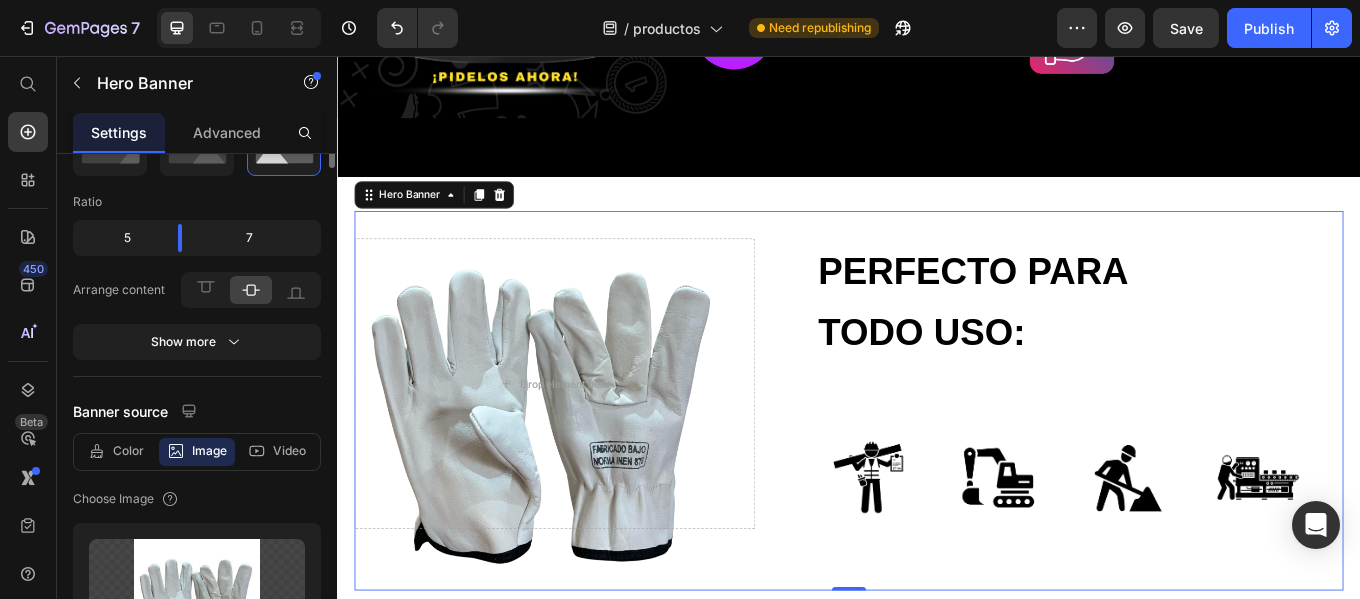 scroll, scrollTop: 0, scrollLeft: 0, axis: both 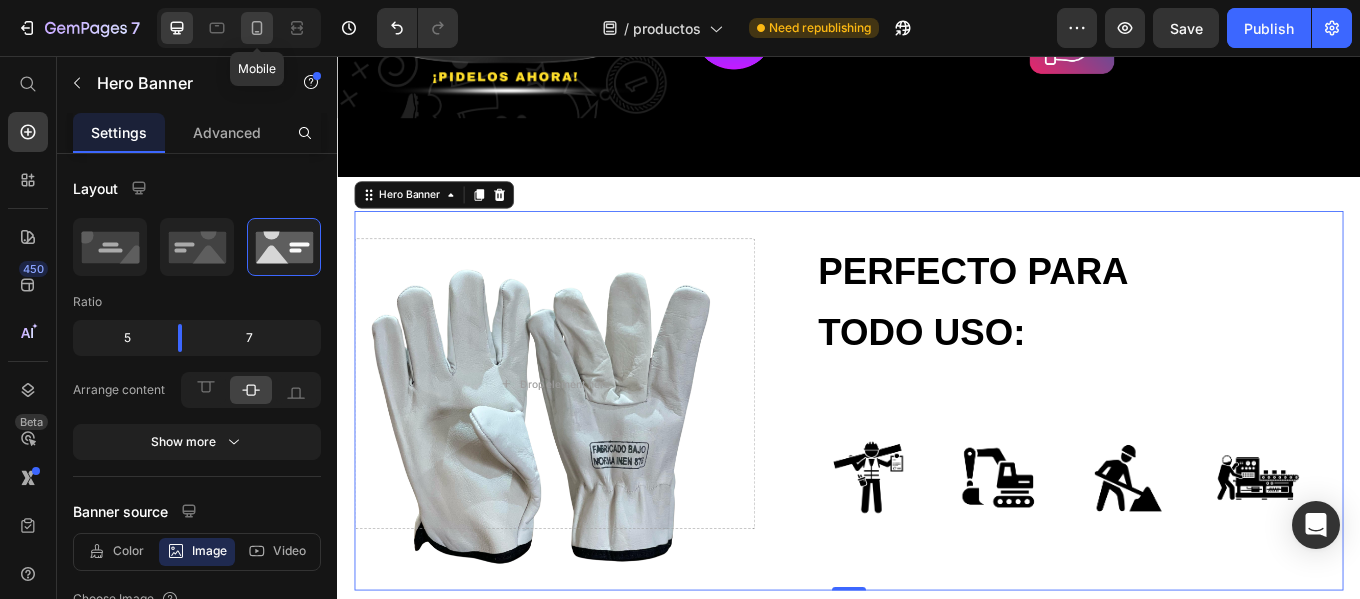 click 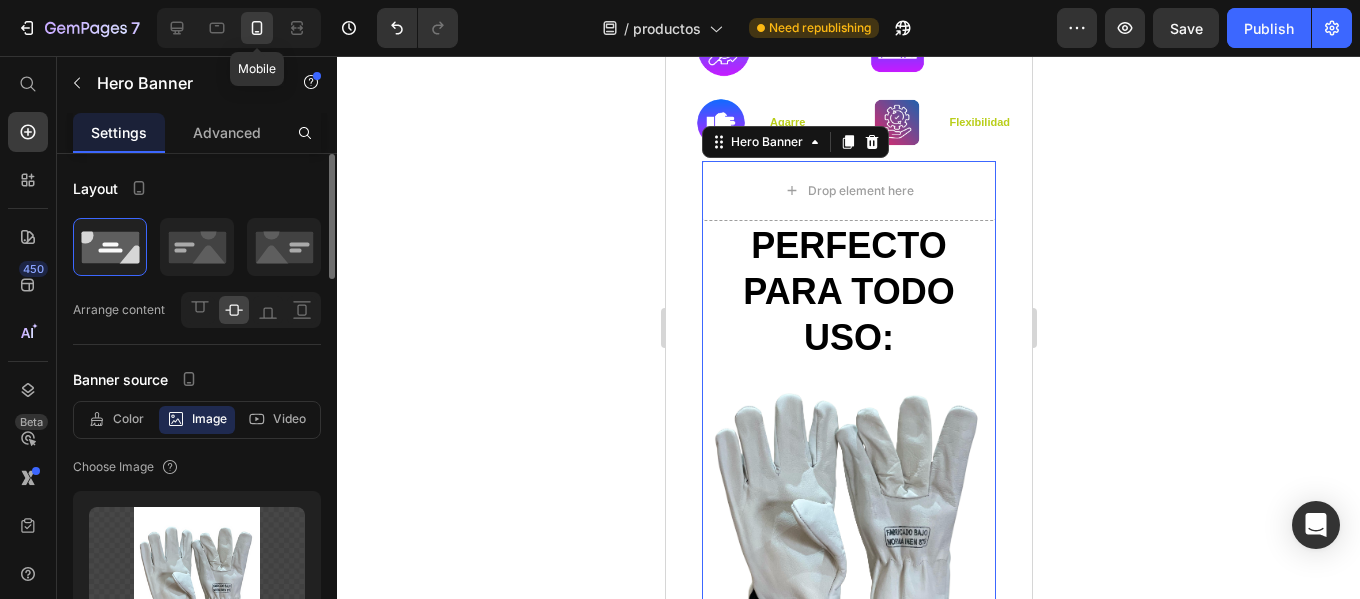 scroll, scrollTop: 673, scrollLeft: 0, axis: vertical 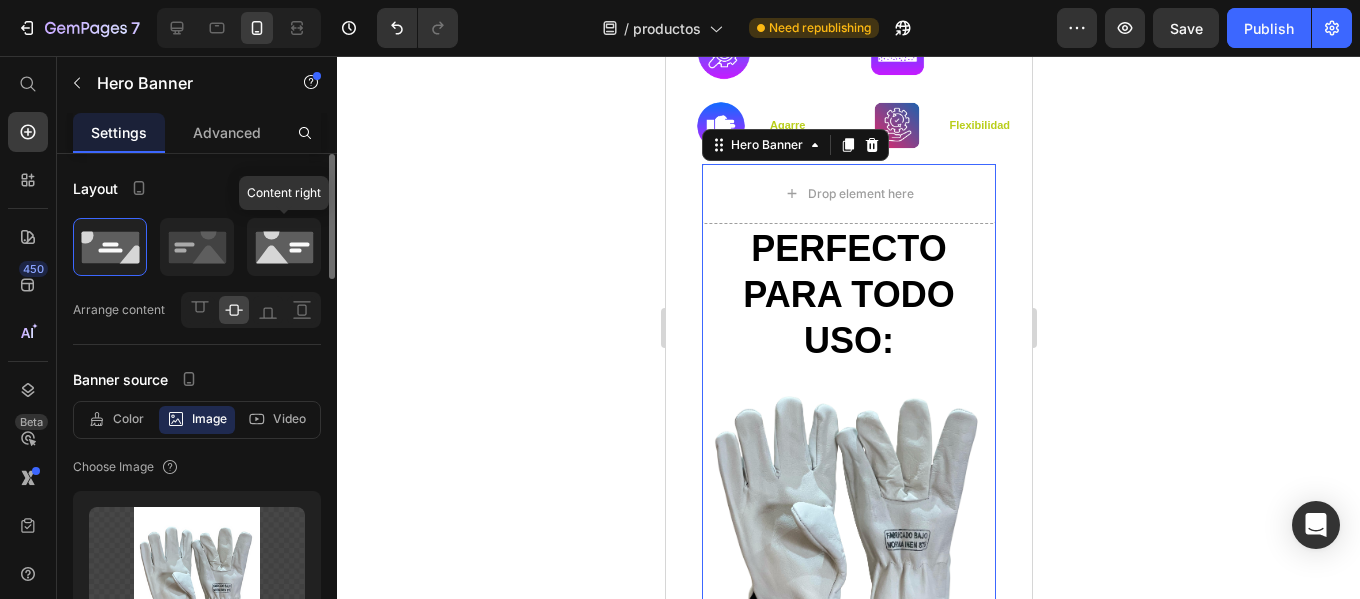 click 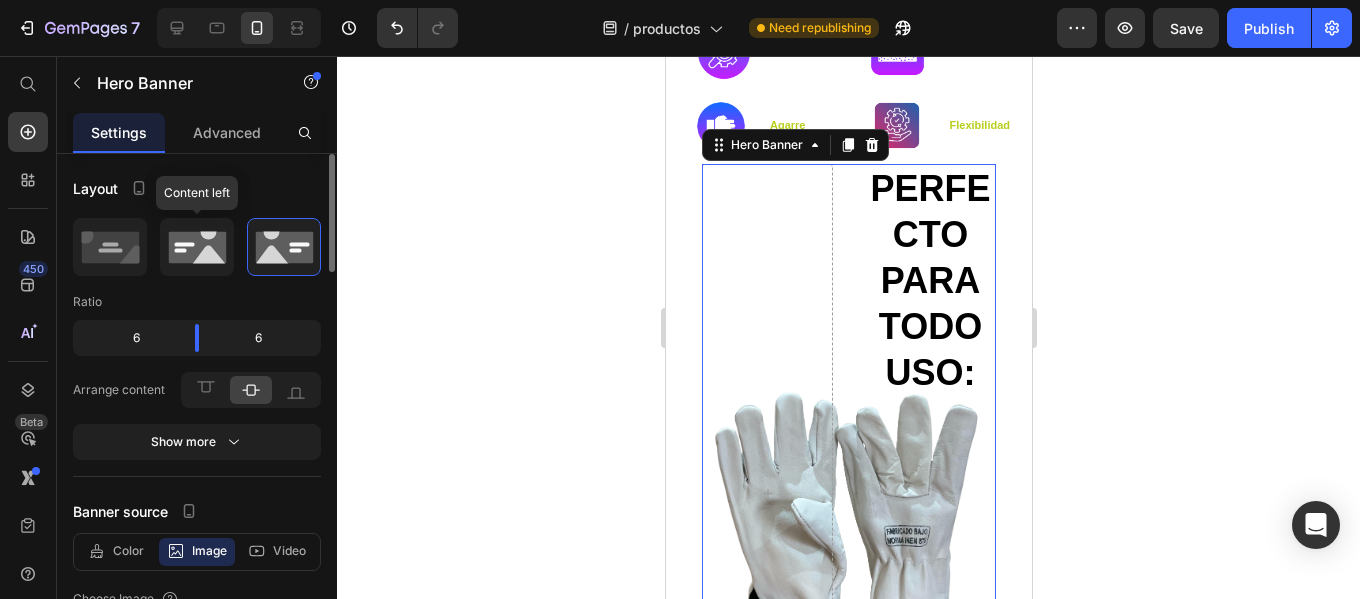 click 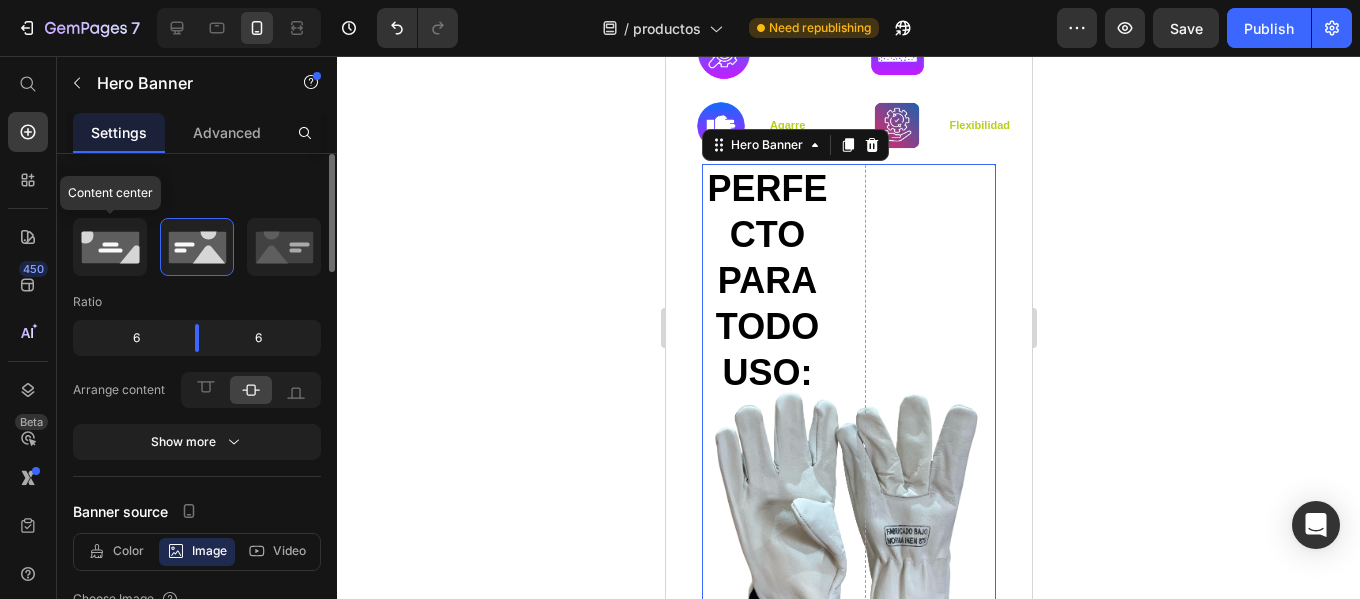 click 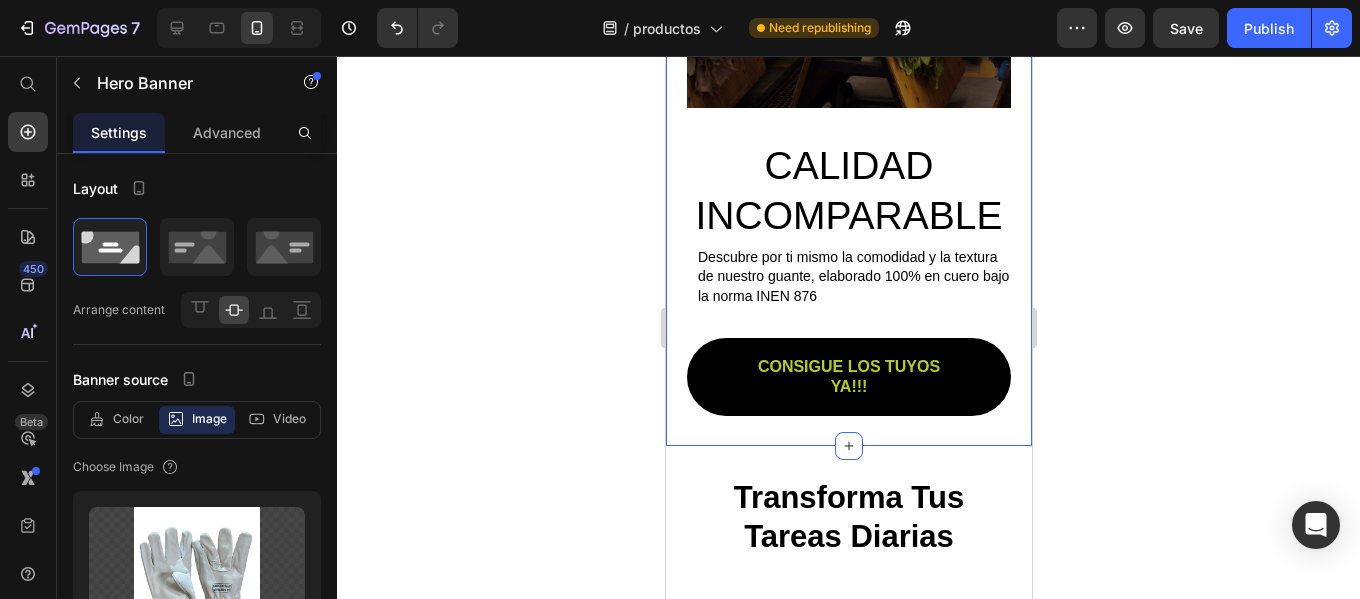 scroll, scrollTop: 1573, scrollLeft: 0, axis: vertical 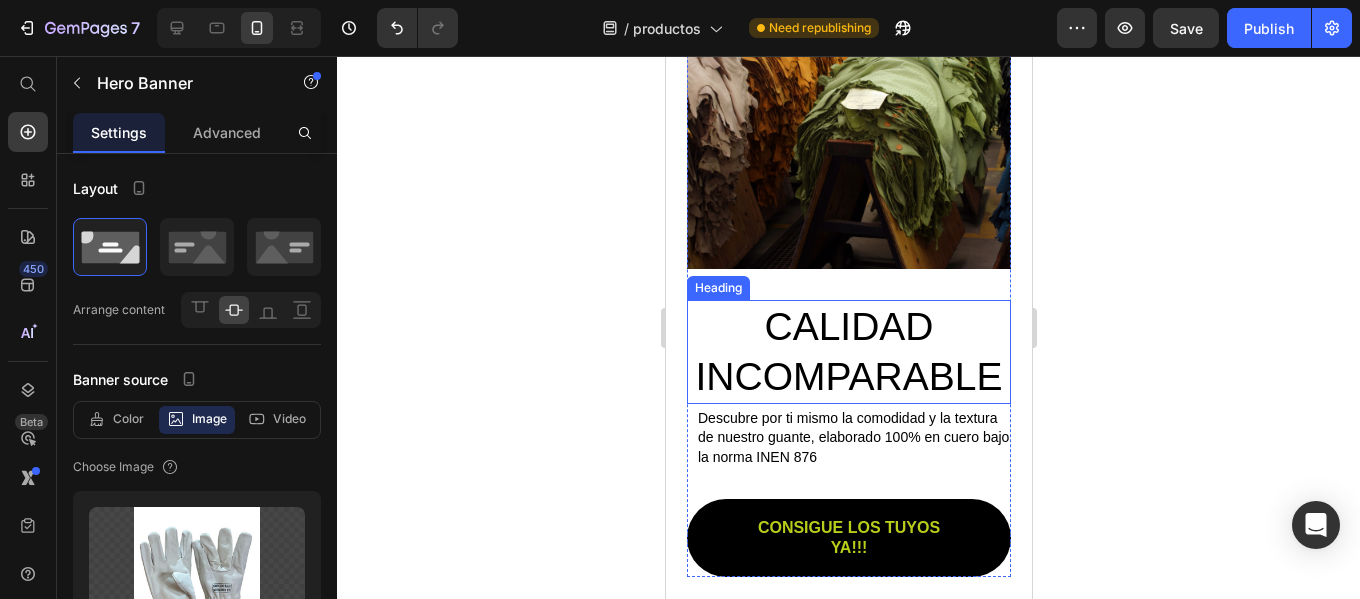 click on "CALIDAD INCOMPARABLE" at bounding box center (848, 352) 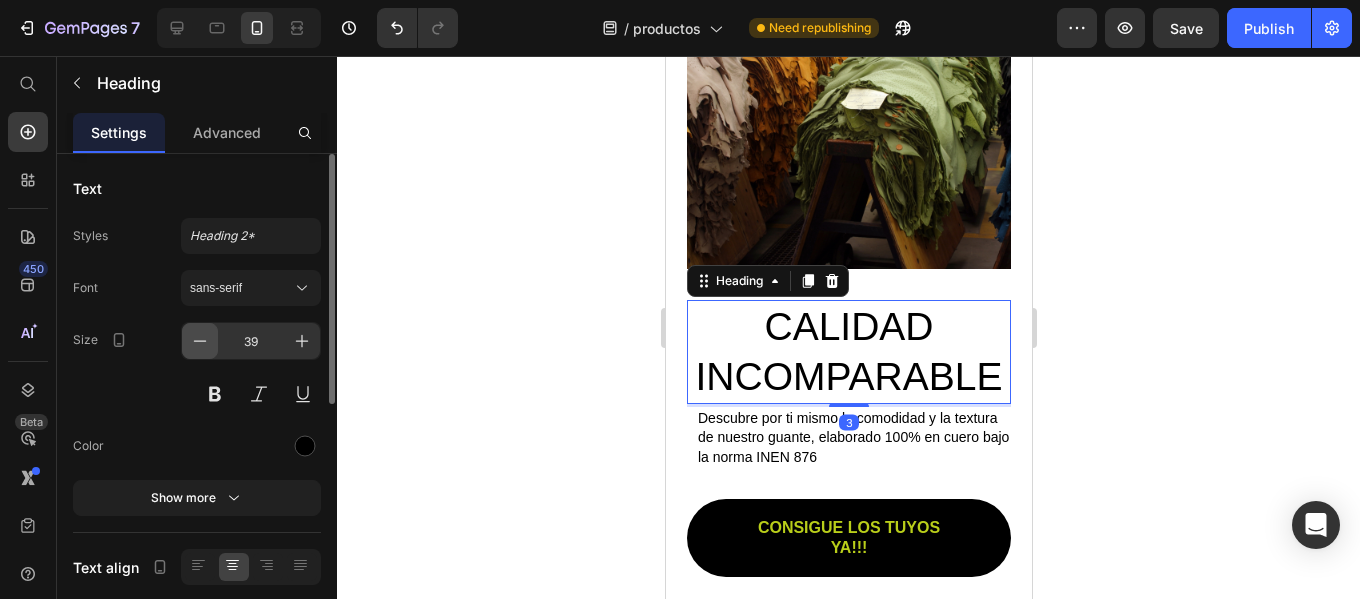 click at bounding box center (200, 341) 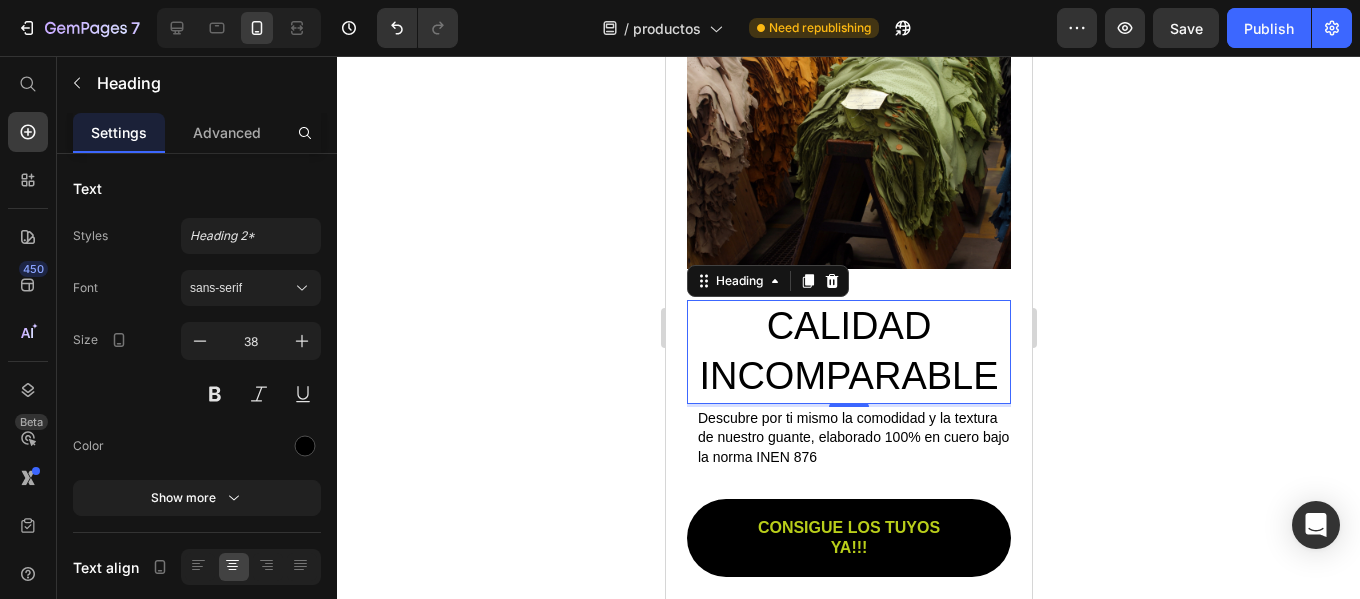 click 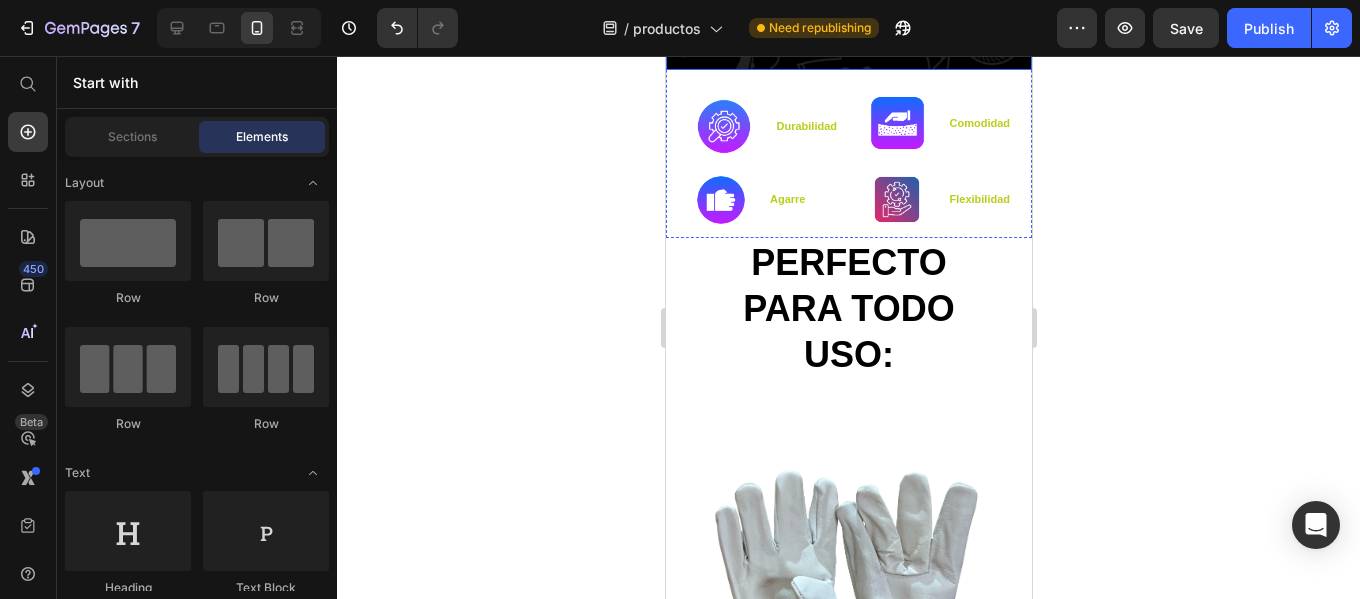 scroll, scrollTop: 600, scrollLeft: 0, axis: vertical 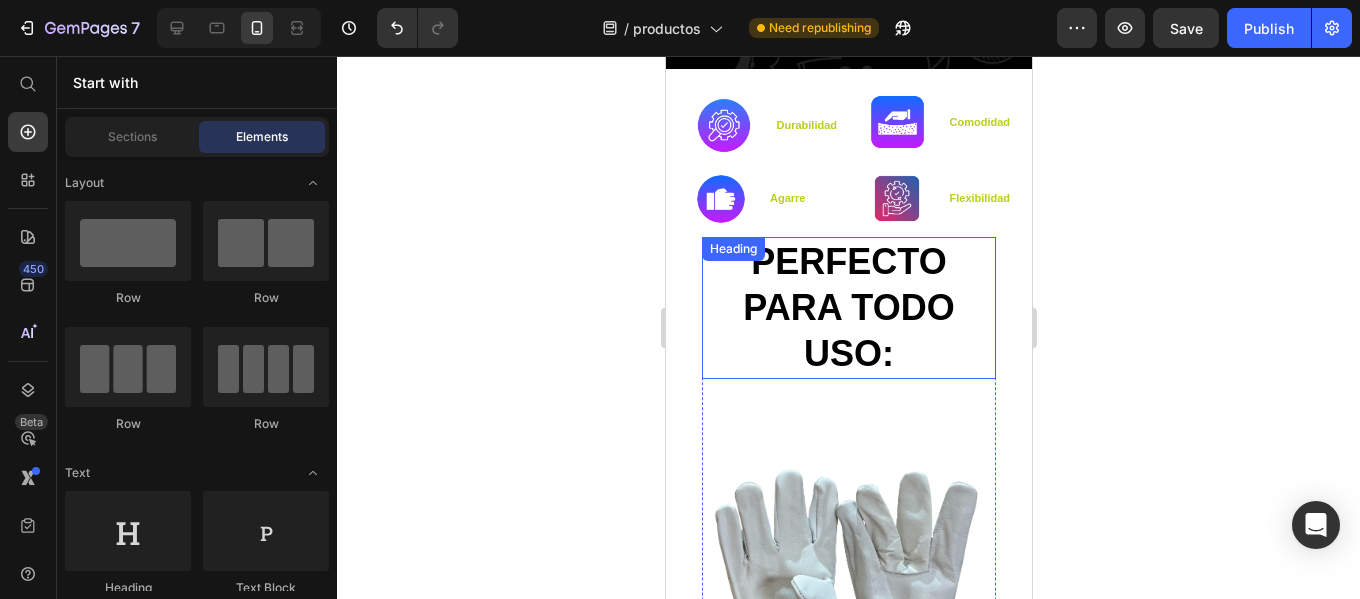 click on "pERFECTO PARA TODO USO:" at bounding box center [848, 308] 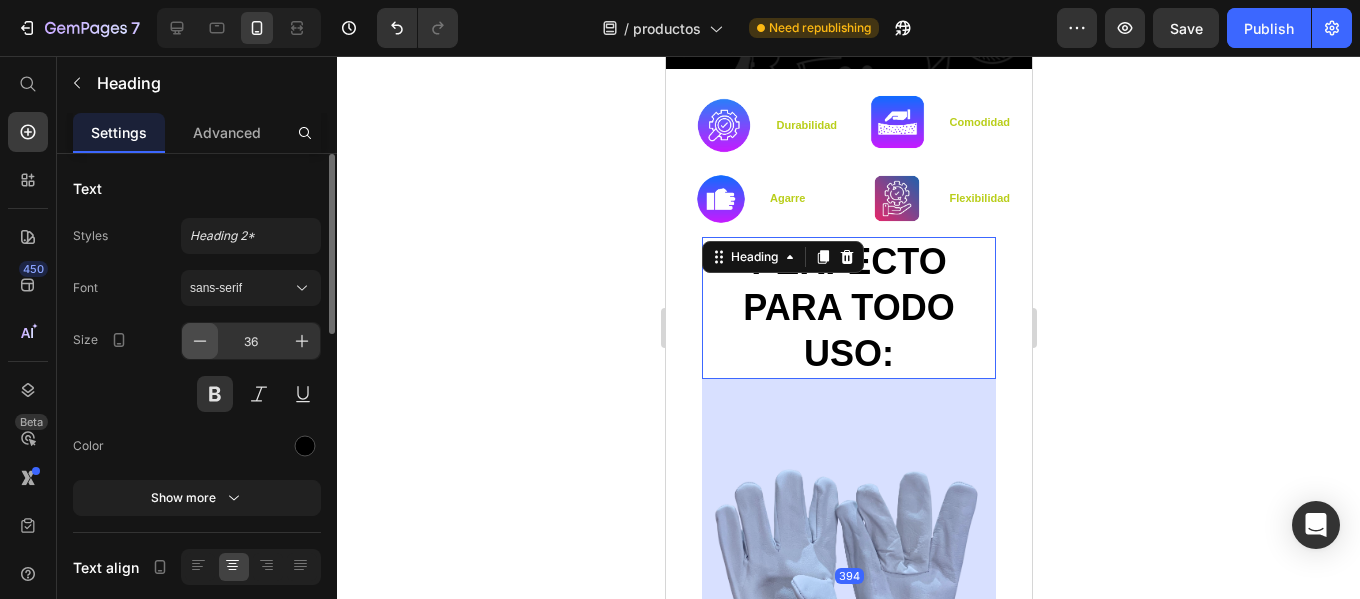 click 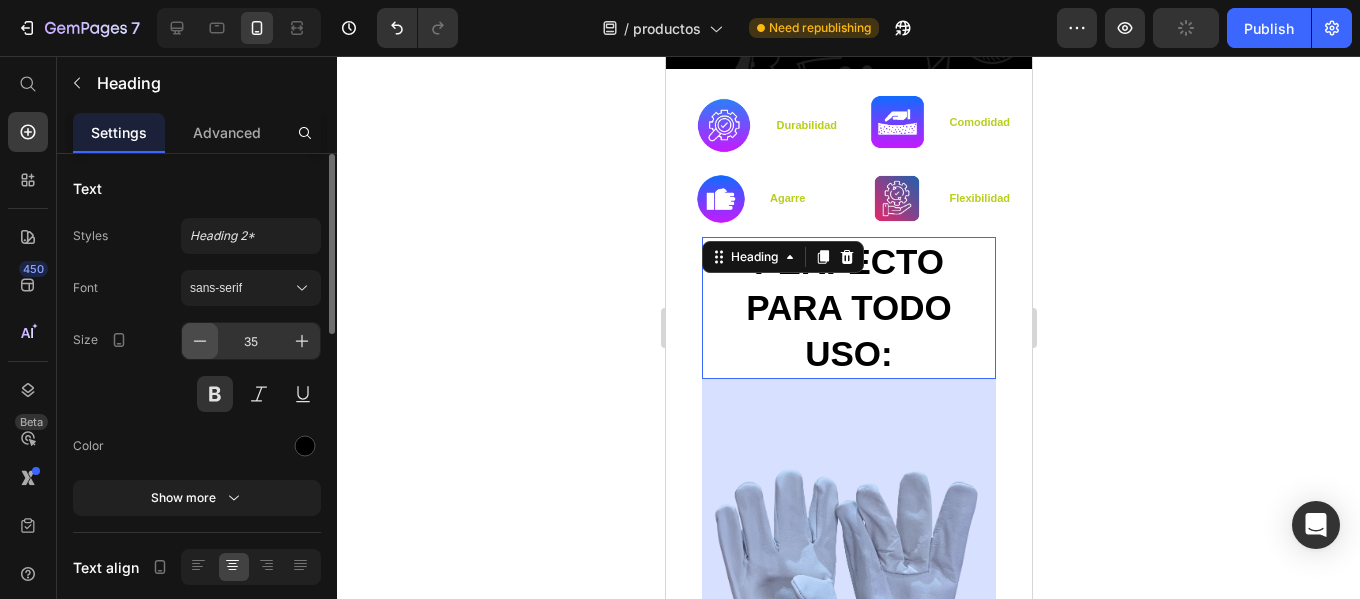 click 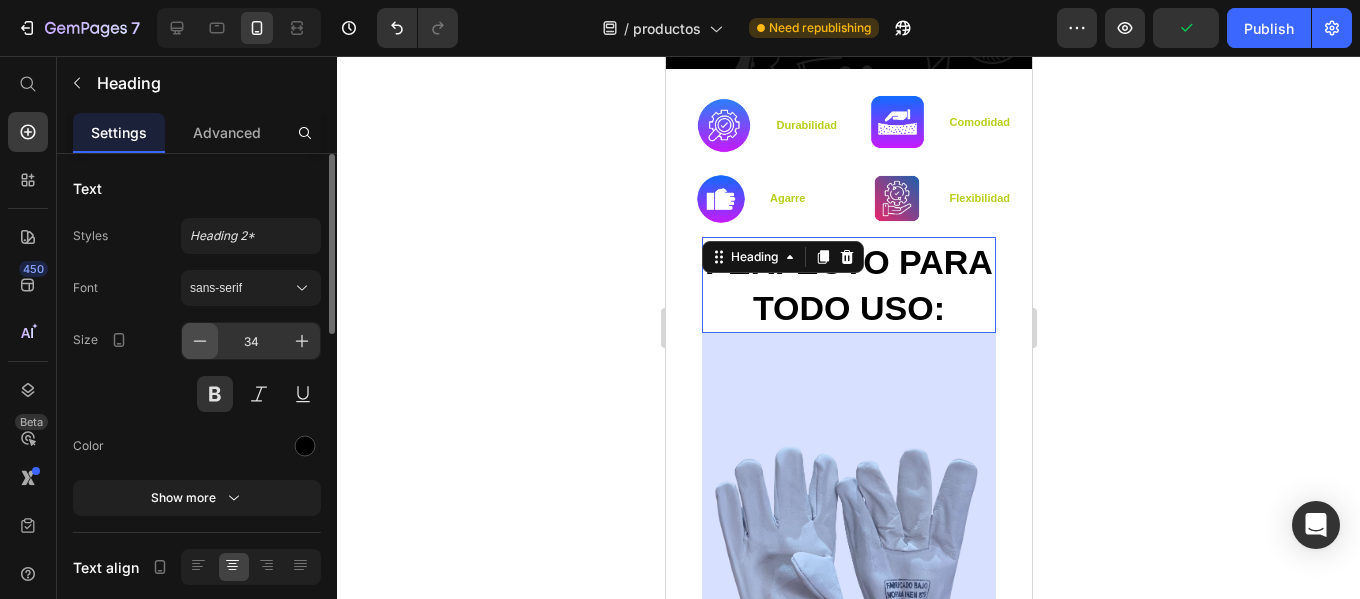 click 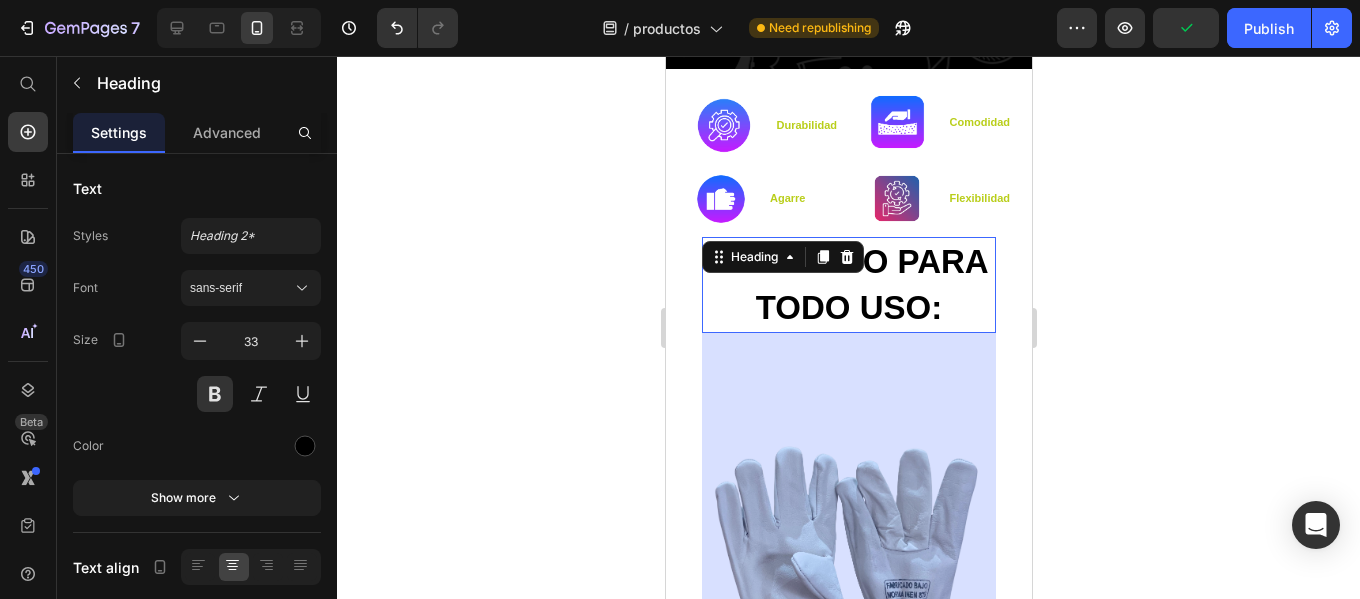 click 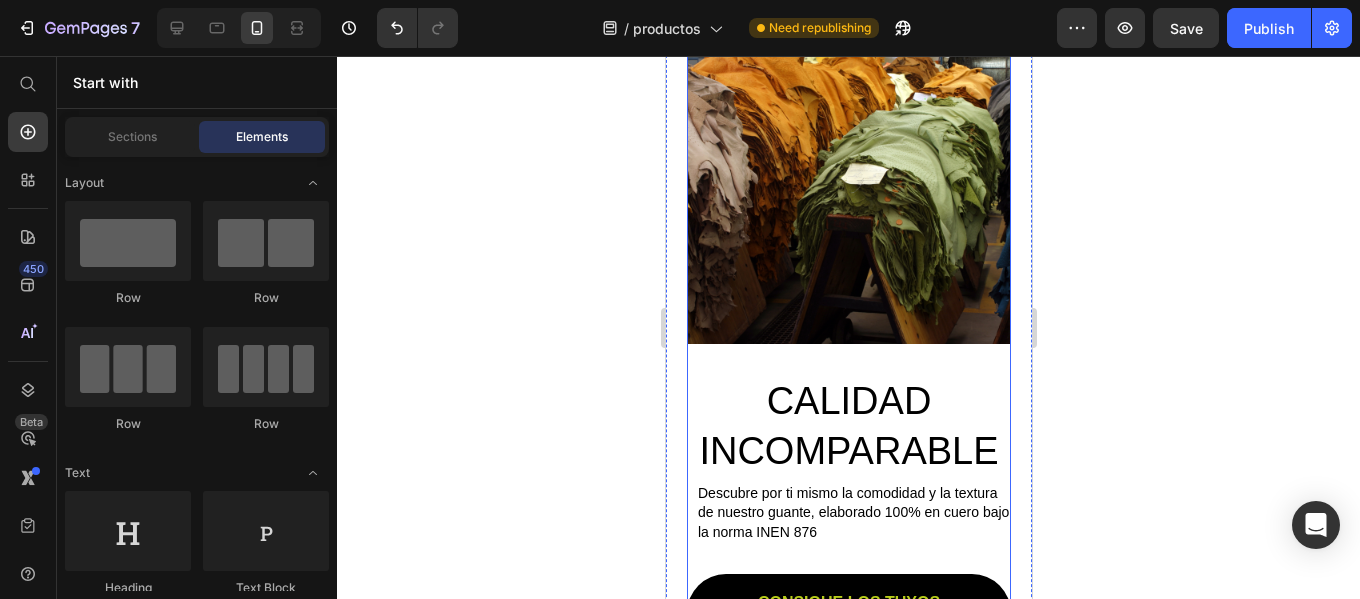 scroll, scrollTop: 1500, scrollLeft: 0, axis: vertical 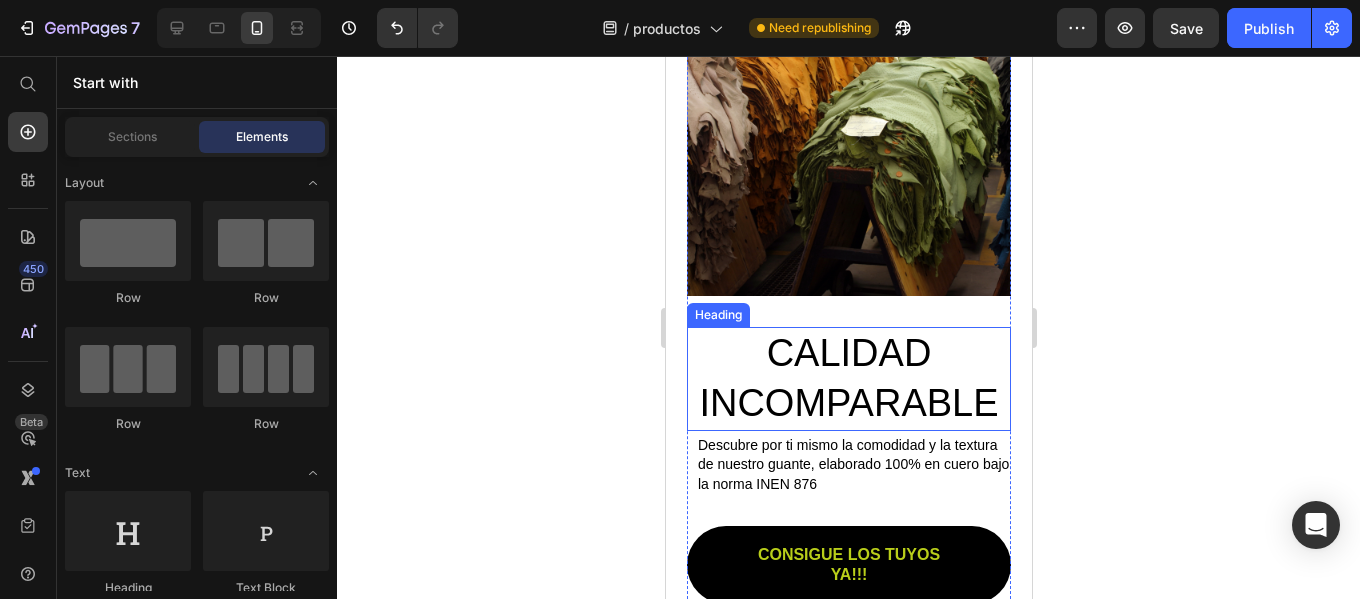 click on "CALIDAD INCOMPARABLE" at bounding box center [848, 379] 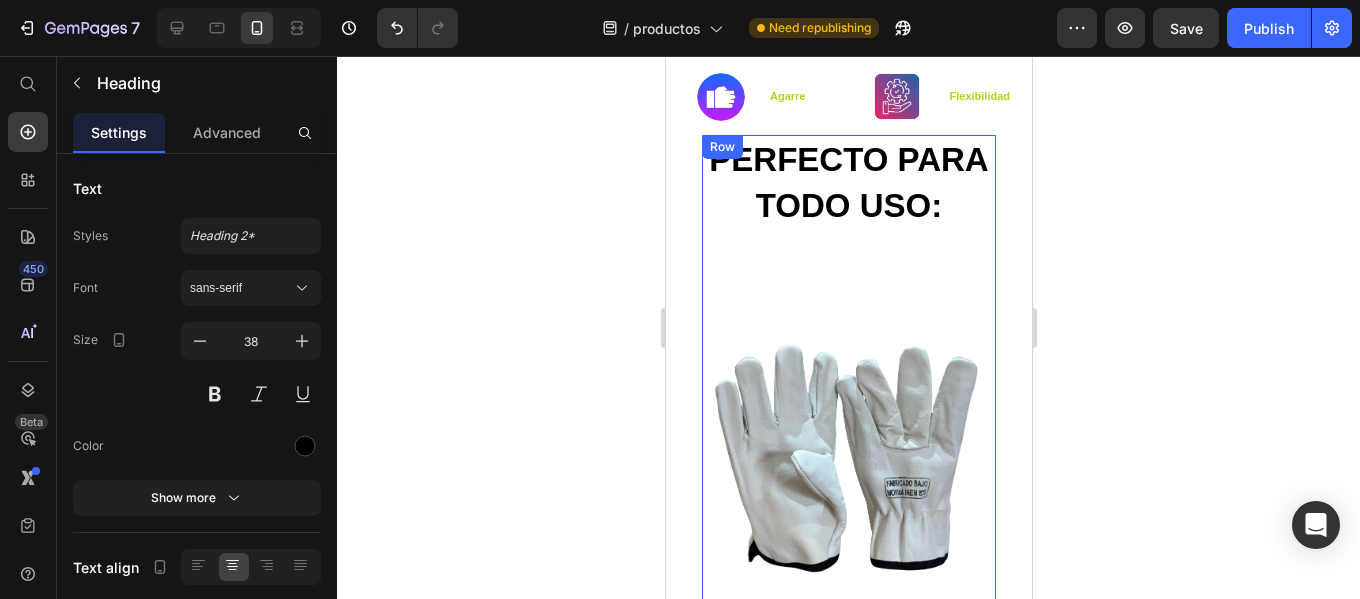 scroll, scrollTop: 700, scrollLeft: 0, axis: vertical 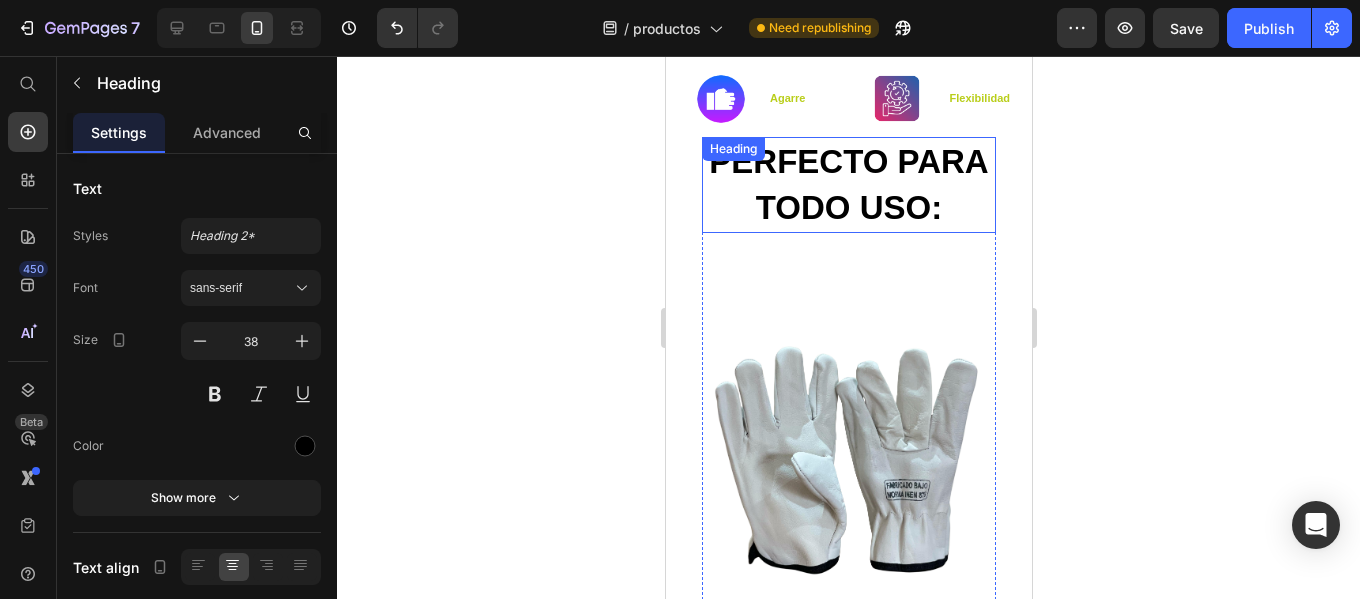 click on "pERFECTO PARA TODO USO:" at bounding box center [848, 185] 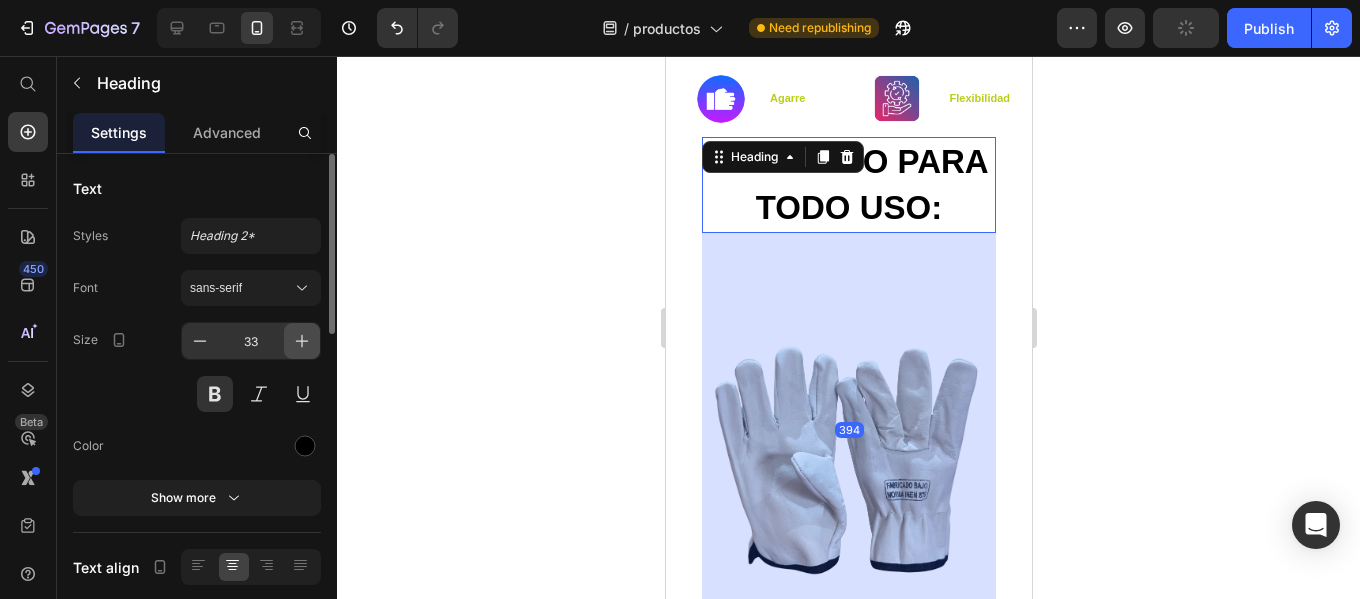 click 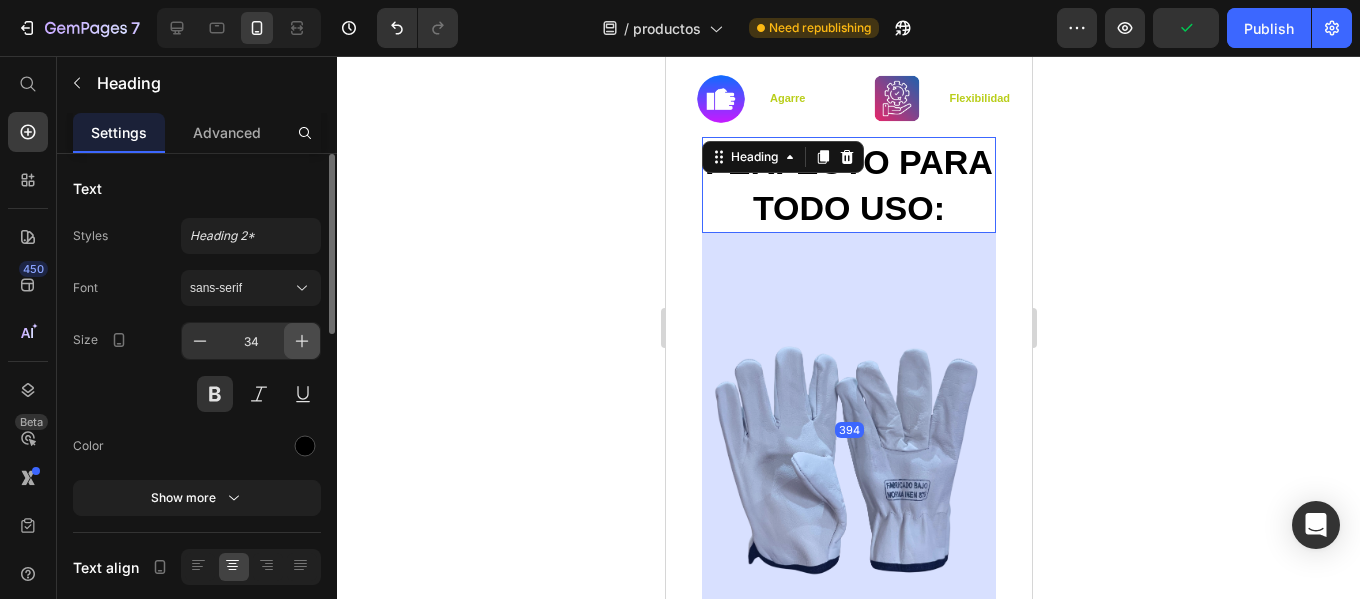 click 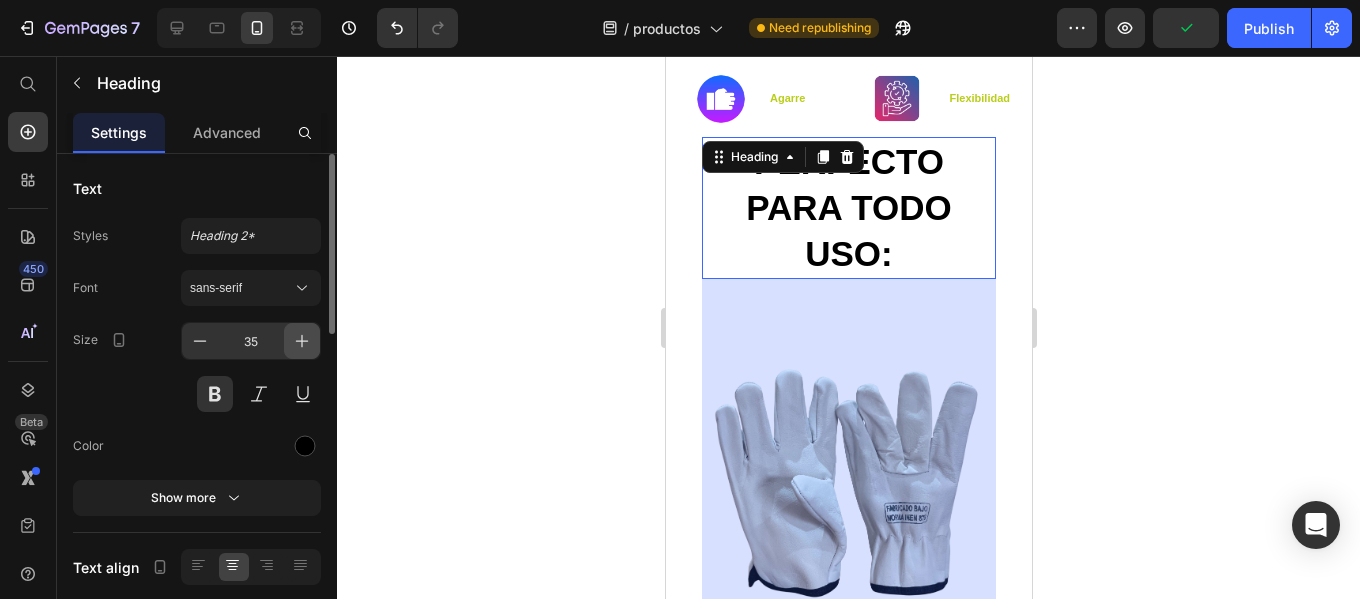 click 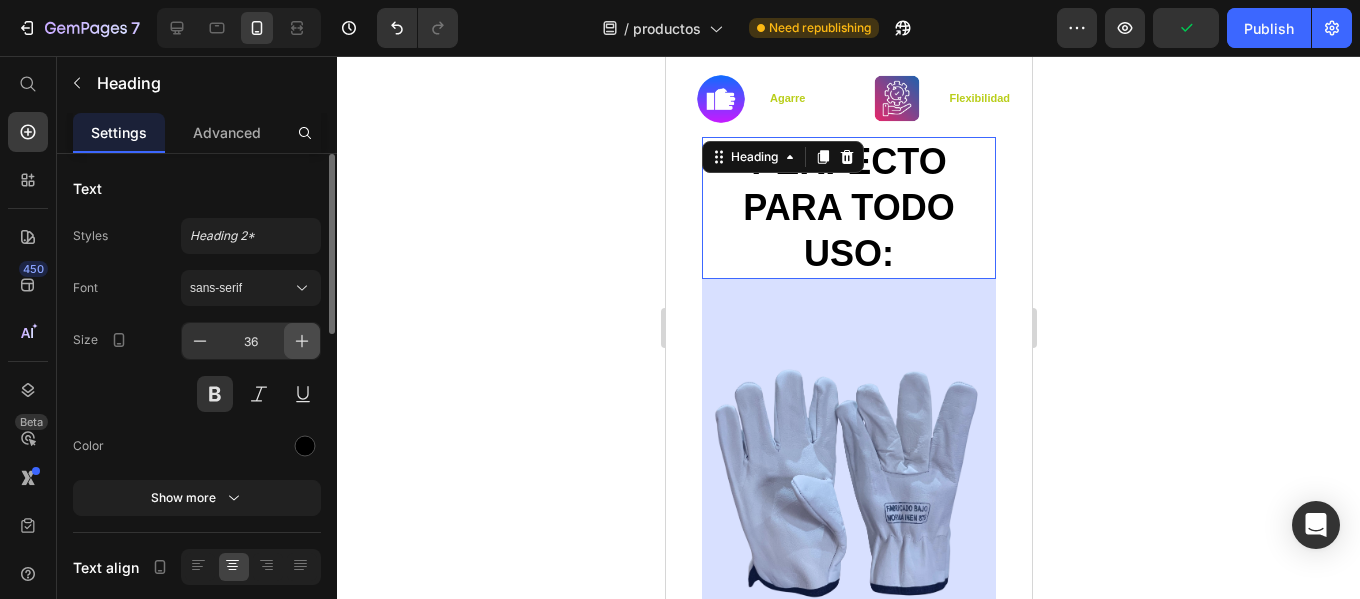 click 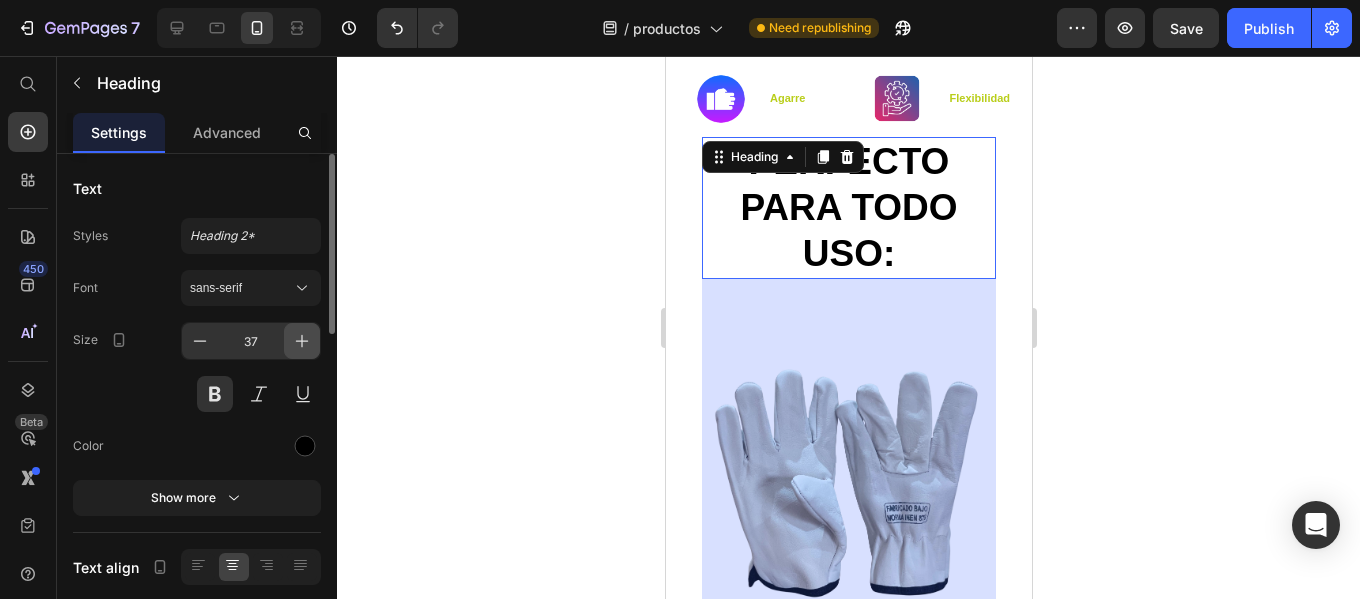 click 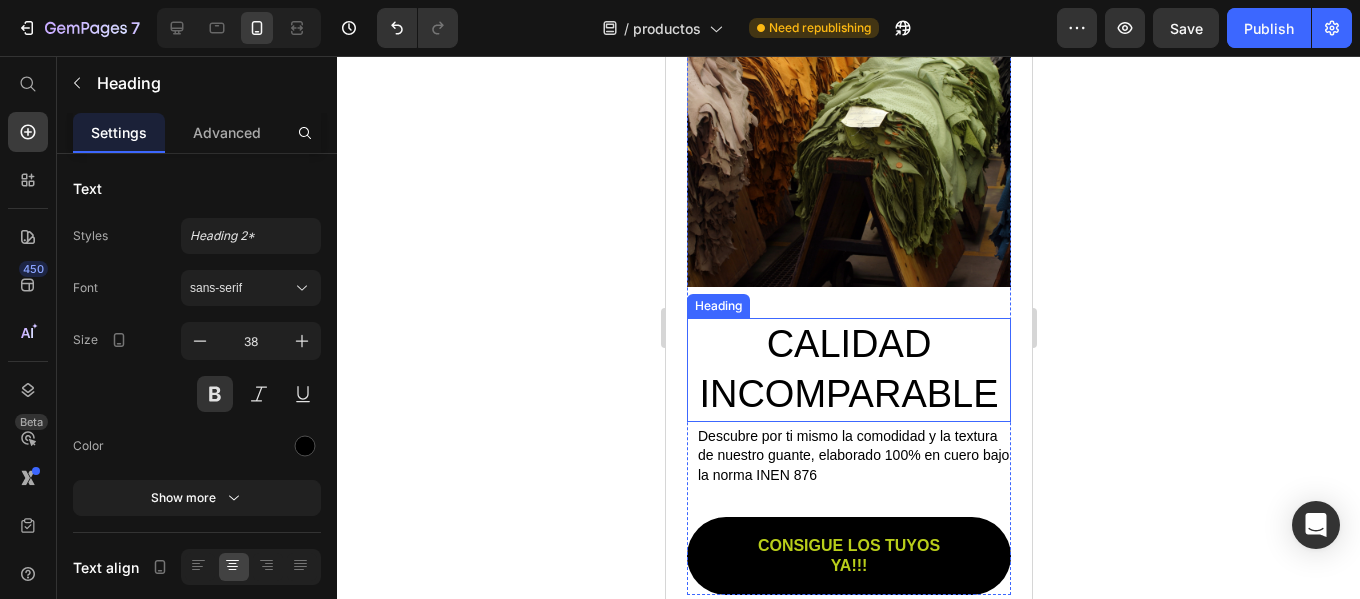 scroll, scrollTop: 1600, scrollLeft: 0, axis: vertical 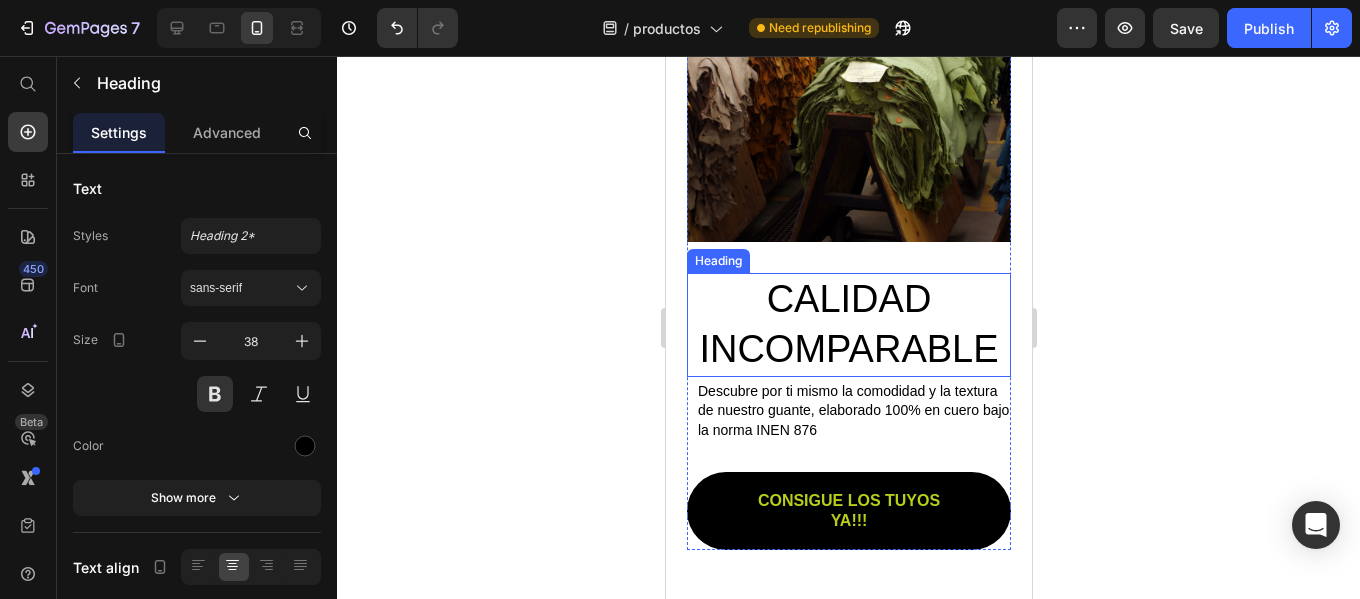 click on "CALIDAD INCOMPARABLE" at bounding box center (848, 325) 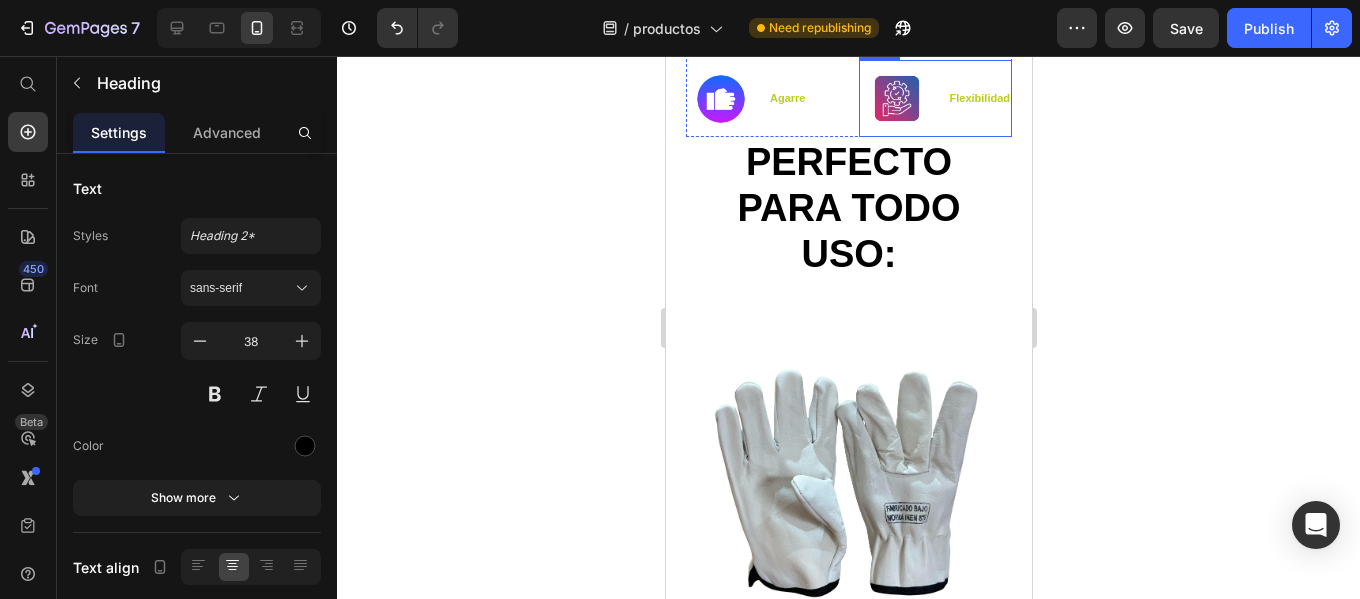 scroll, scrollTop: 400, scrollLeft: 0, axis: vertical 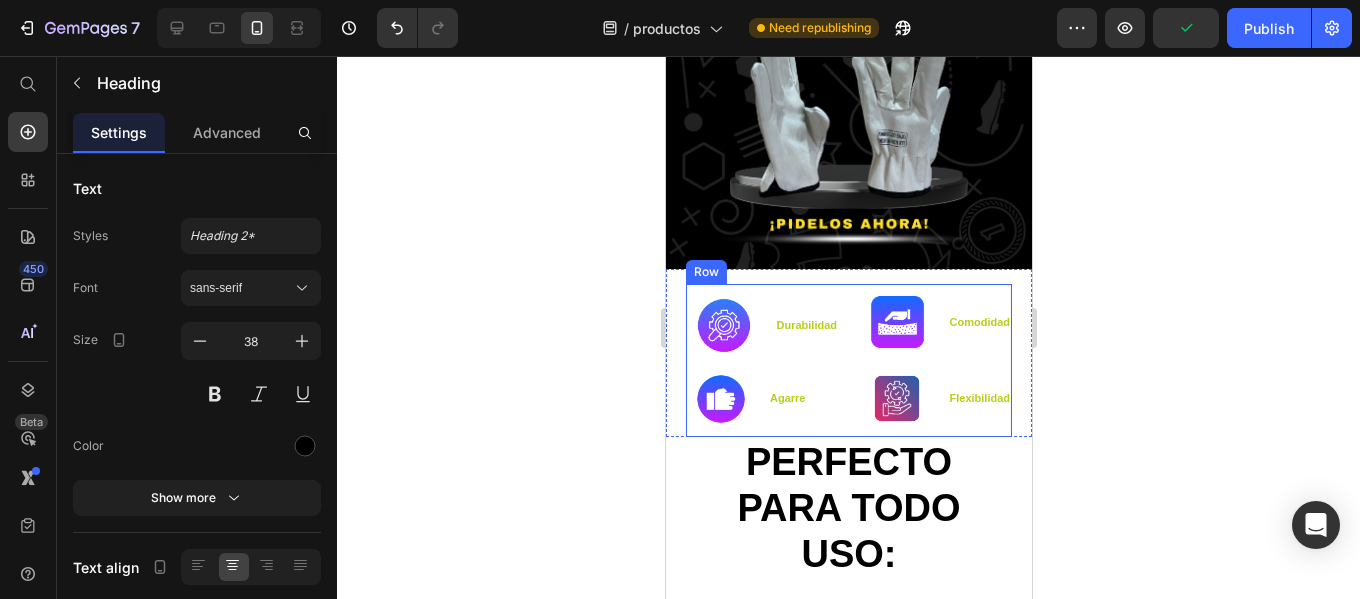 click on "Image durabilidad Text Block Row Image agarre Text Block Row Image Comodidad Text Block Row Image Flexibilidad Text Block Row Row" at bounding box center [848, 360] 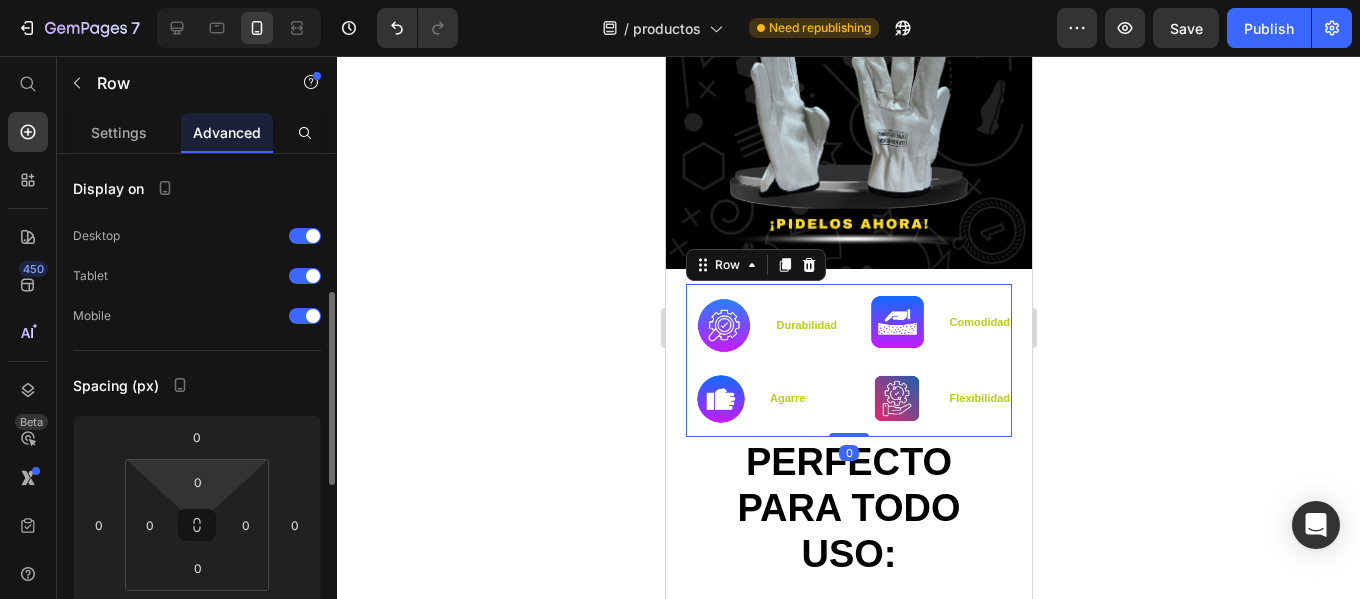 scroll, scrollTop: 100, scrollLeft: 0, axis: vertical 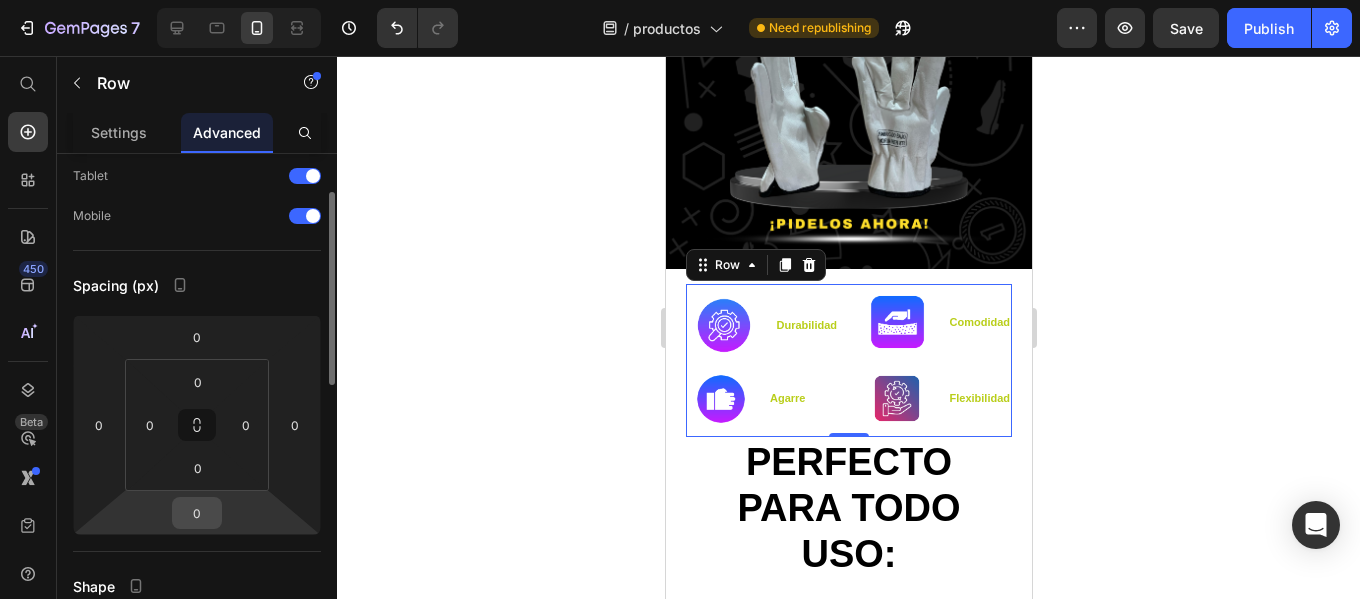 click on "0" at bounding box center (197, 513) 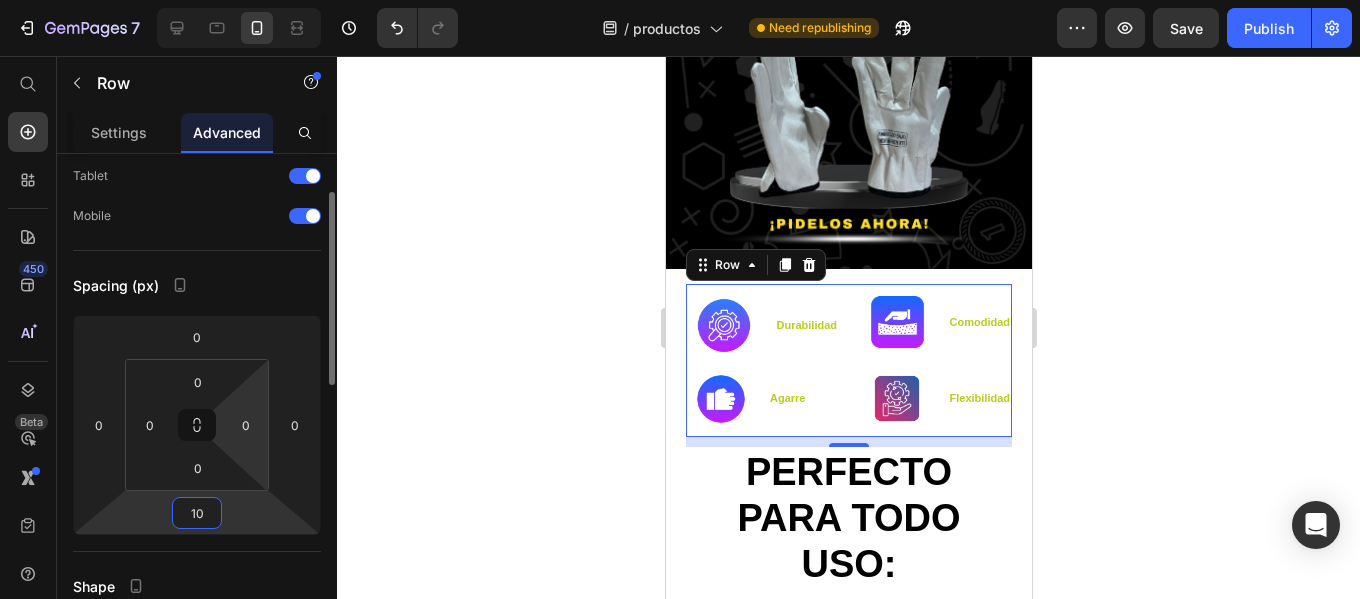 type on "1" 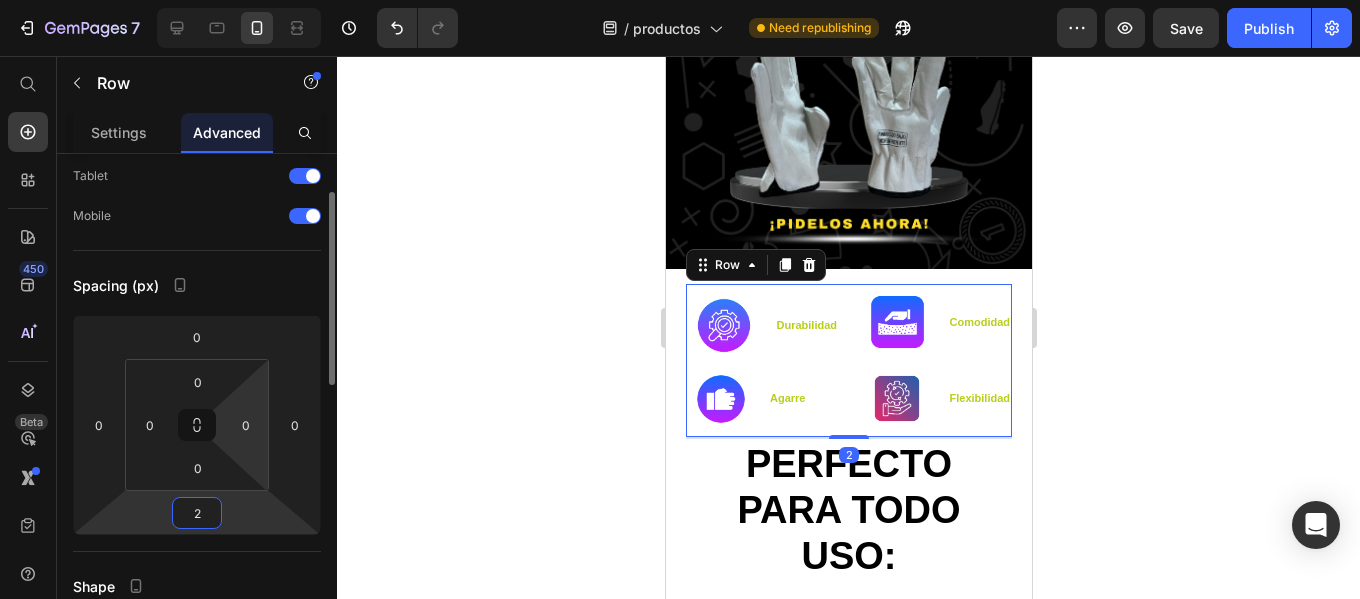 type on "20" 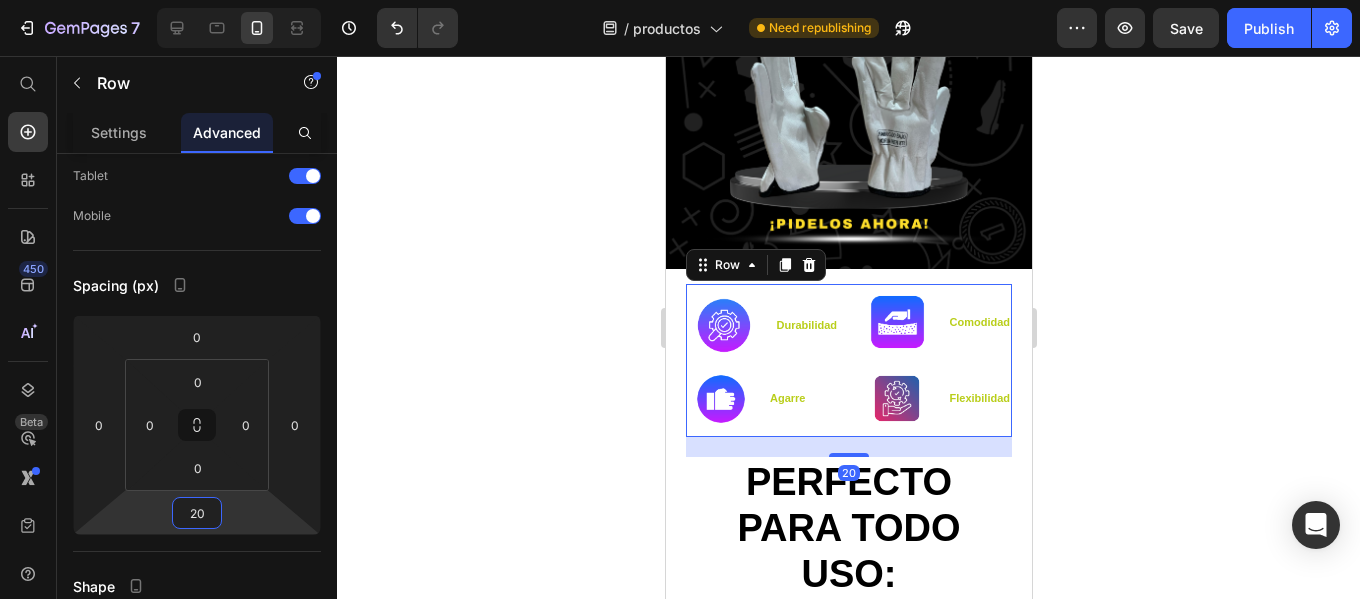 click 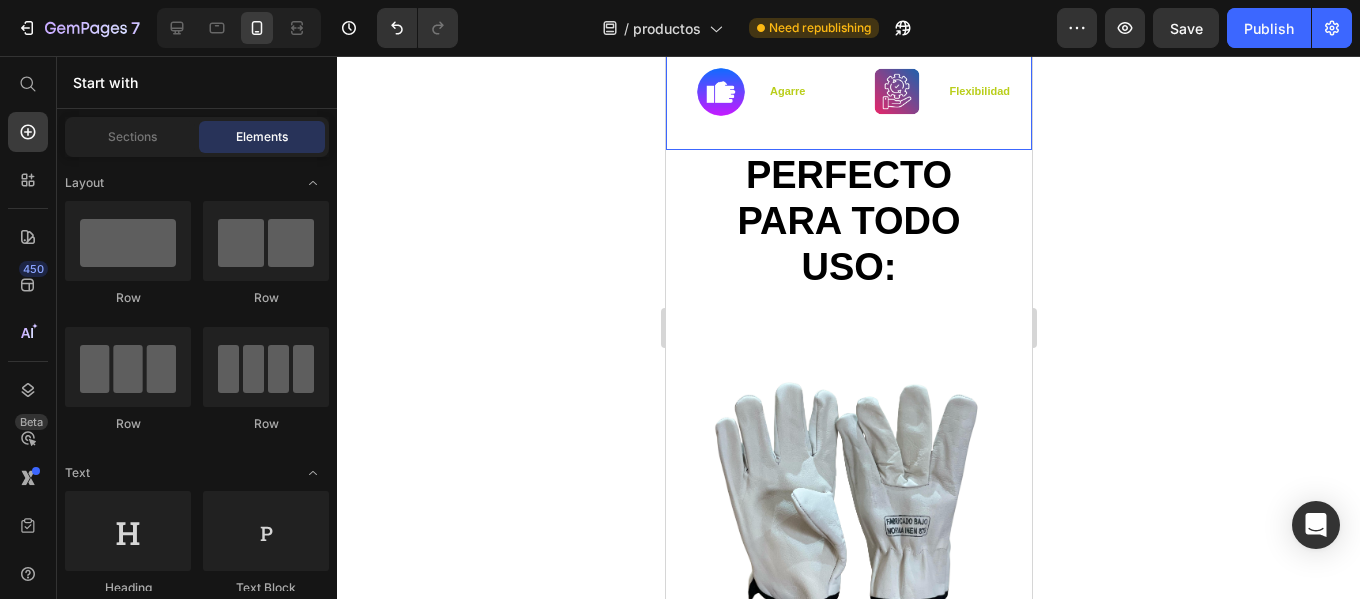 scroll, scrollTop: 800, scrollLeft: 0, axis: vertical 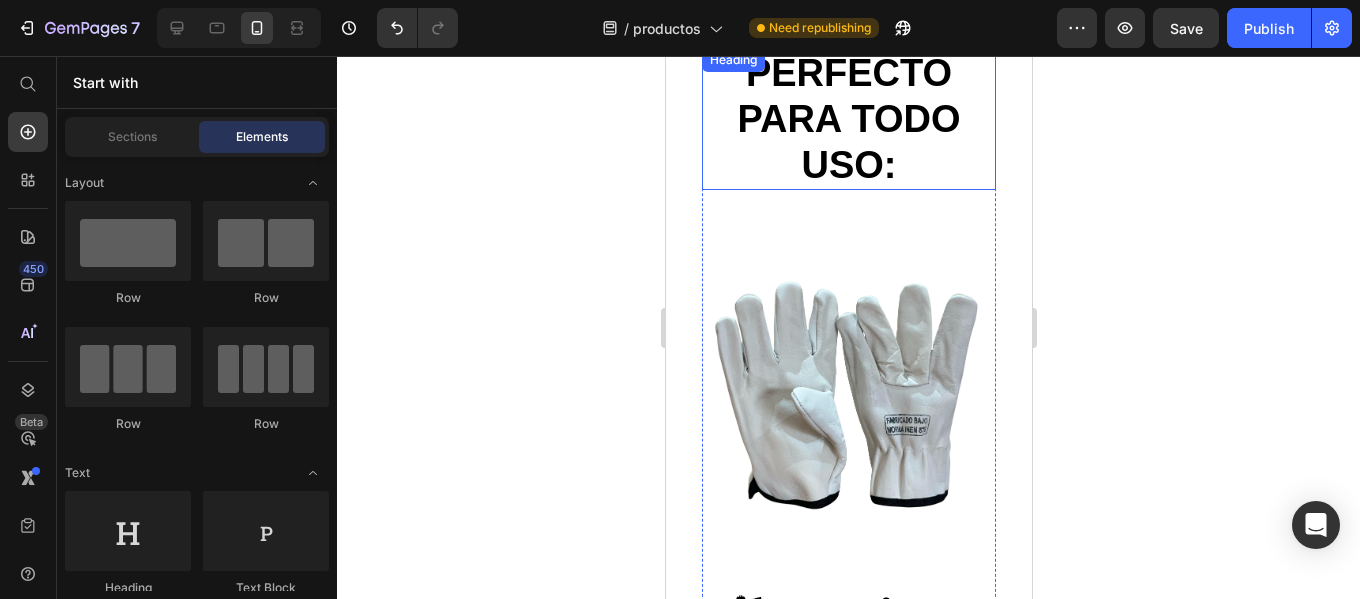 click on "pERFECTO PARA TODO USO:" at bounding box center (848, 119) 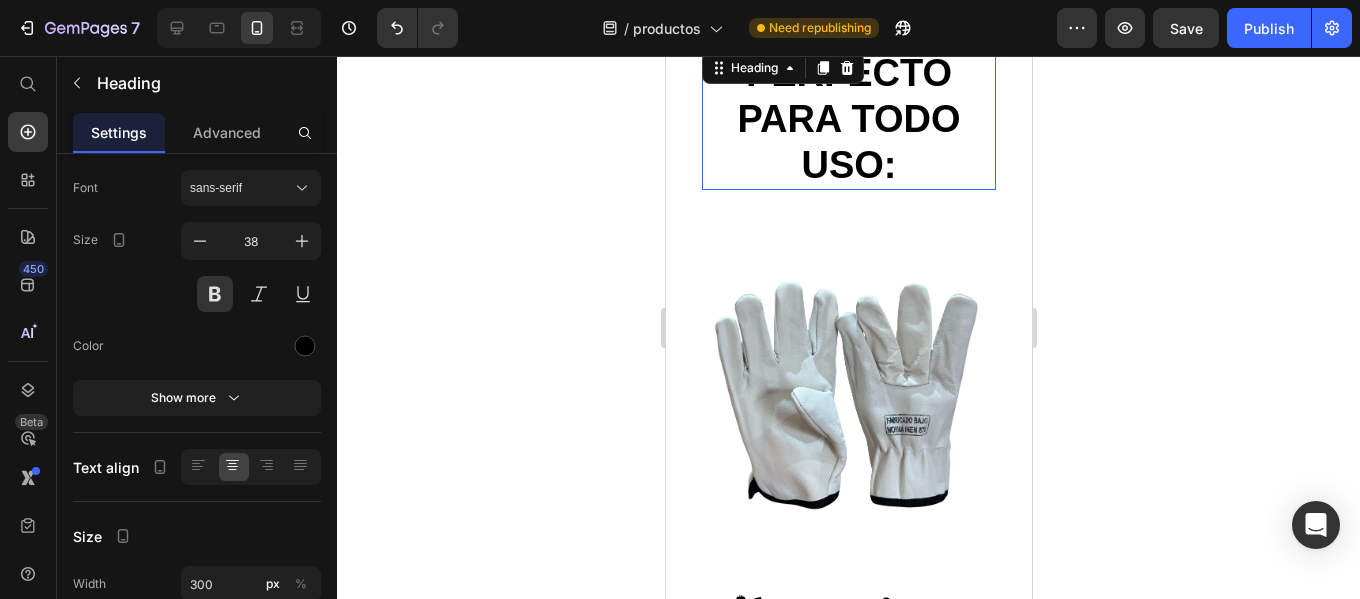 scroll, scrollTop: 0, scrollLeft: 0, axis: both 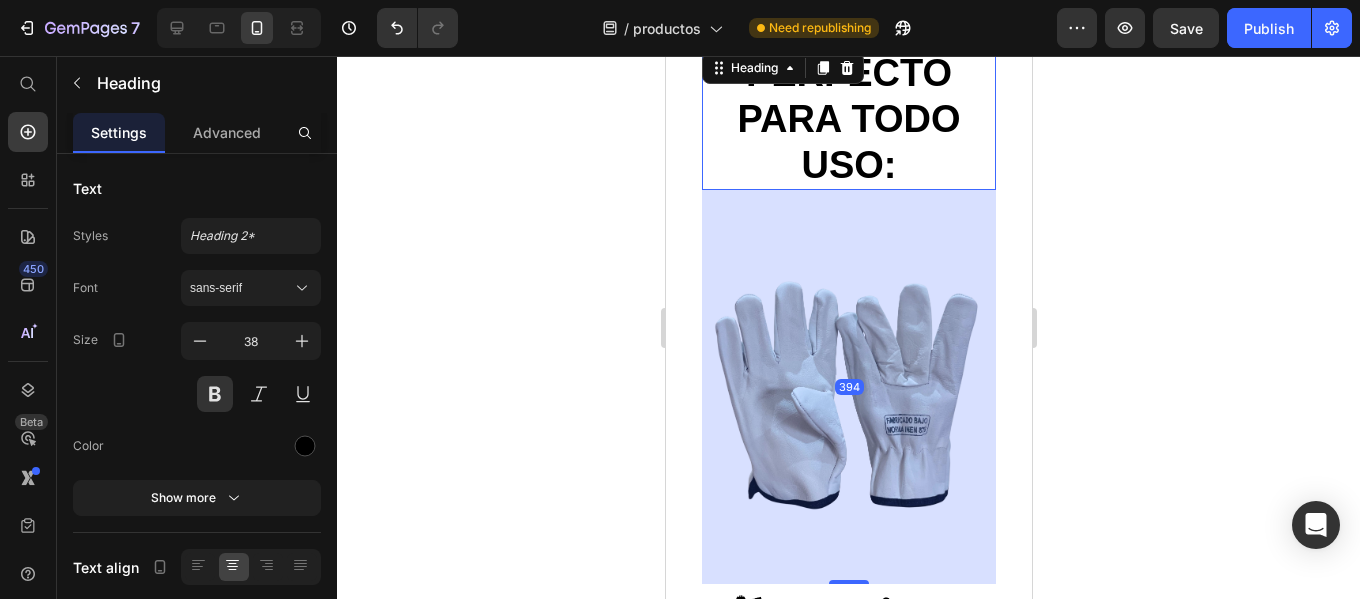 click on "pERFECTO PARA TODO USO:" at bounding box center (848, 119) 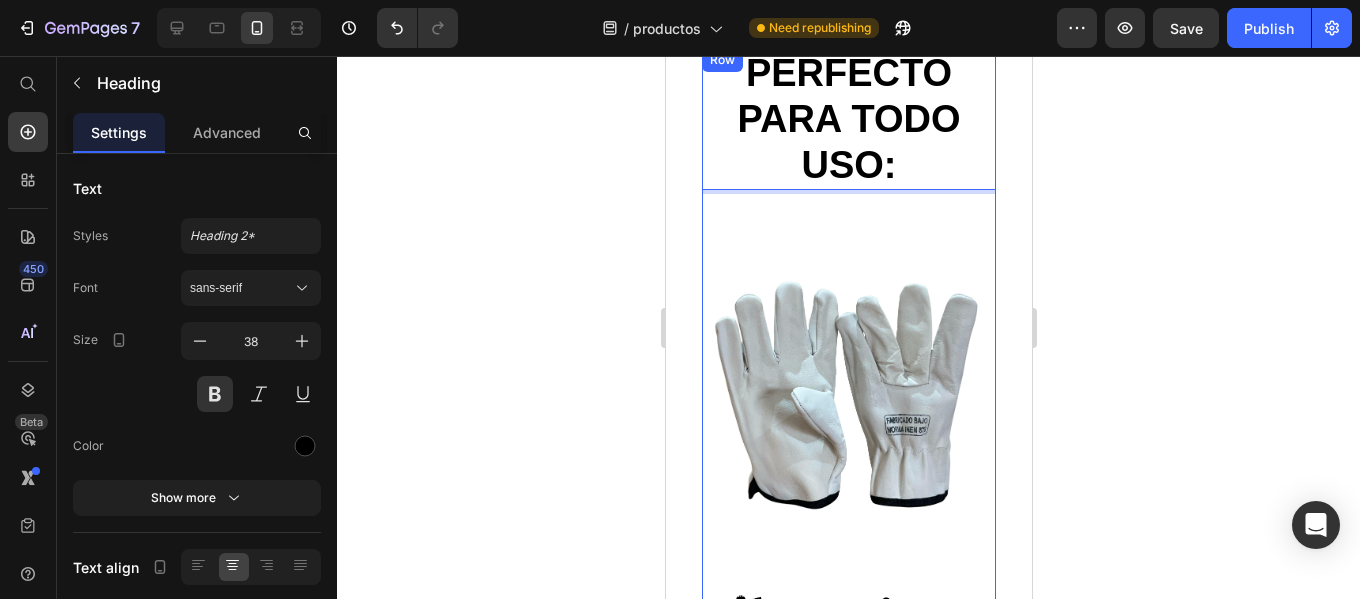 click on "pERFECTO PARA TODO USO:  Heading   394 Image Image Image Image Row" at bounding box center [848, 352] 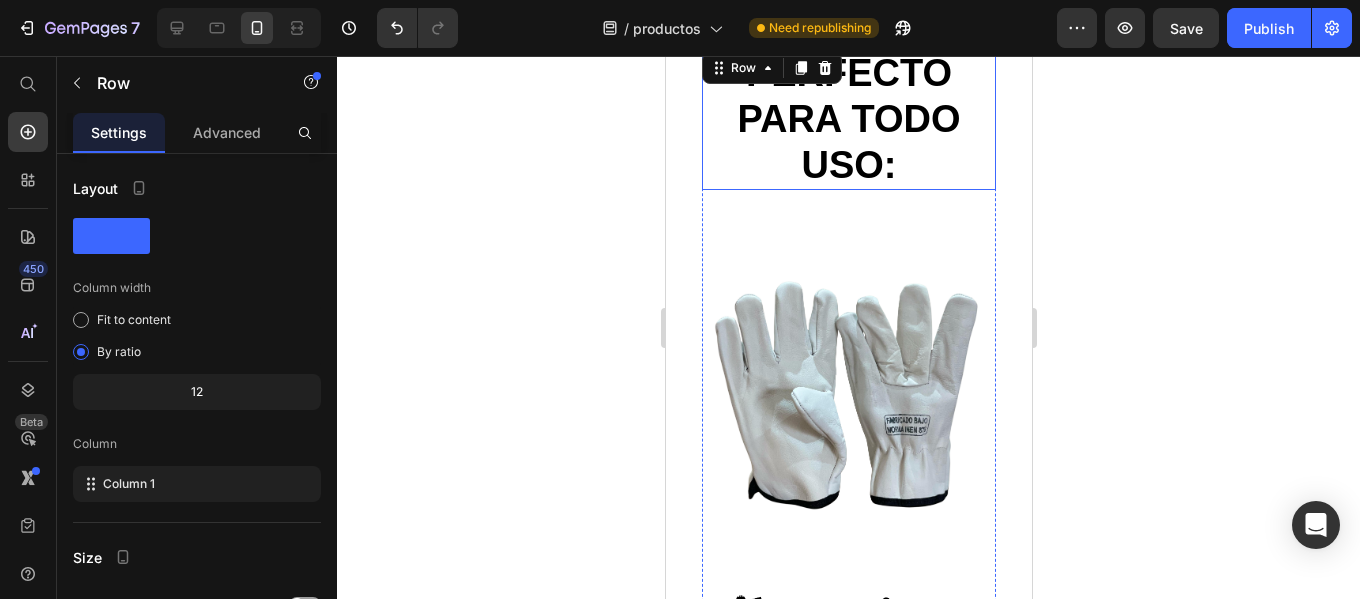 click on "pERFECTO PARA TODO USO:" at bounding box center (848, 119) 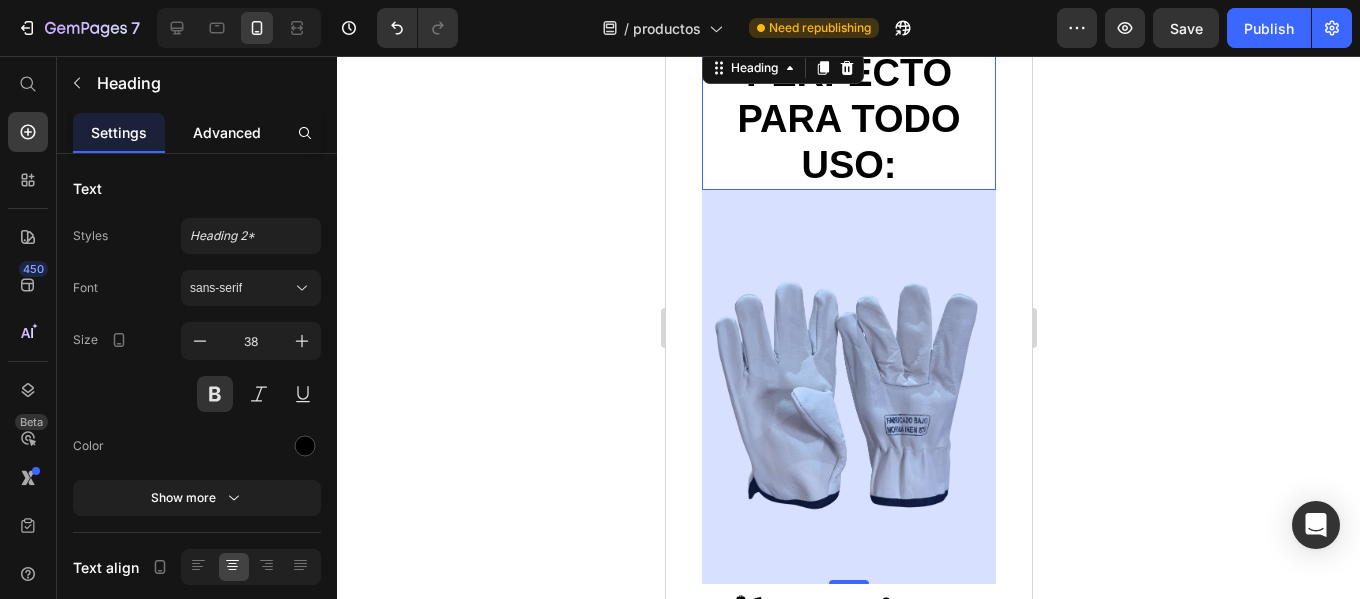 click on "Advanced" at bounding box center [227, 132] 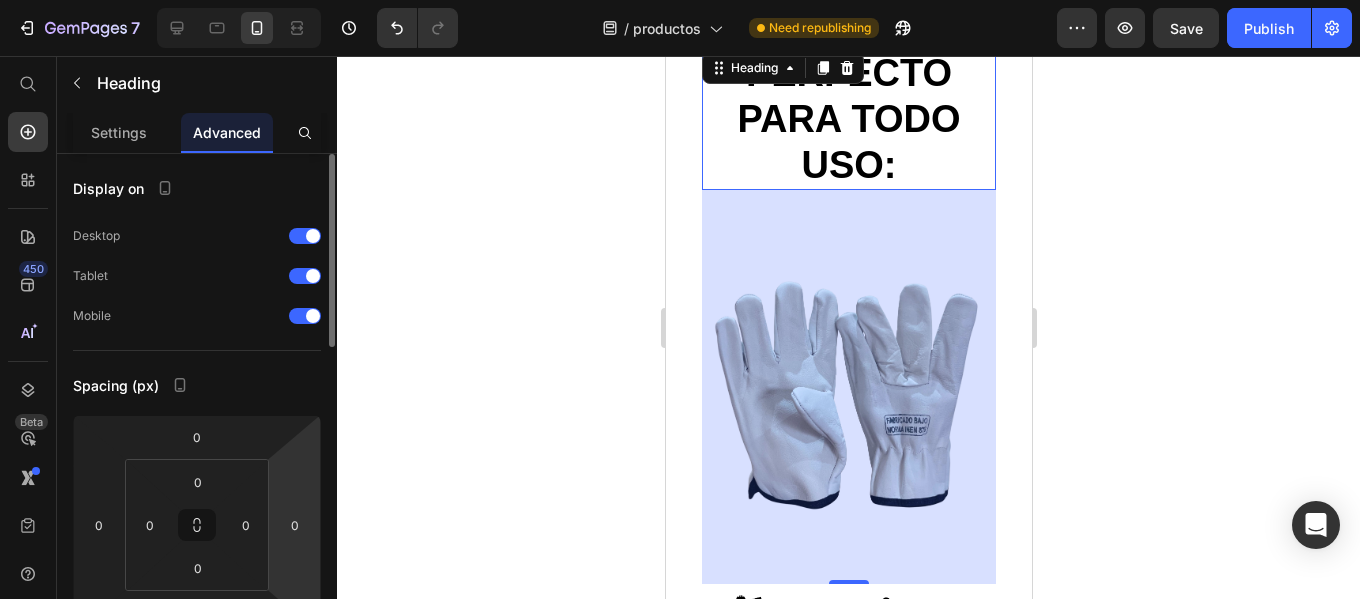 scroll, scrollTop: 100, scrollLeft: 0, axis: vertical 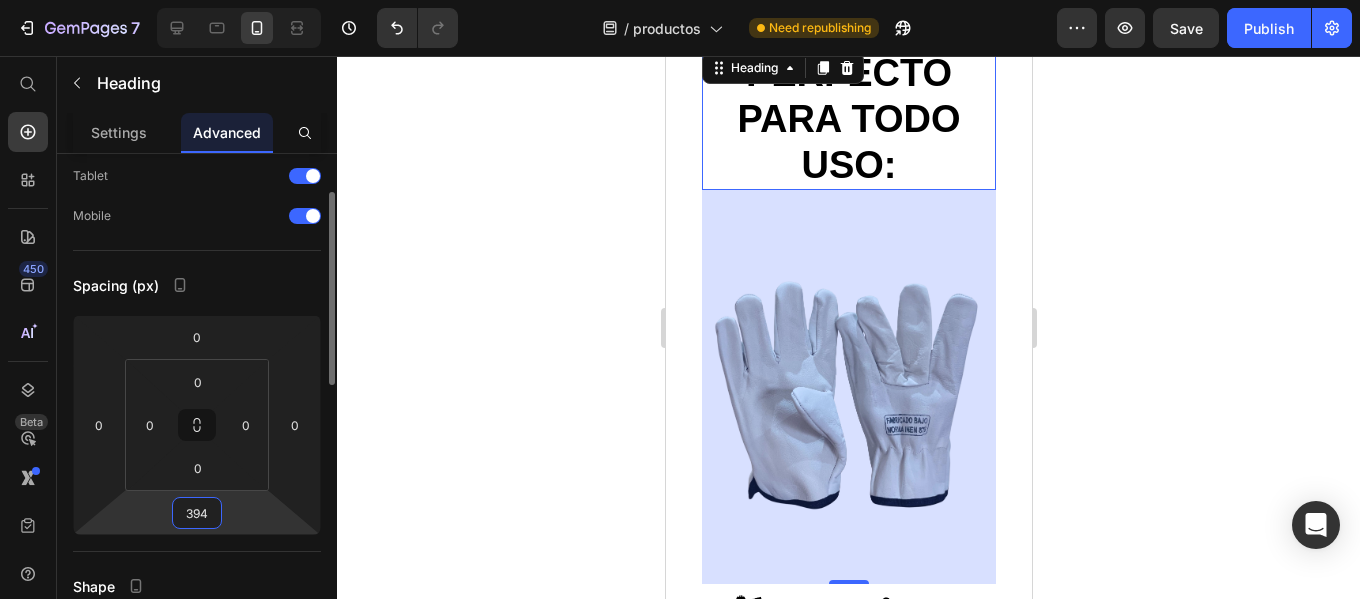 click on "394" at bounding box center (197, 513) 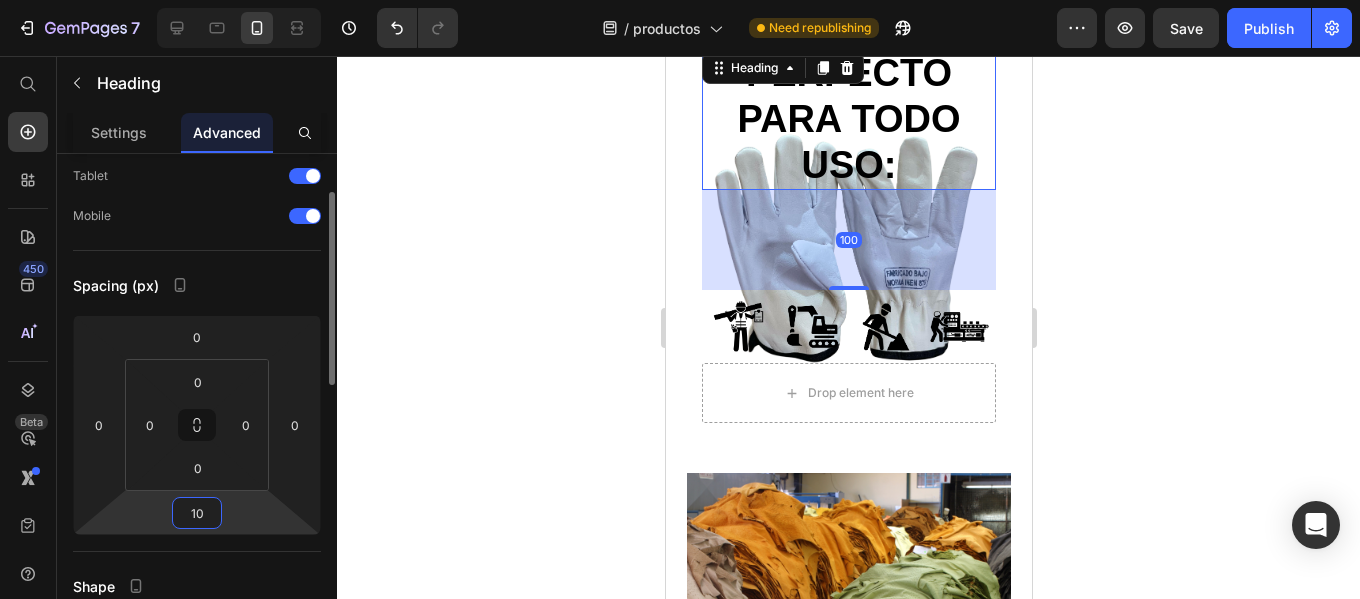 type on "1" 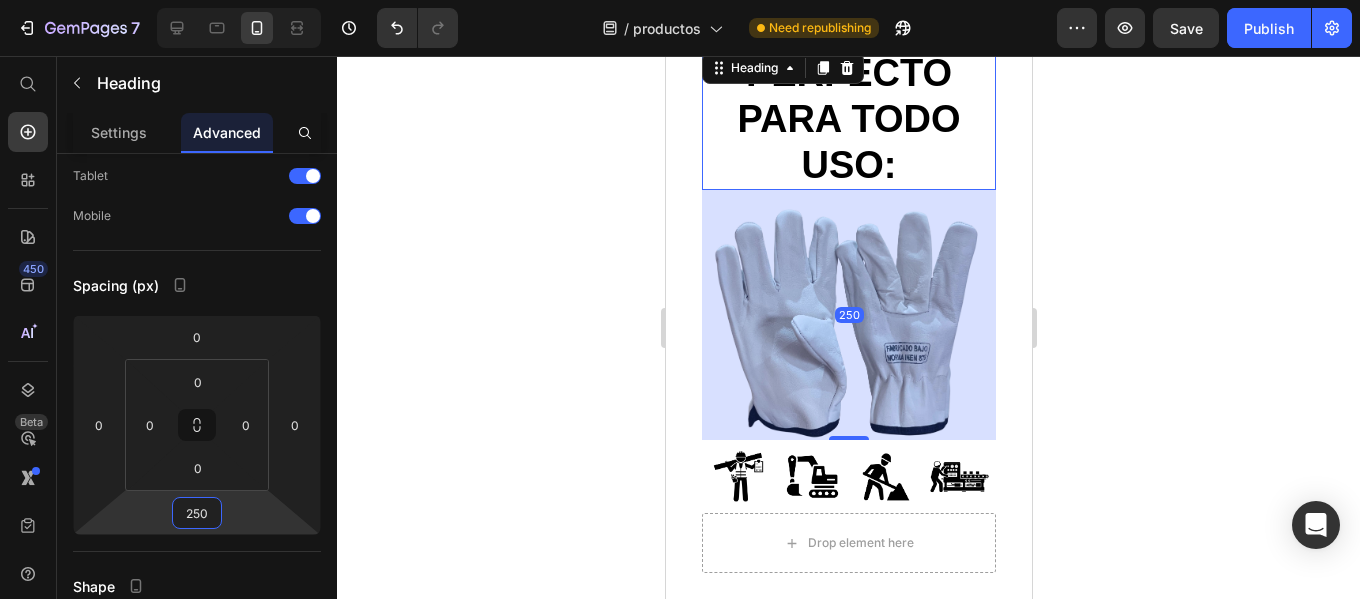 type on "250" 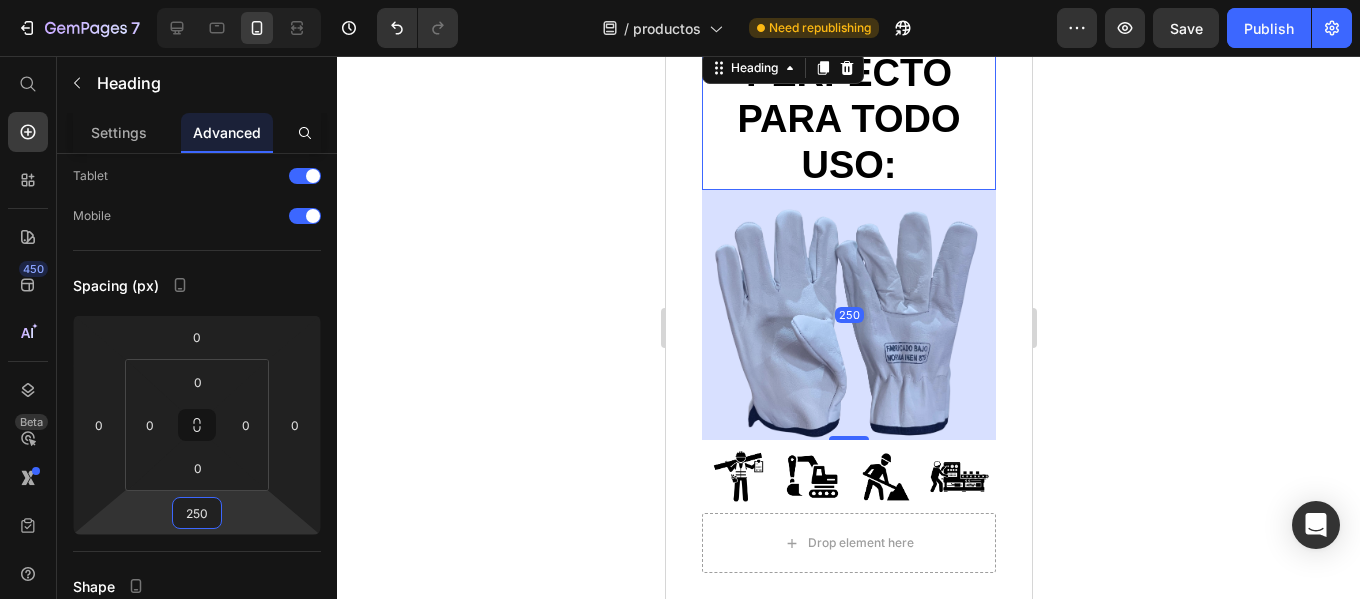 click 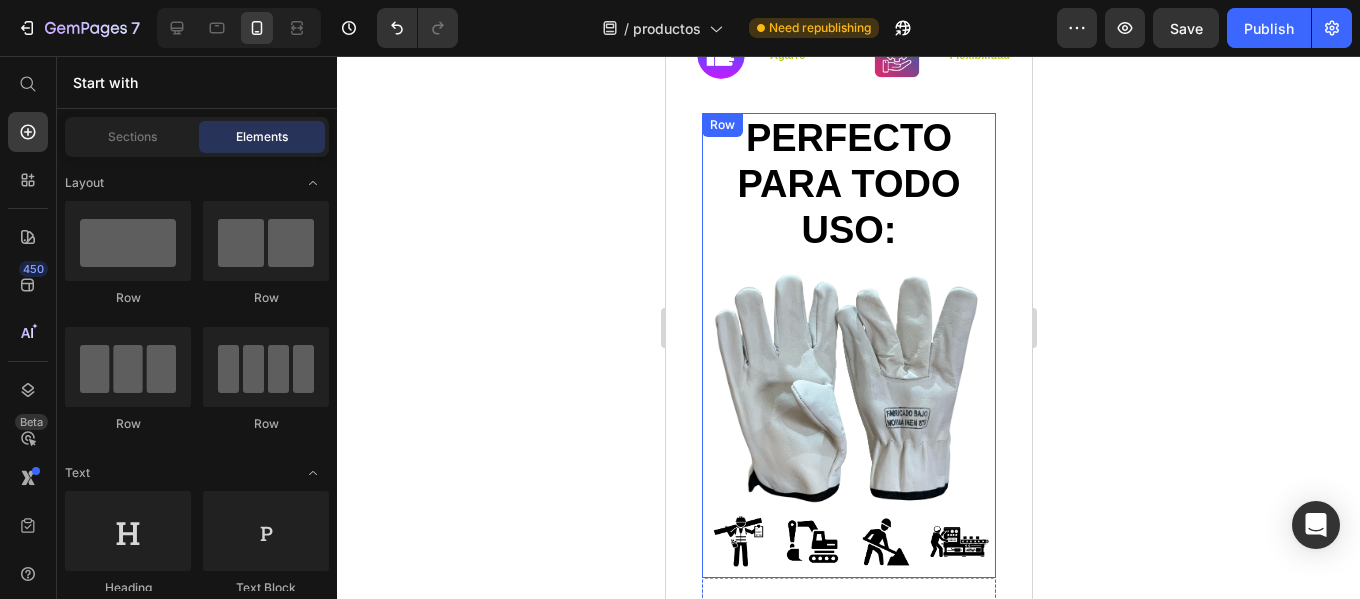 scroll, scrollTop: 700, scrollLeft: 0, axis: vertical 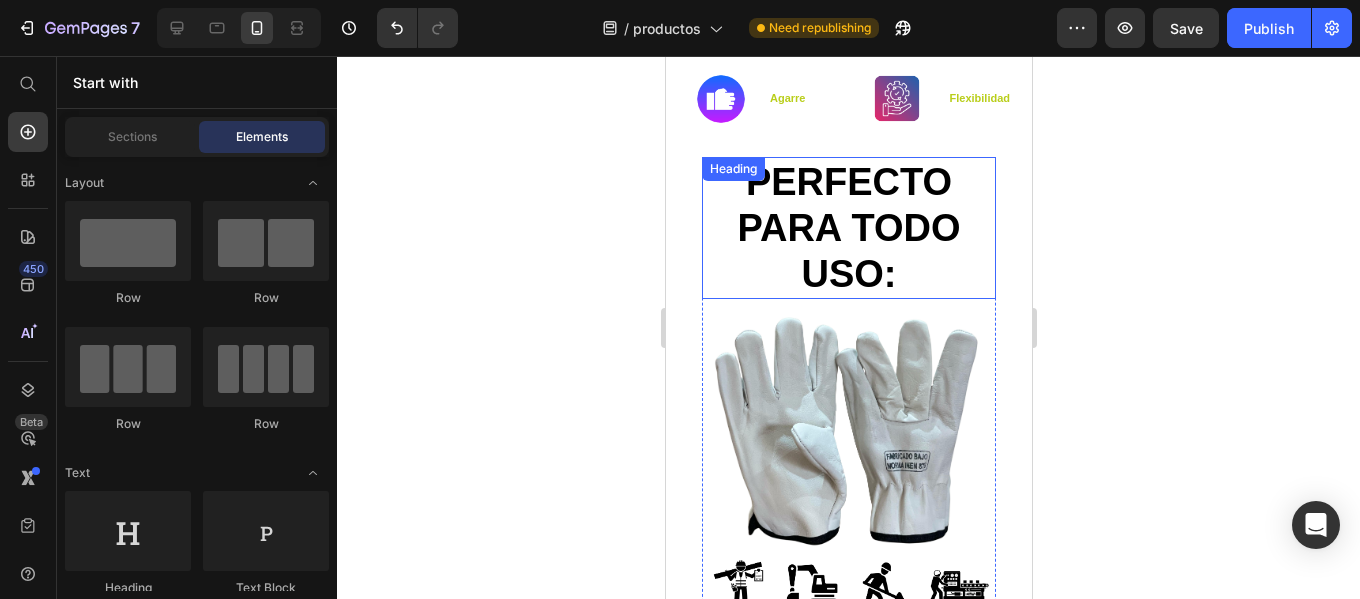 click on "pERFECTO PARA TODO USO:" at bounding box center [848, 228] 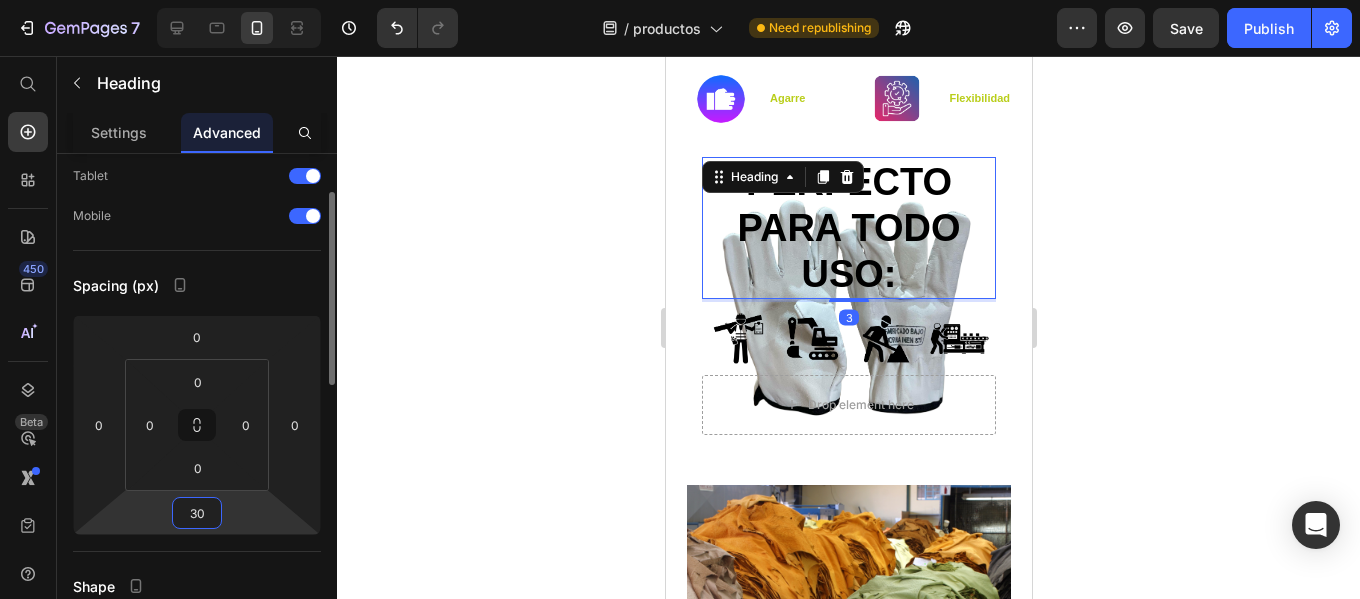 type on "300" 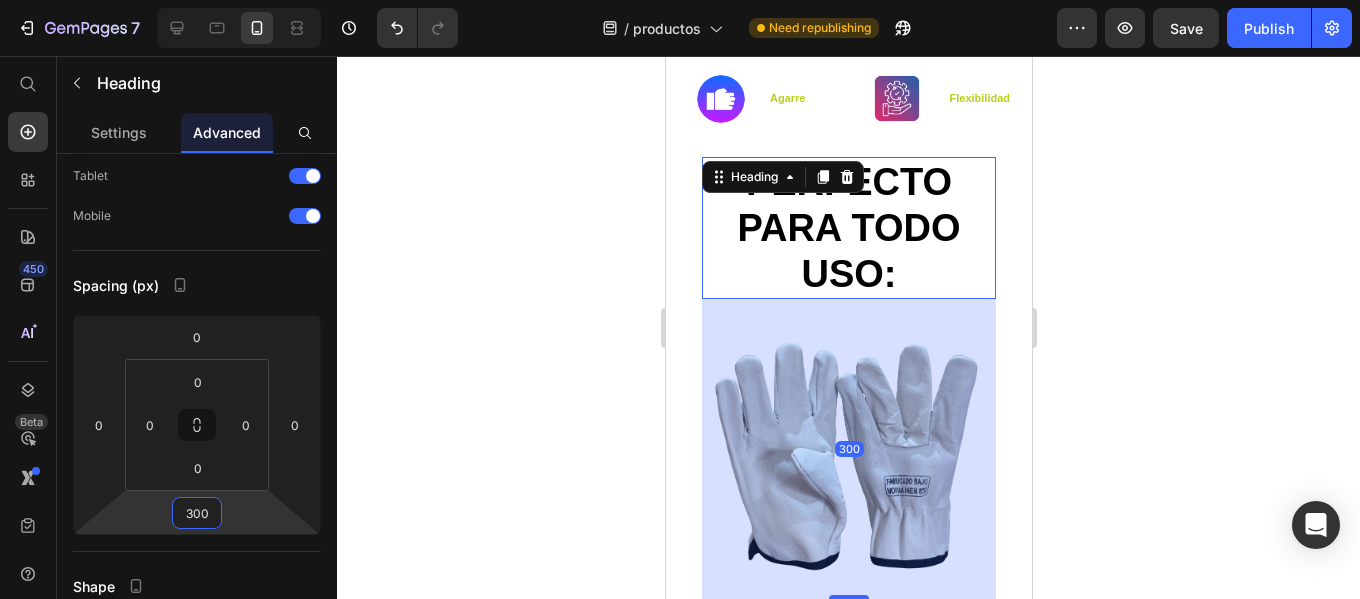 click 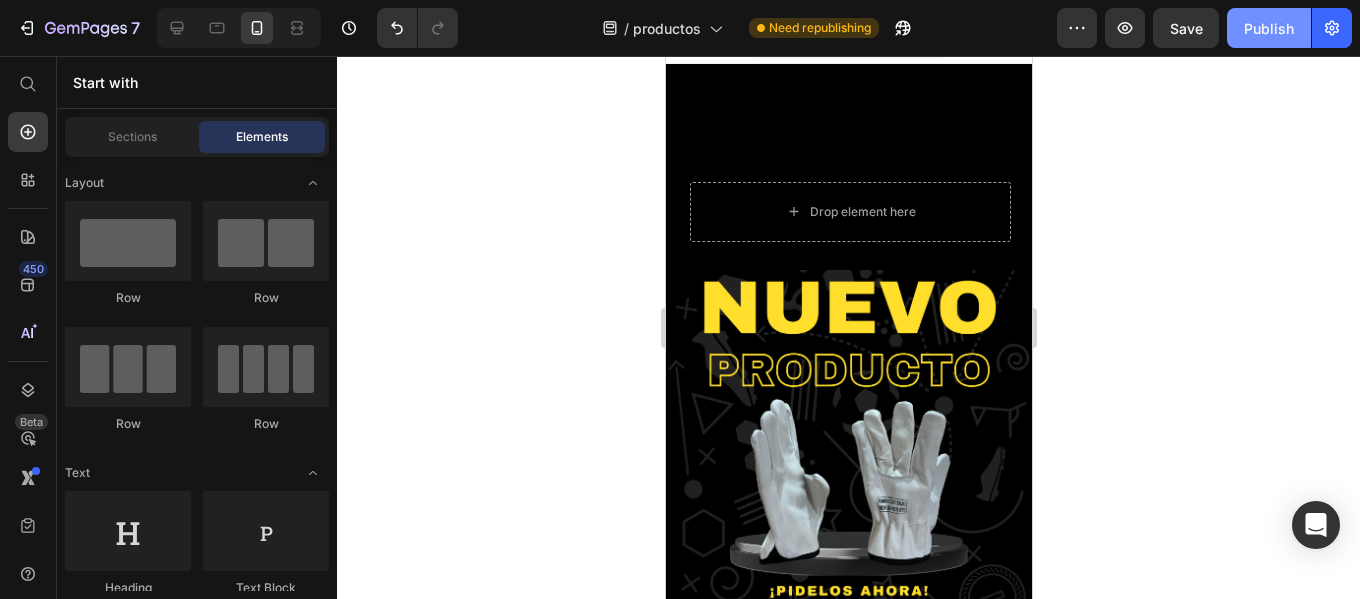 scroll, scrollTop: 0, scrollLeft: 0, axis: both 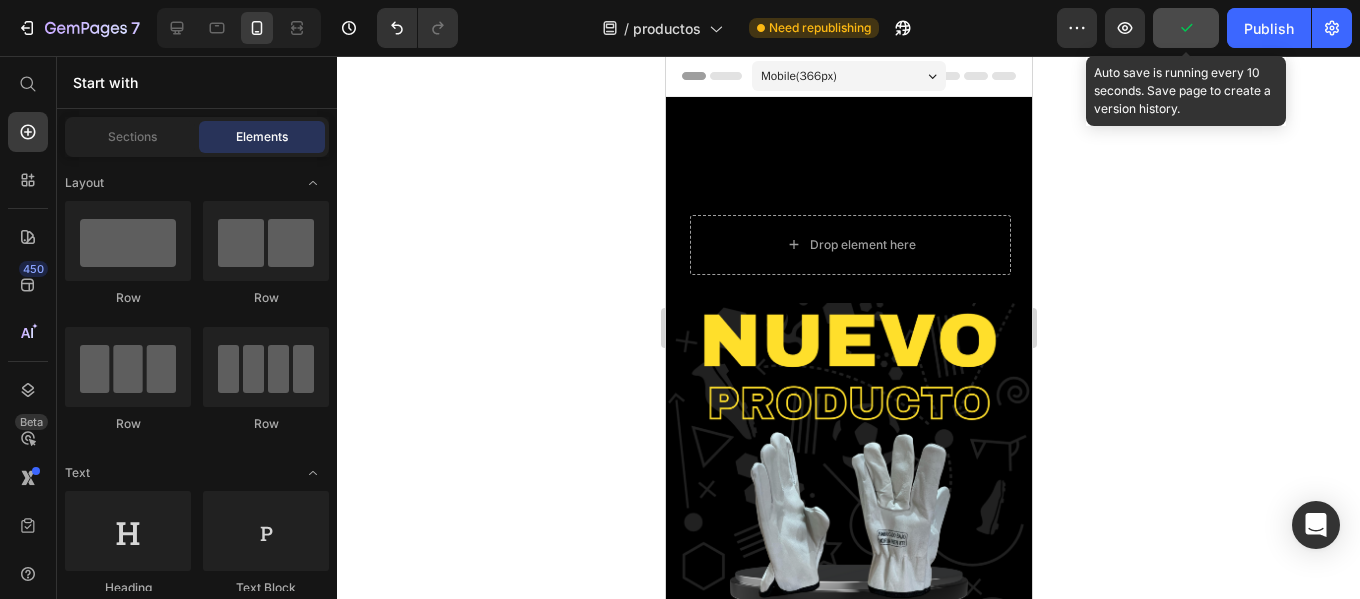 click 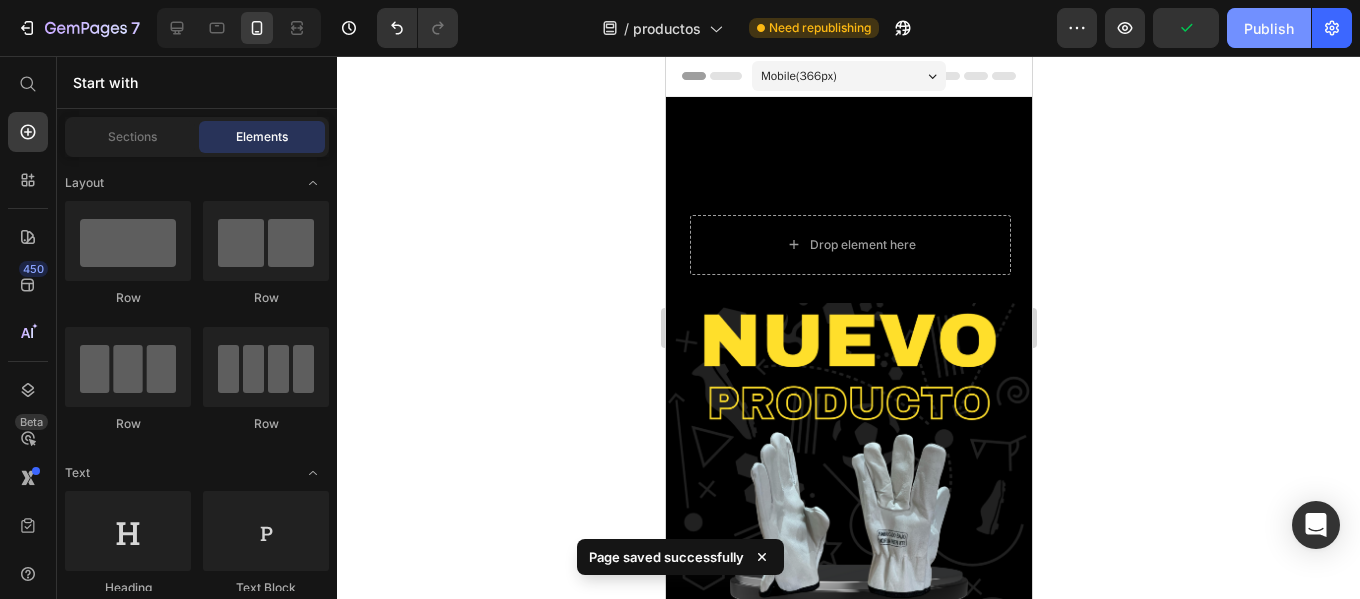 click on "Publish" at bounding box center (1269, 28) 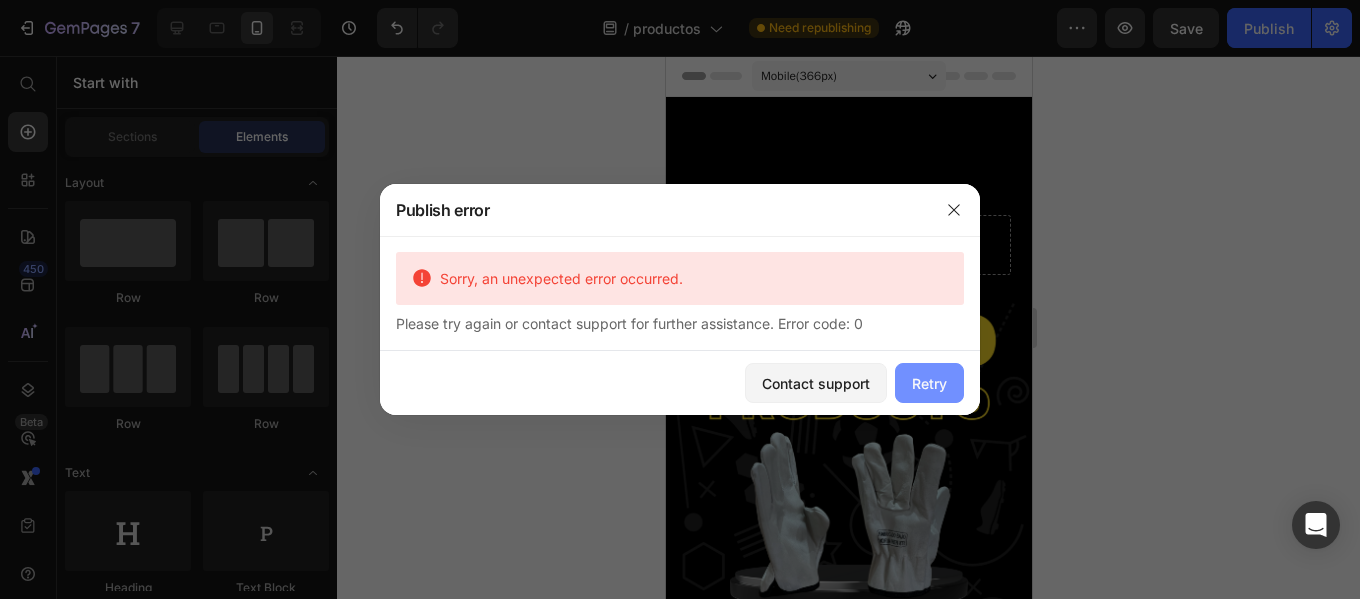 click on "Retry" at bounding box center (929, 383) 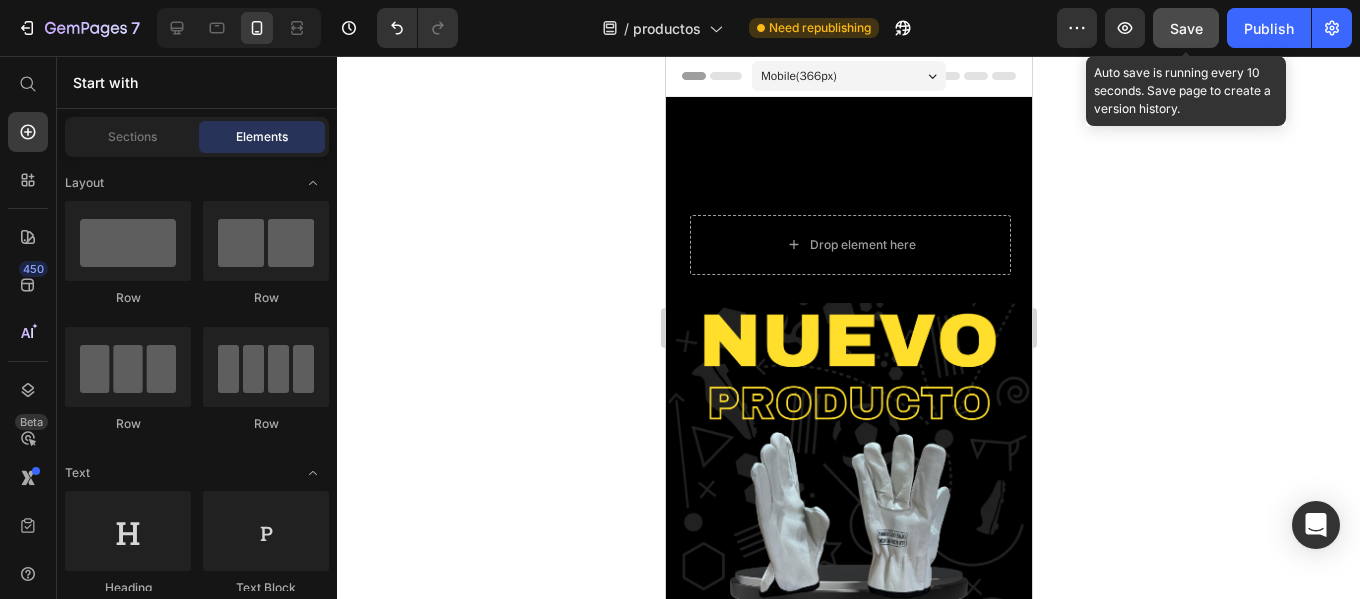 click on "Save" 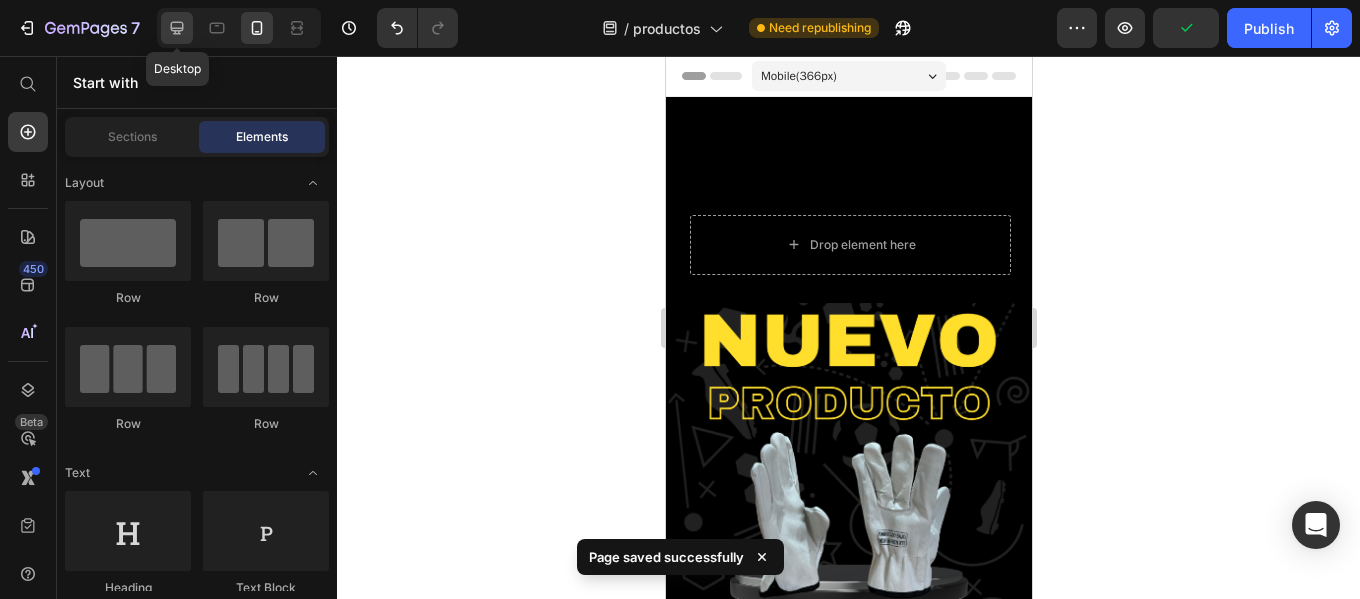 click 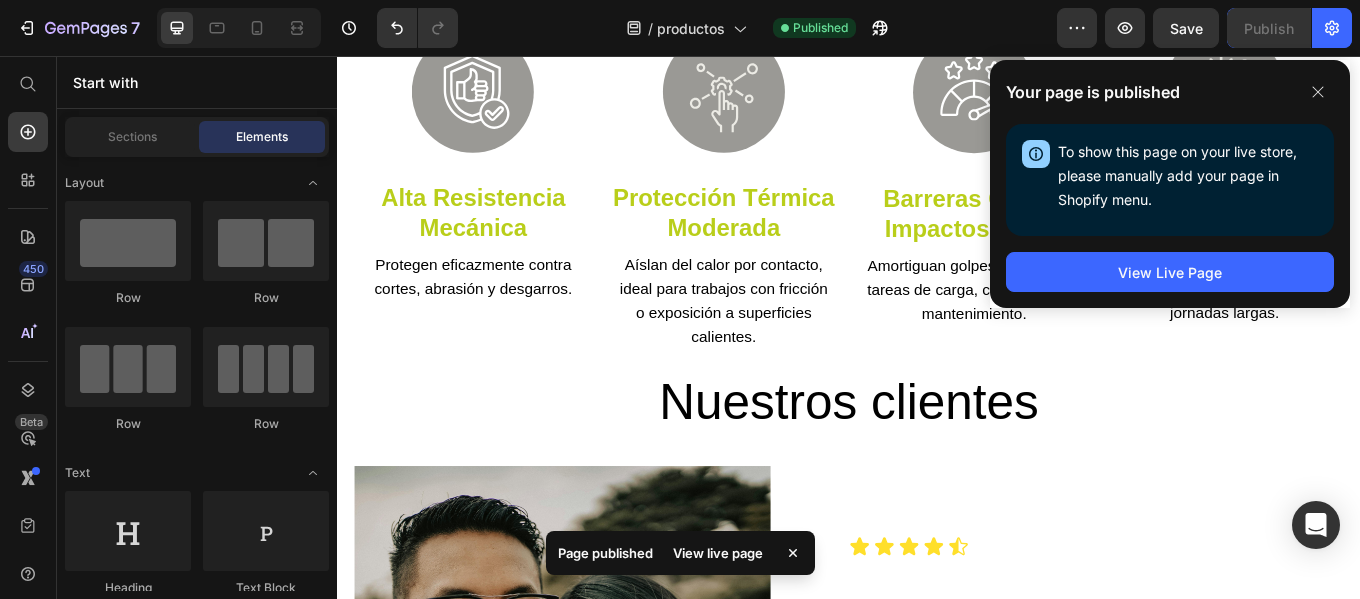 scroll, scrollTop: 2100, scrollLeft: 0, axis: vertical 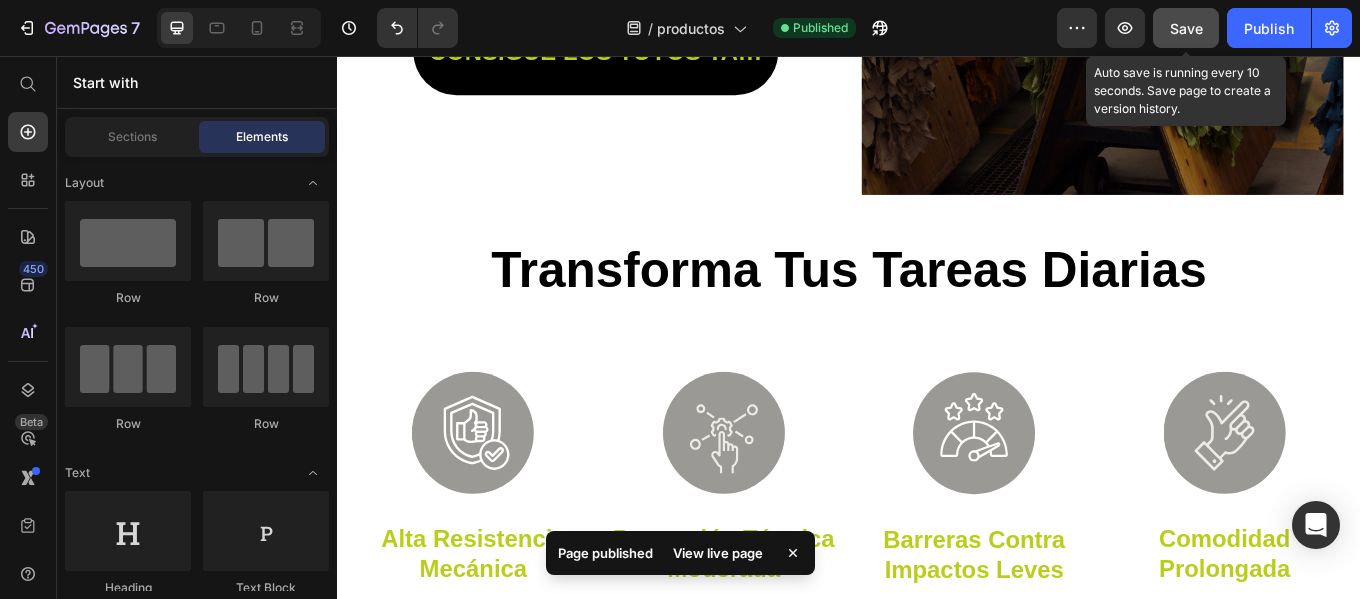 click on "Save" at bounding box center (1186, 28) 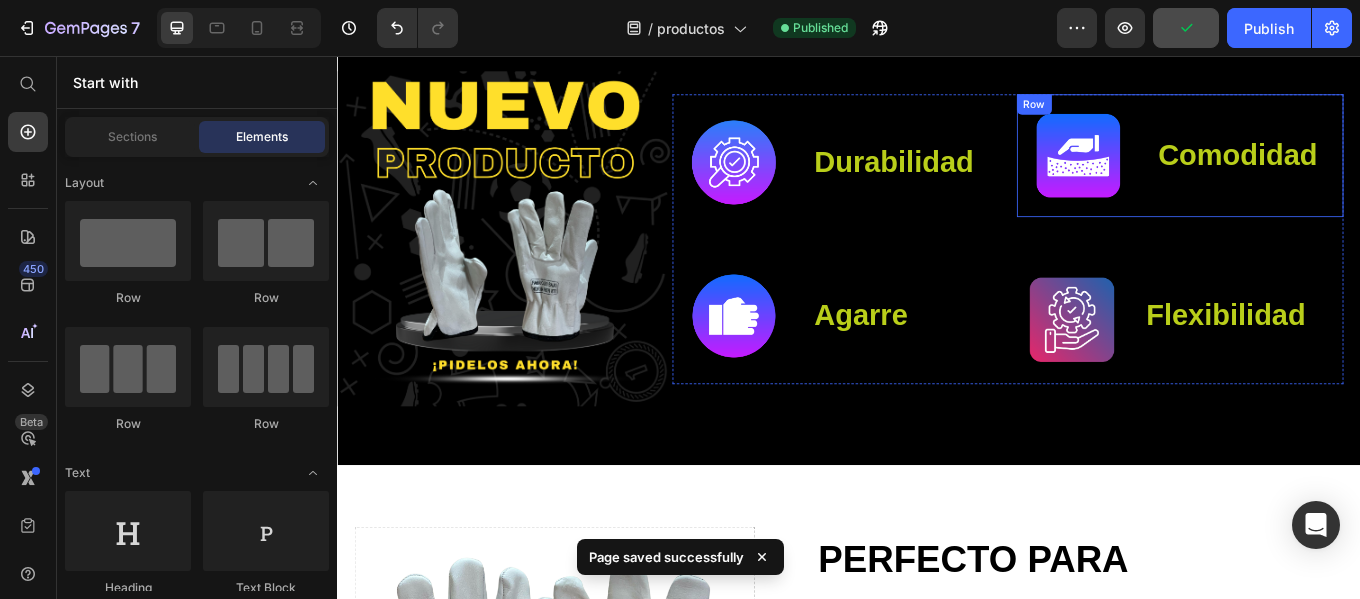 scroll, scrollTop: 400, scrollLeft: 0, axis: vertical 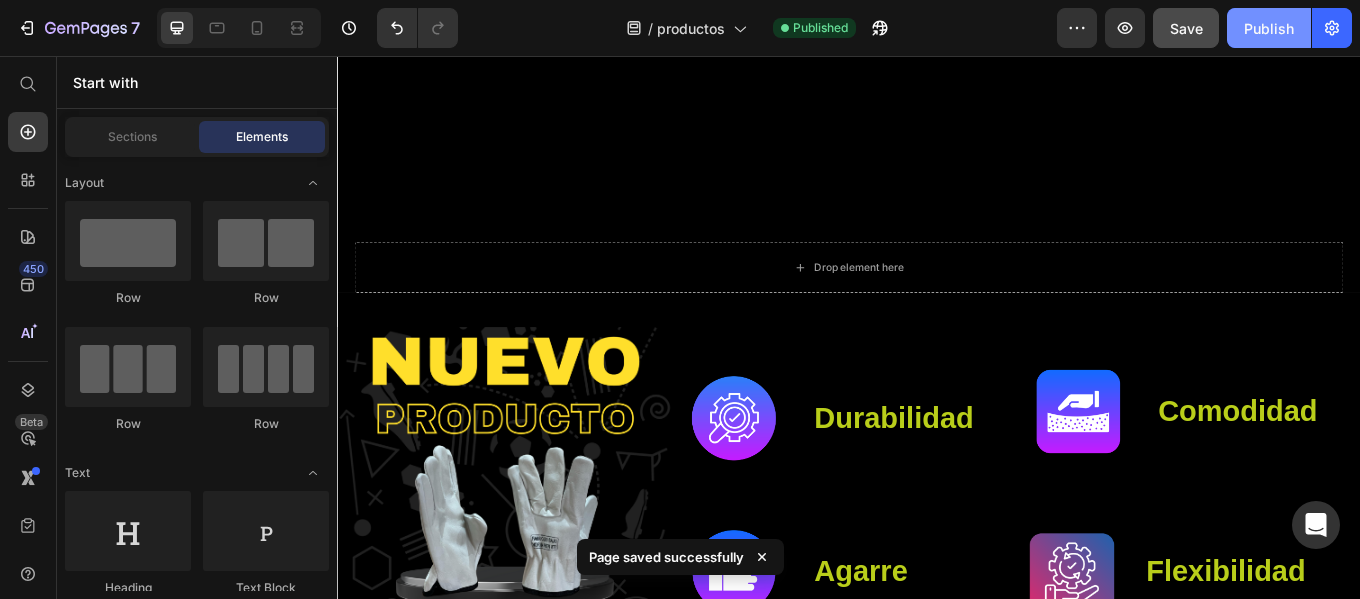 click on "Publish" at bounding box center (1269, 28) 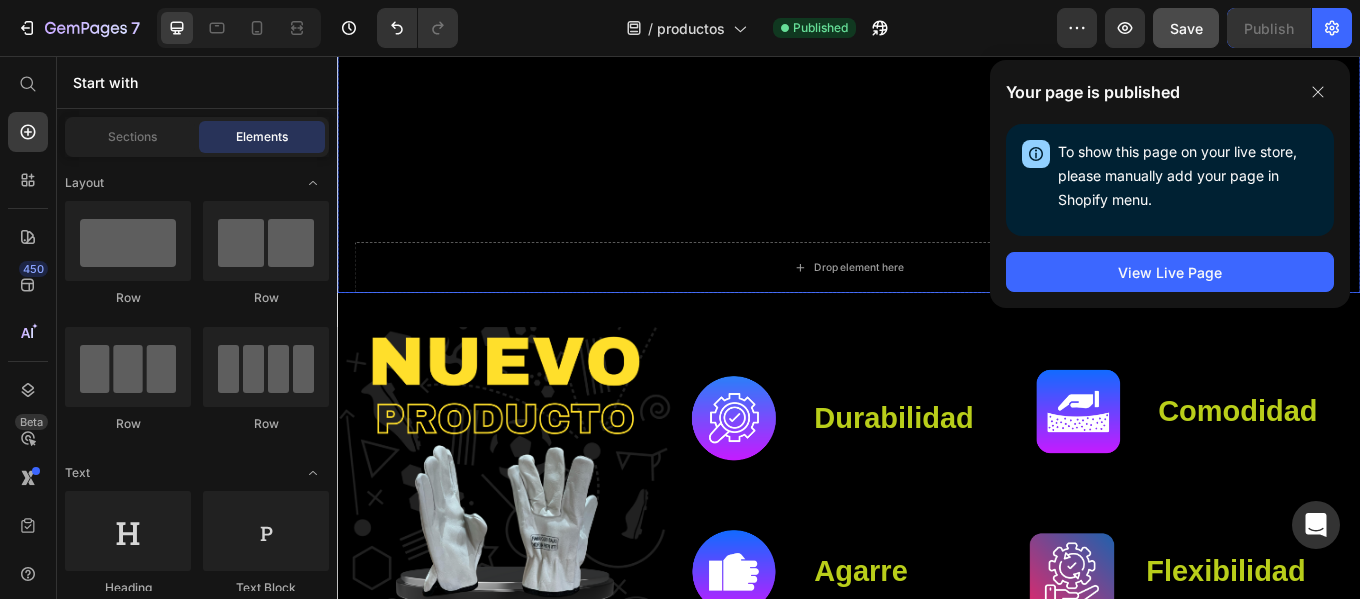 scroll, scrollTop: 700, scrollLeft: 0, axis: vertical 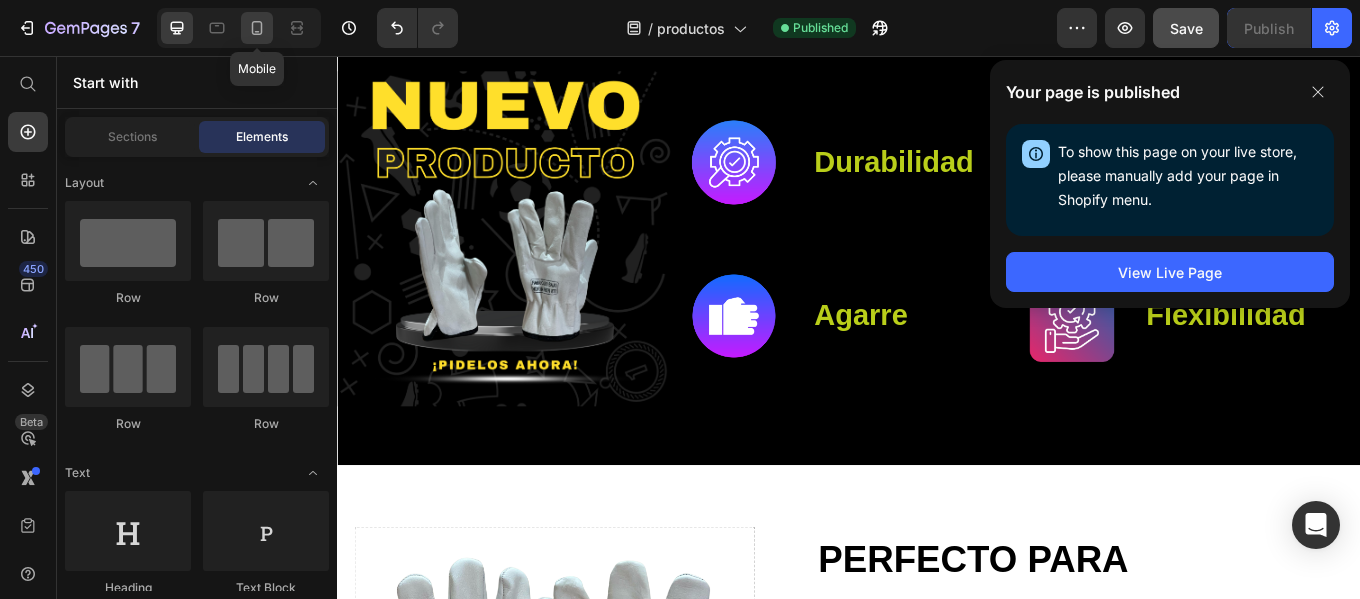 click 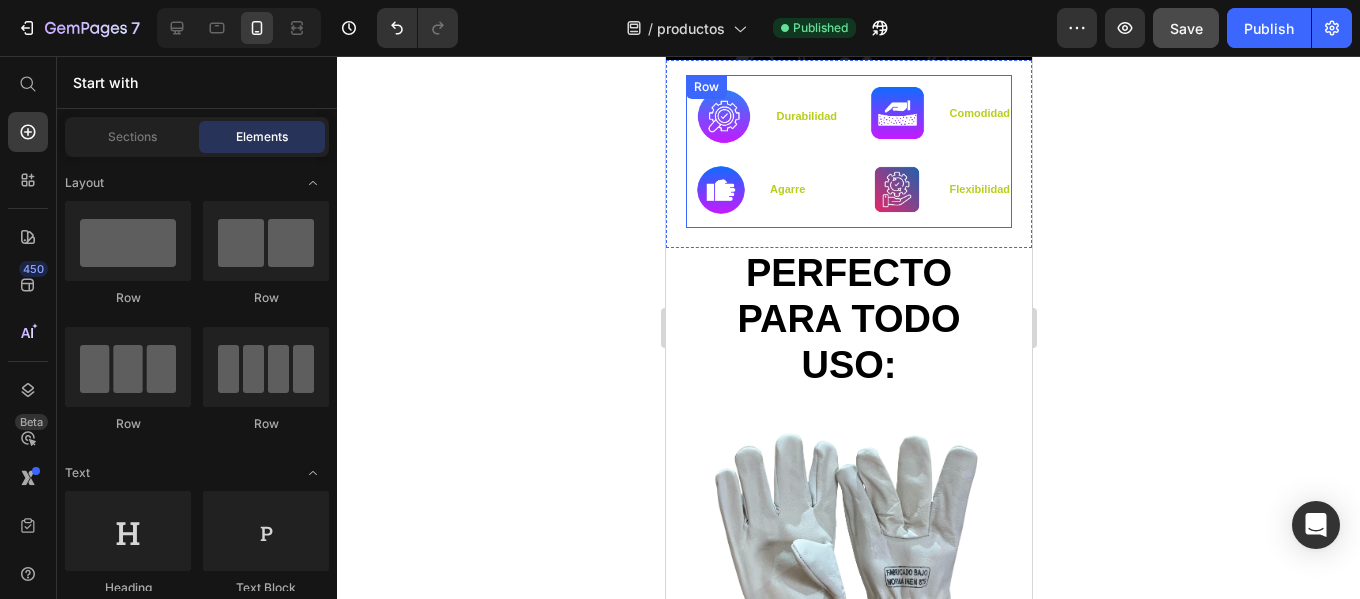 scroll, scrollTop: 563, scrollLeft: 0, axis: vertical 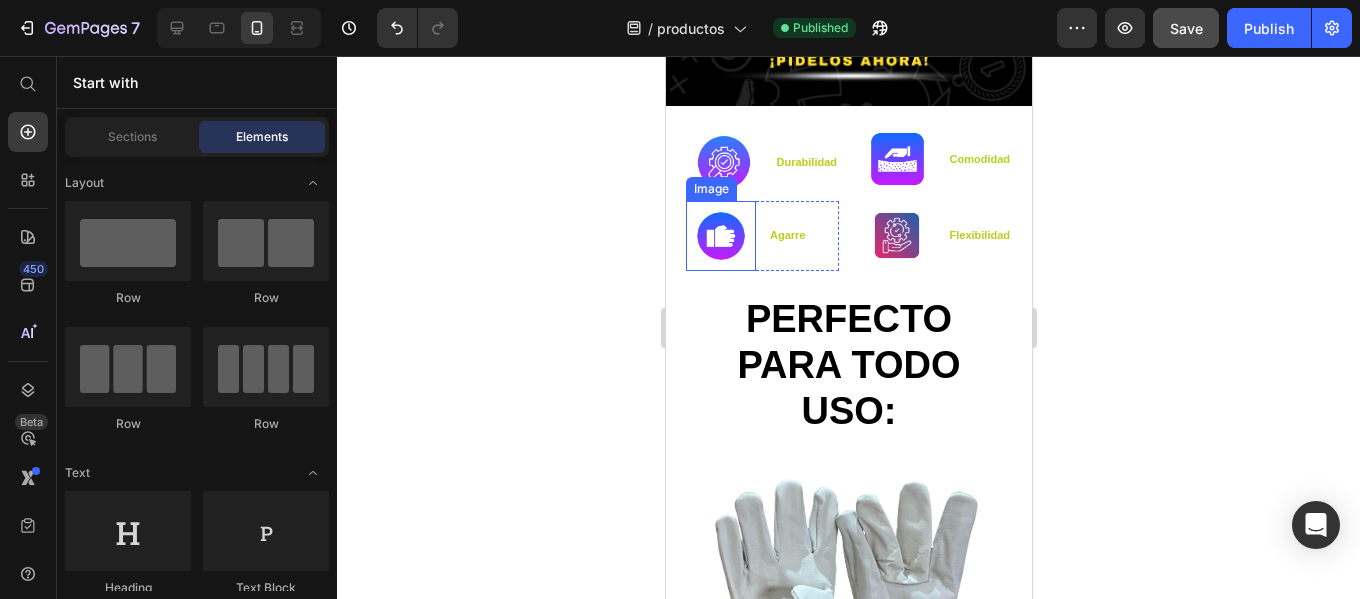click at bounding box center [720, 236] 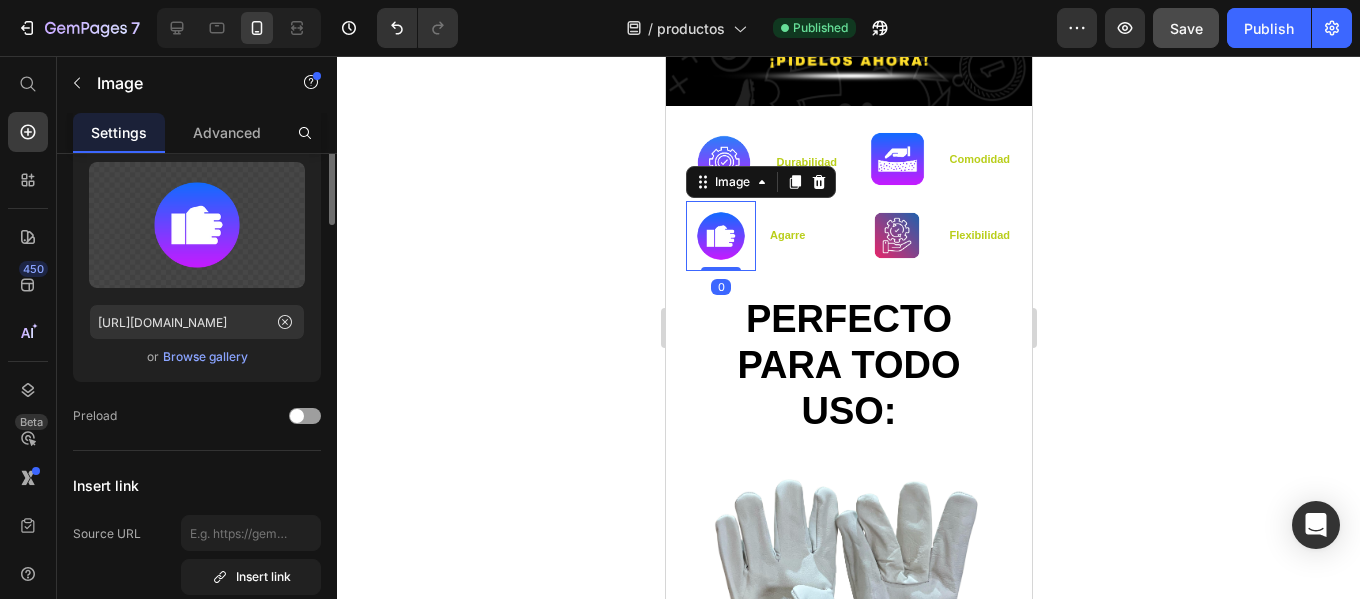 scroll, scrollTop: 0, scrollLeft: 0, axis: both 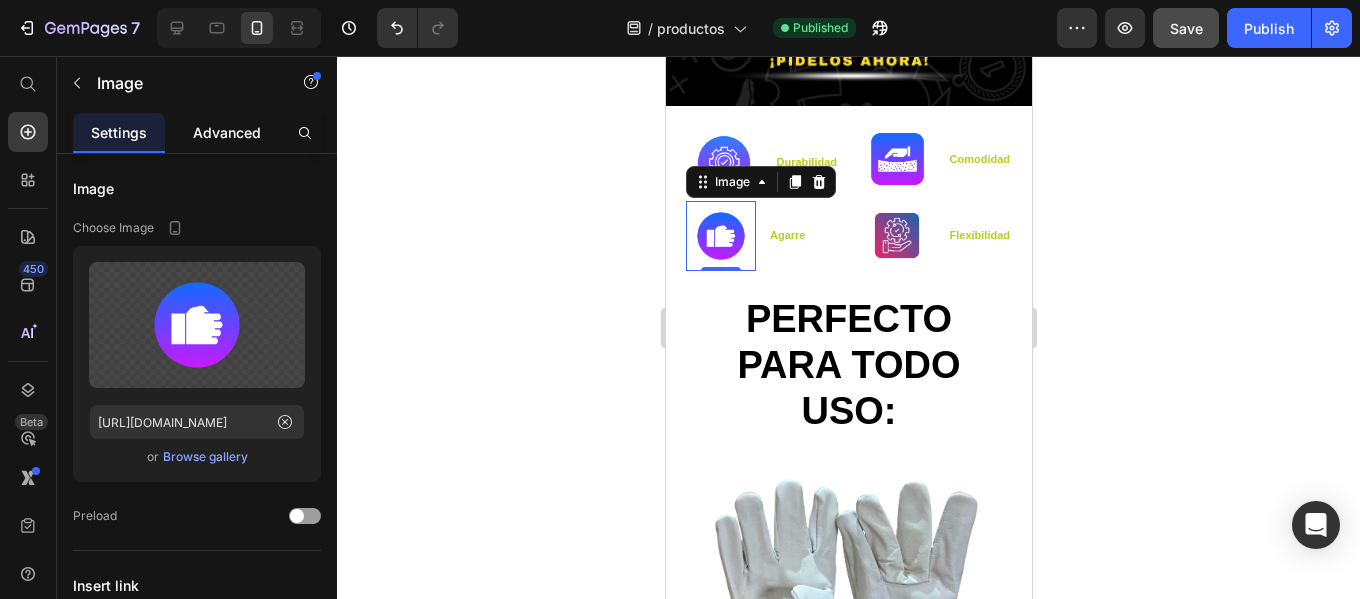 click on "Advanced" at bounding box center (227, 132) 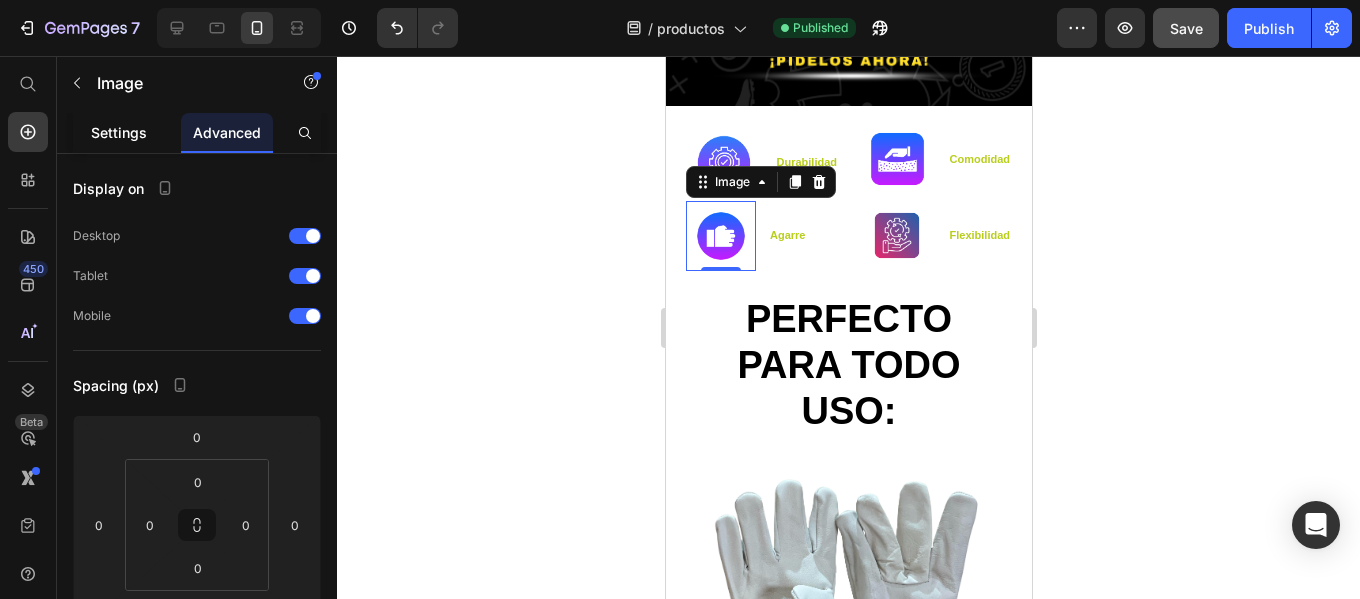 click on "Settings" at bounding box center (119, 132) 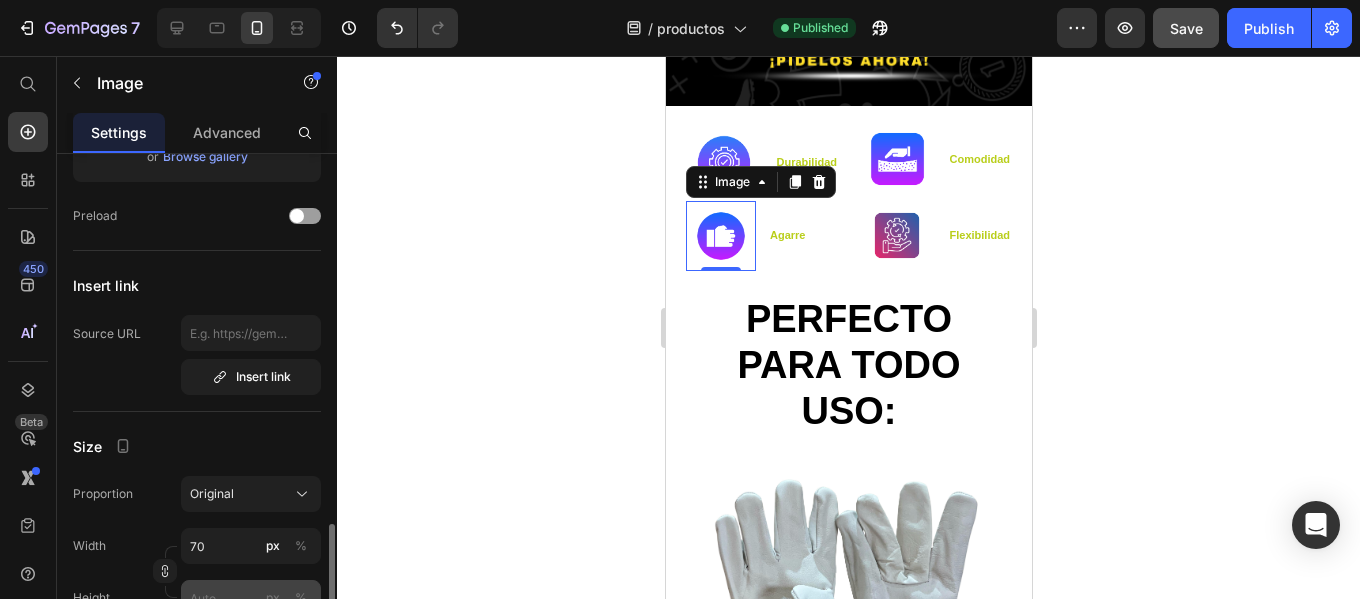 scroll, scrollTop: 600, scrollLeft: 0, axis: vertical 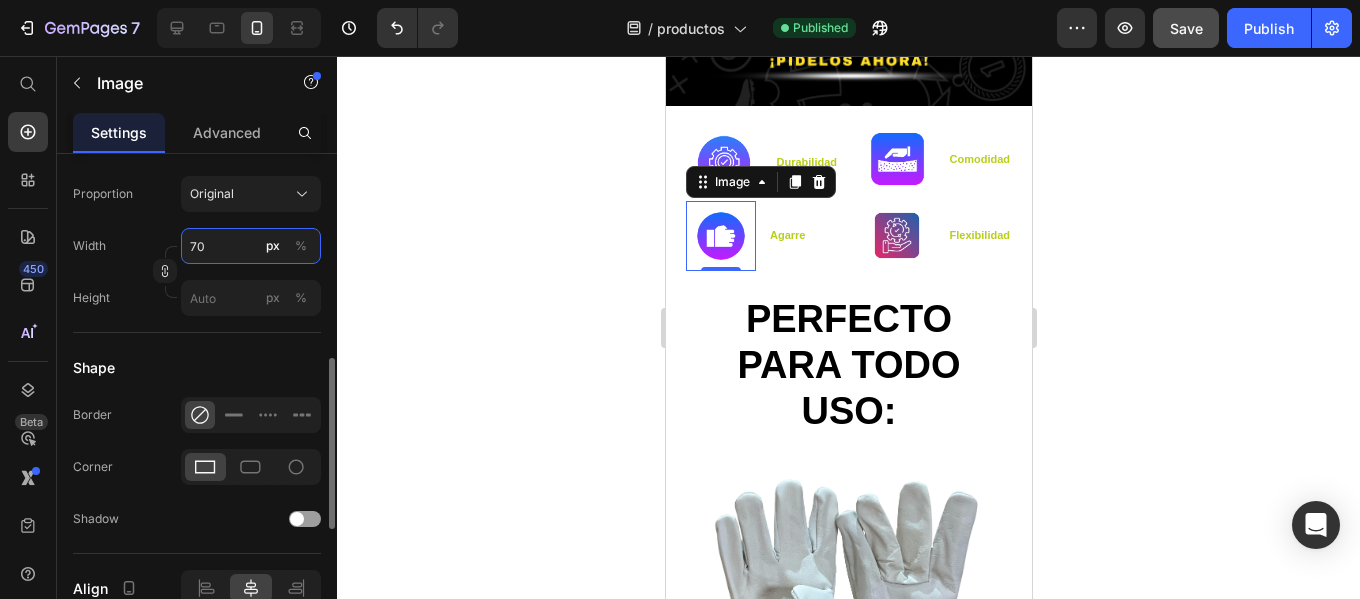 click on "70" at bounding box center [251, 246] 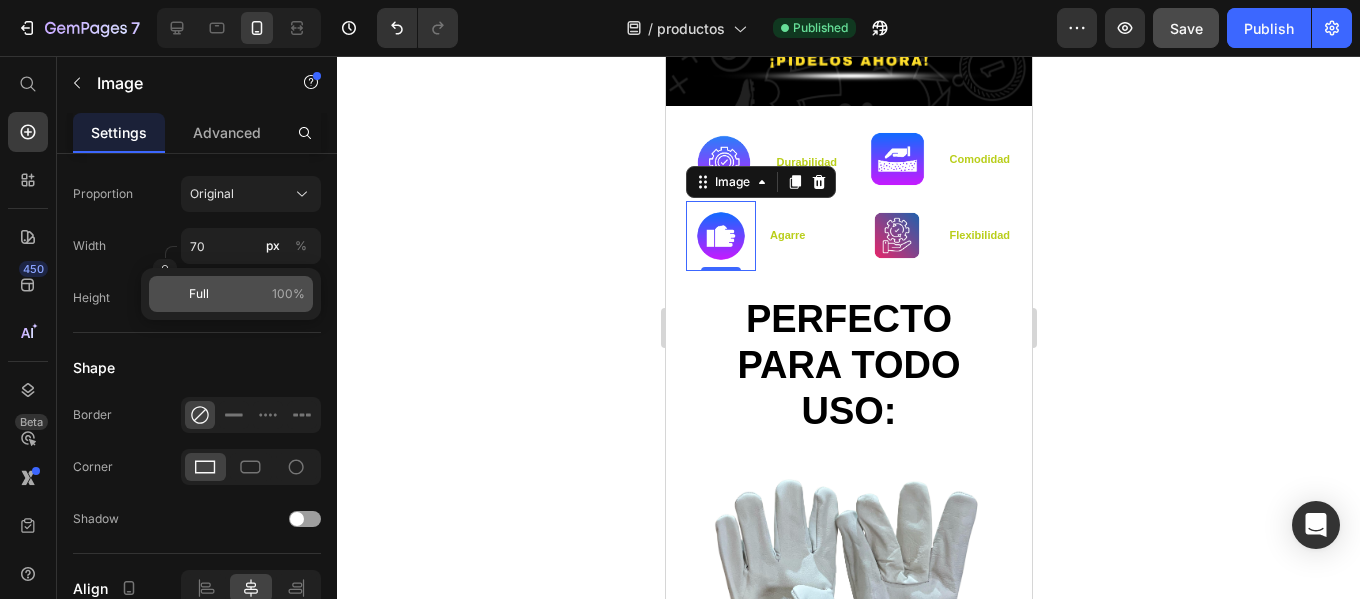 click on "100%" at bounding box center (288, 294) 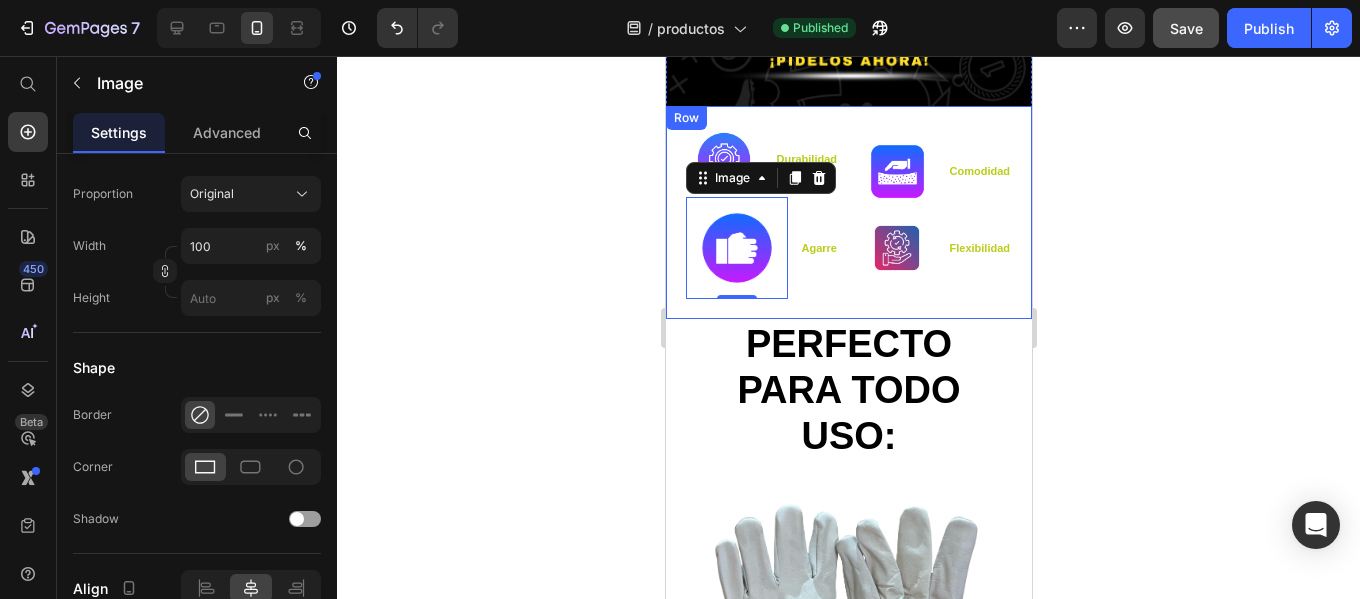 click 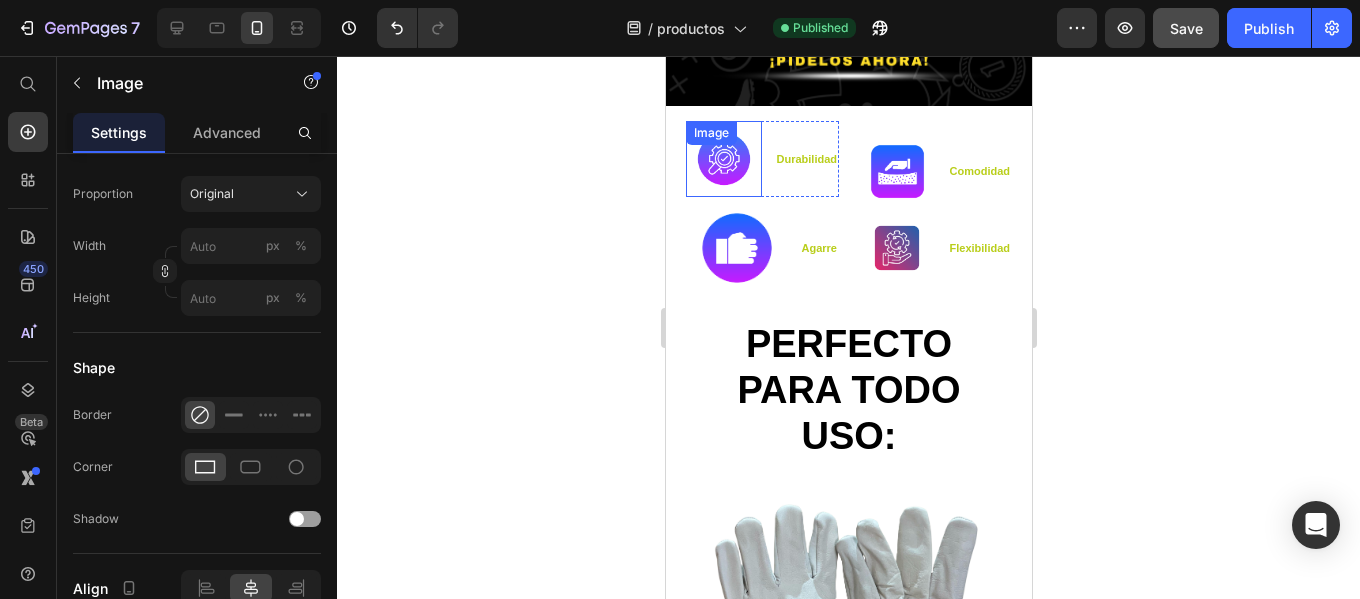 click on "Image" at bounding box center [723, 159] 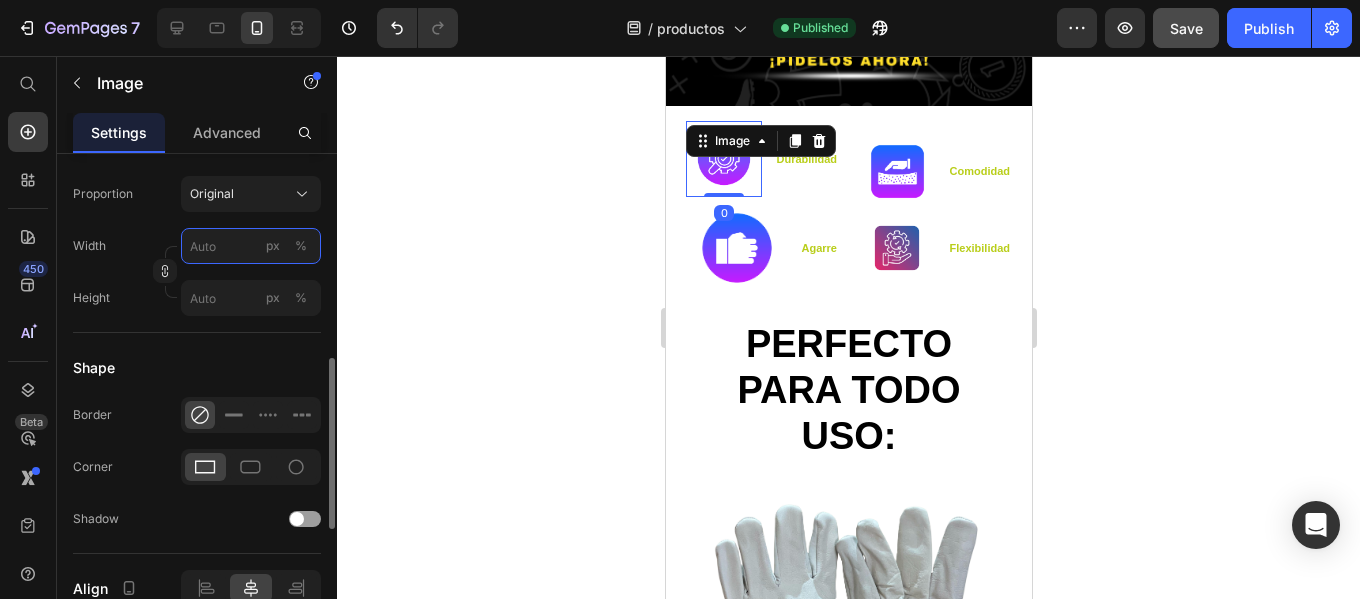 click on "px %" at bounding box center (251, 246) 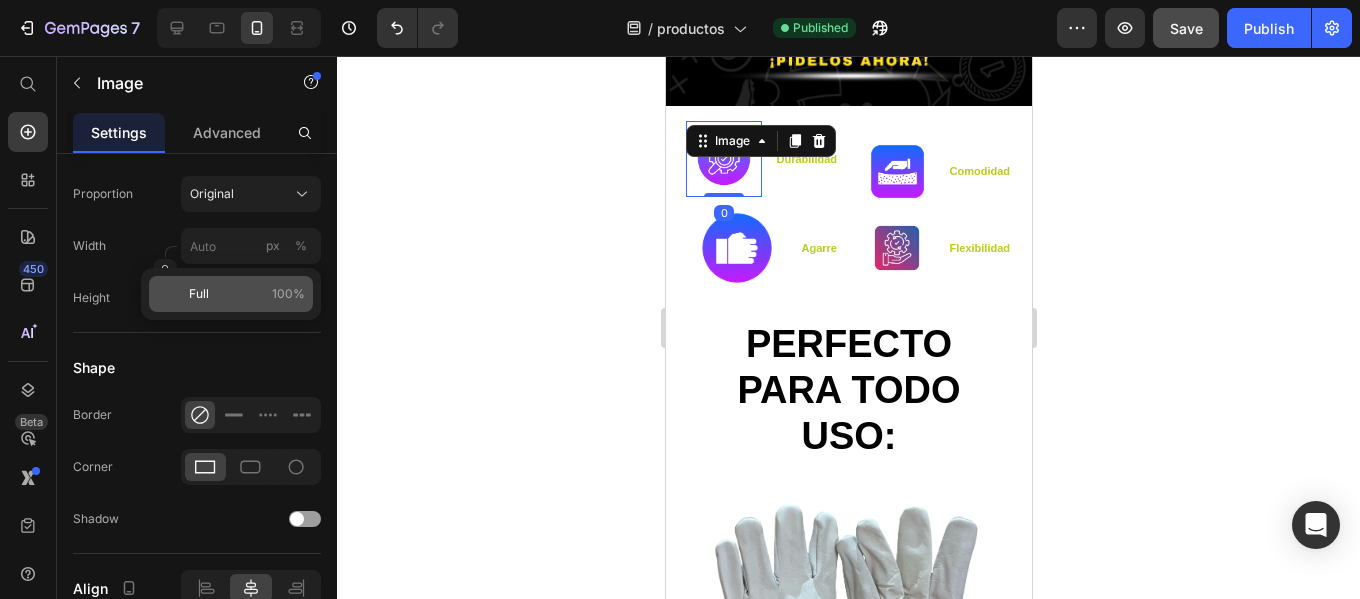 click on "Full 100%" at bounding box center [247, 294] 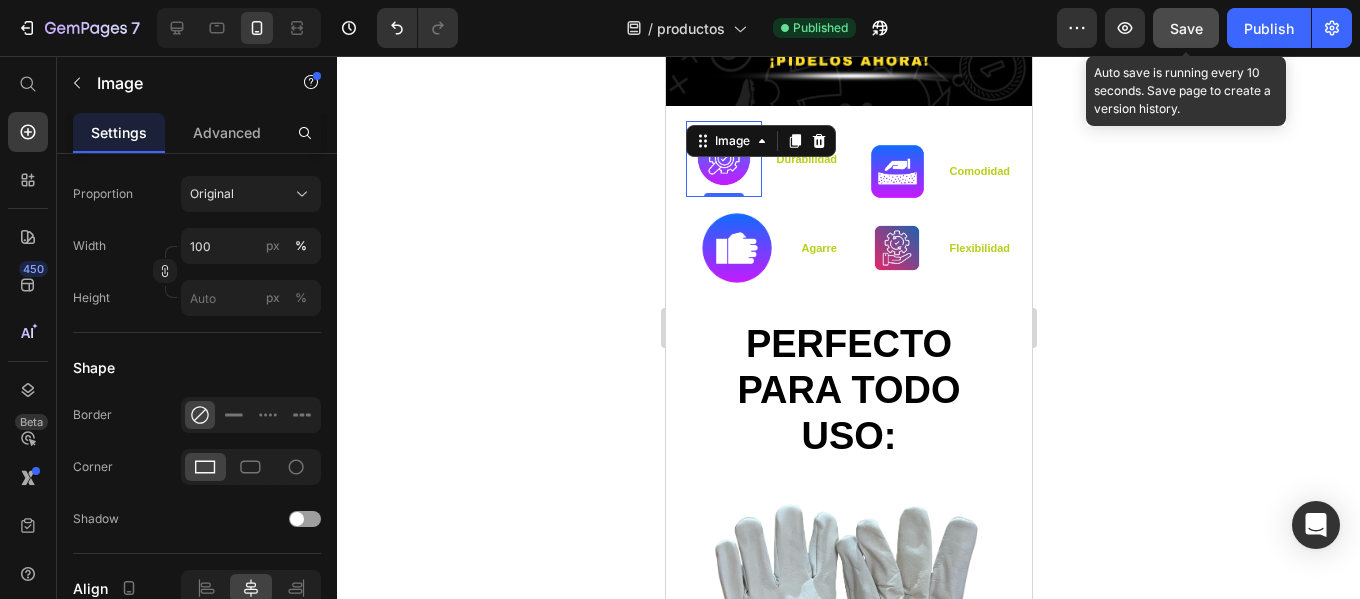 click on "Save" at bounding box center (1186, 28) 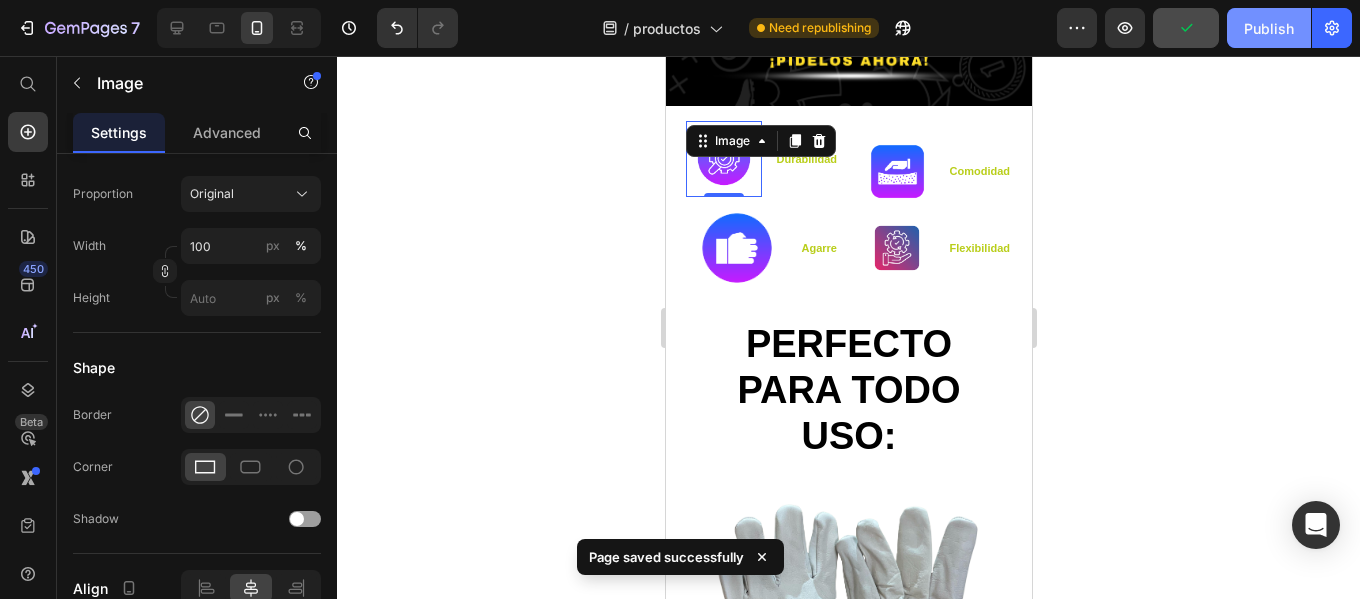 click on "Publish" at bounding box center [1269, 28] 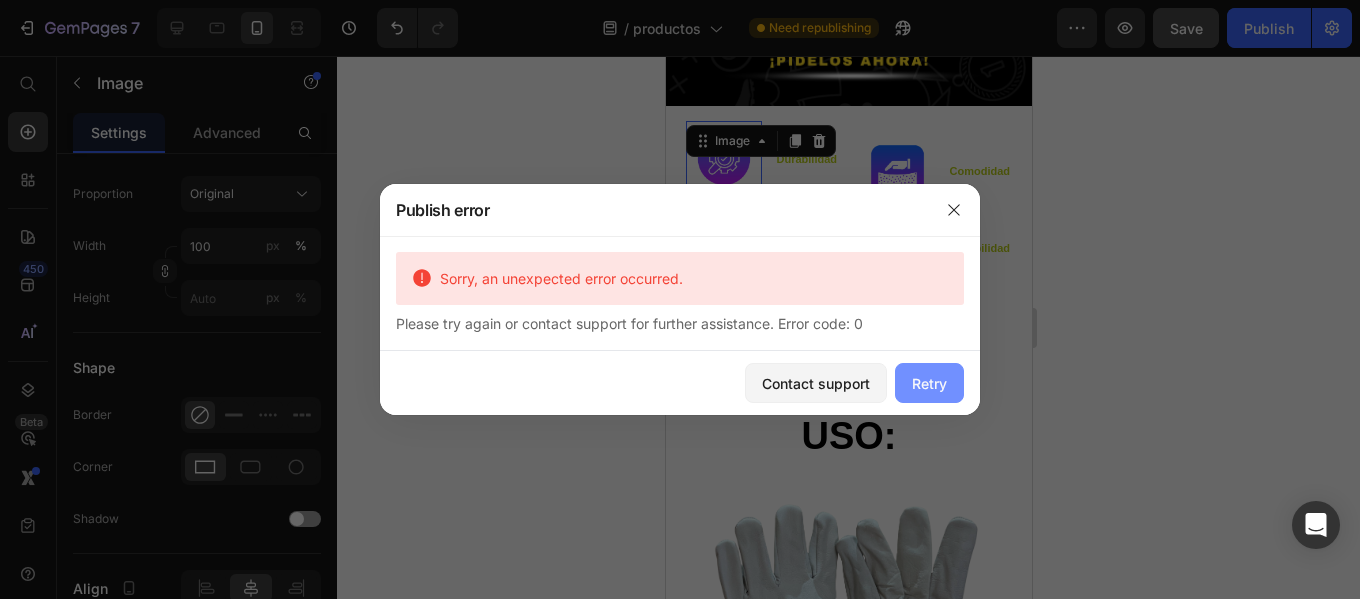 click on "Retry" at bounding box center [929, 383] 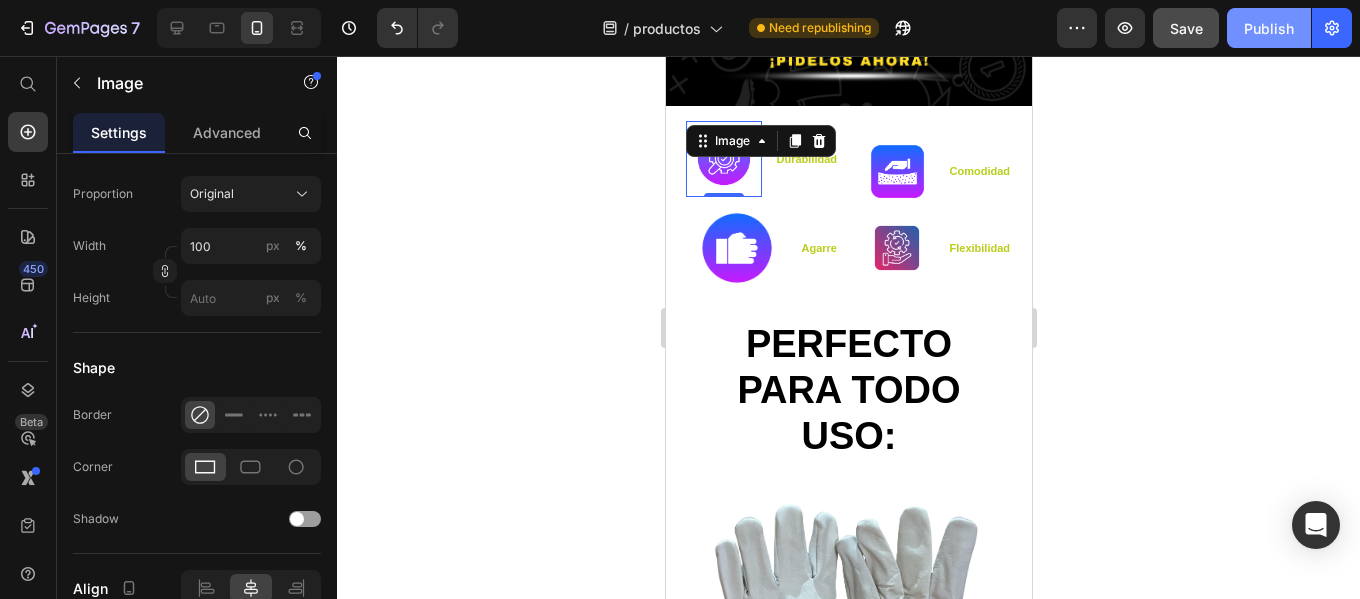 click on "Publish" 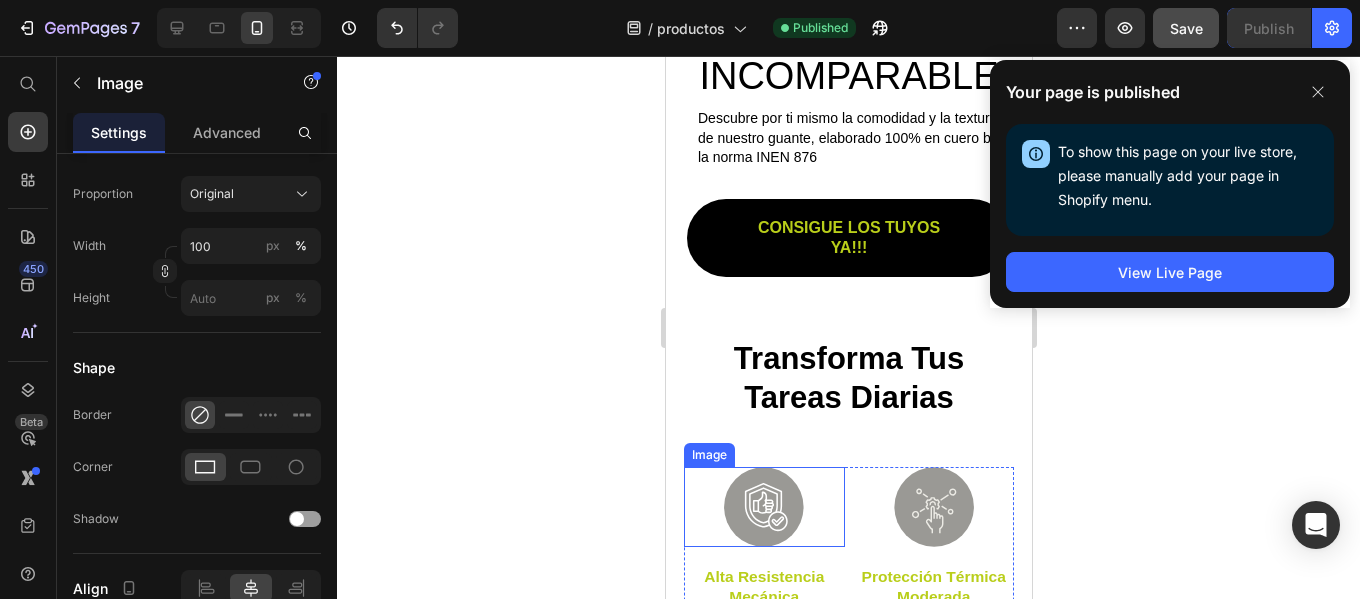 scroll, scrollTop: 2063, scrollLeft: 0, axis: vertical 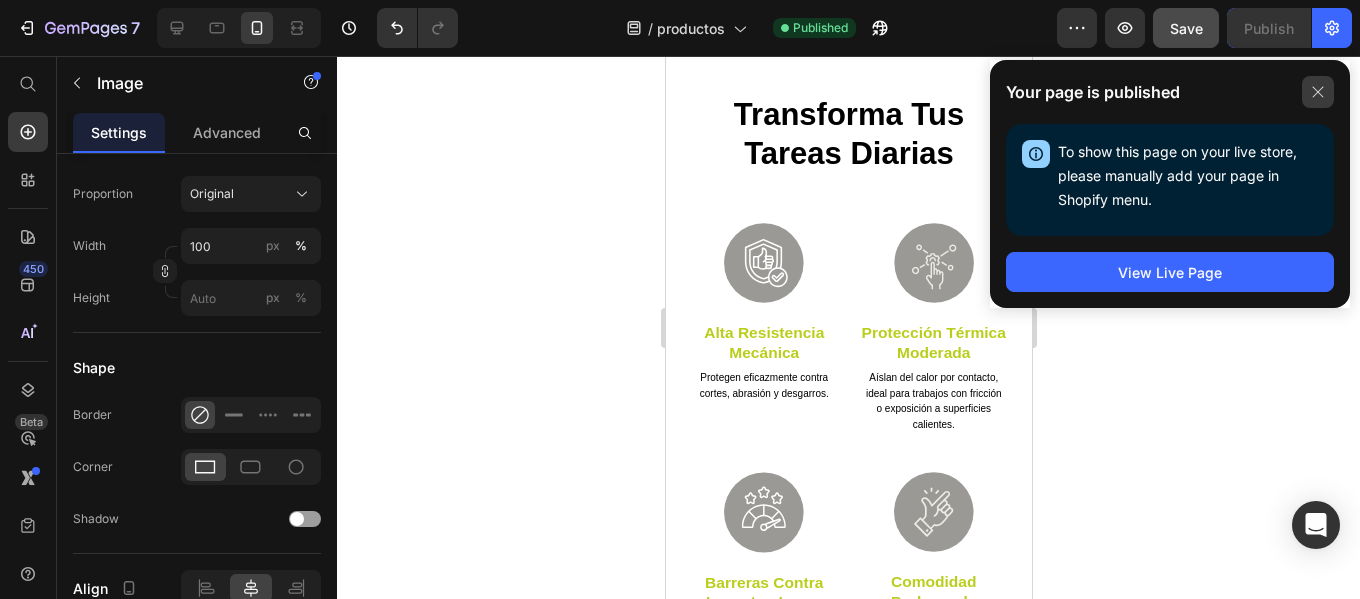 click 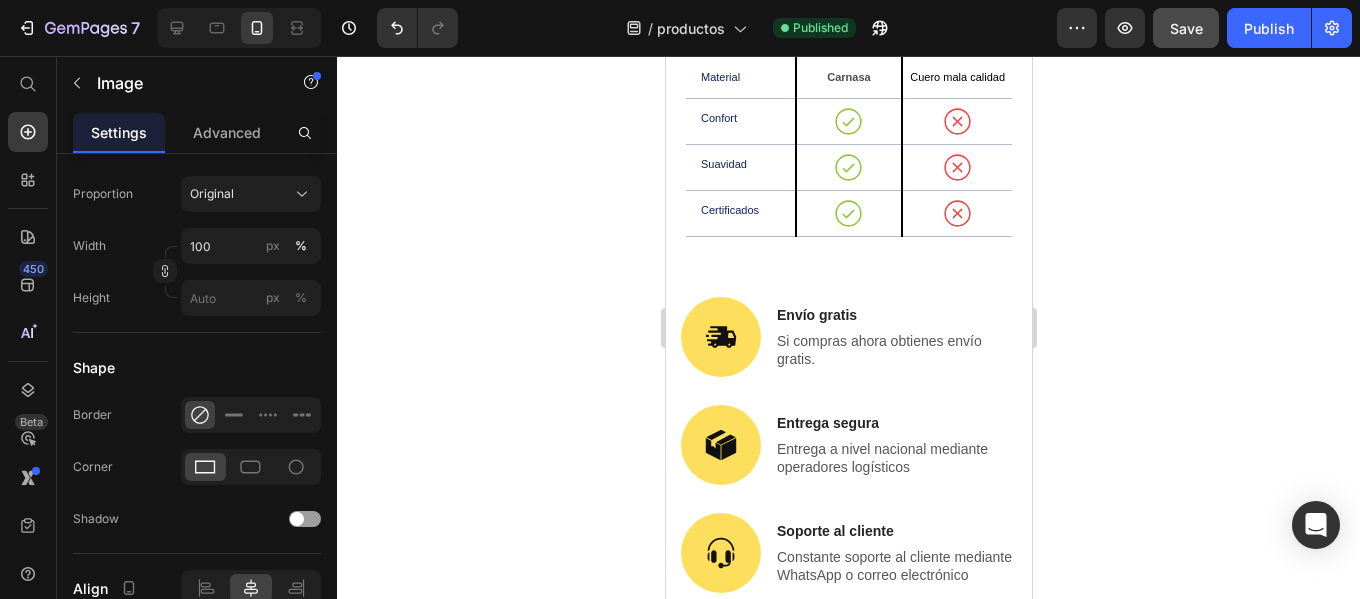 scroll, scrollTop: 3463, scrollLeft: 0, axis: vertical 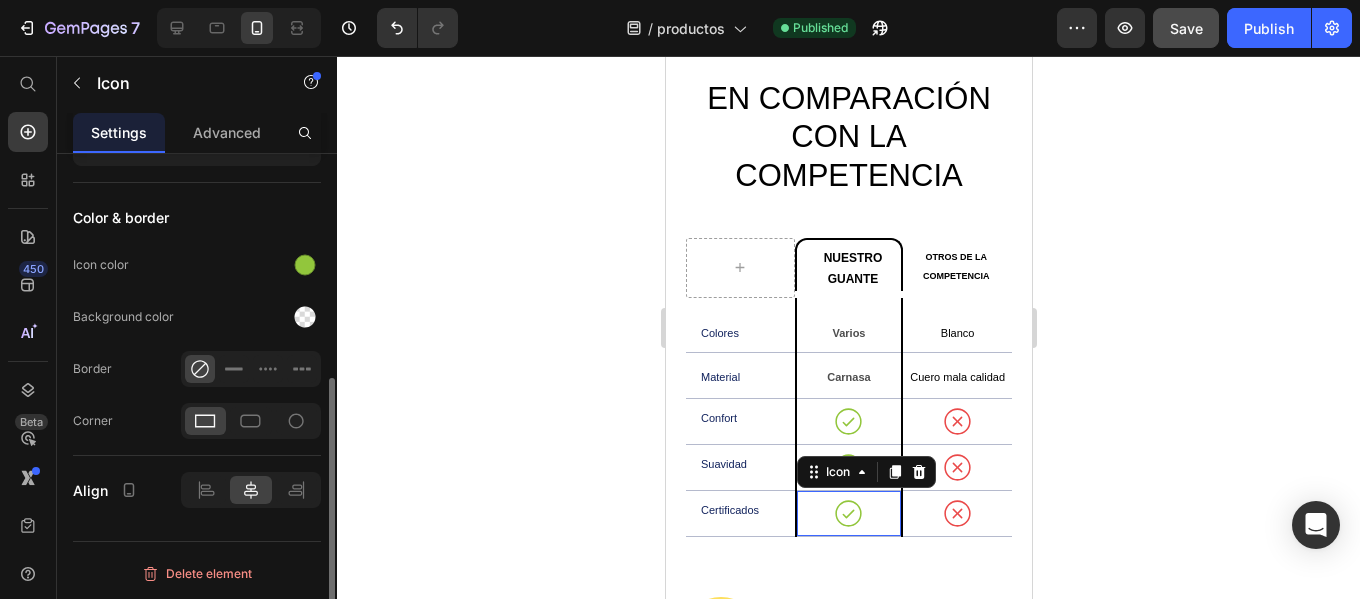 click on "Icon   0" at bounding box center (848, 514) 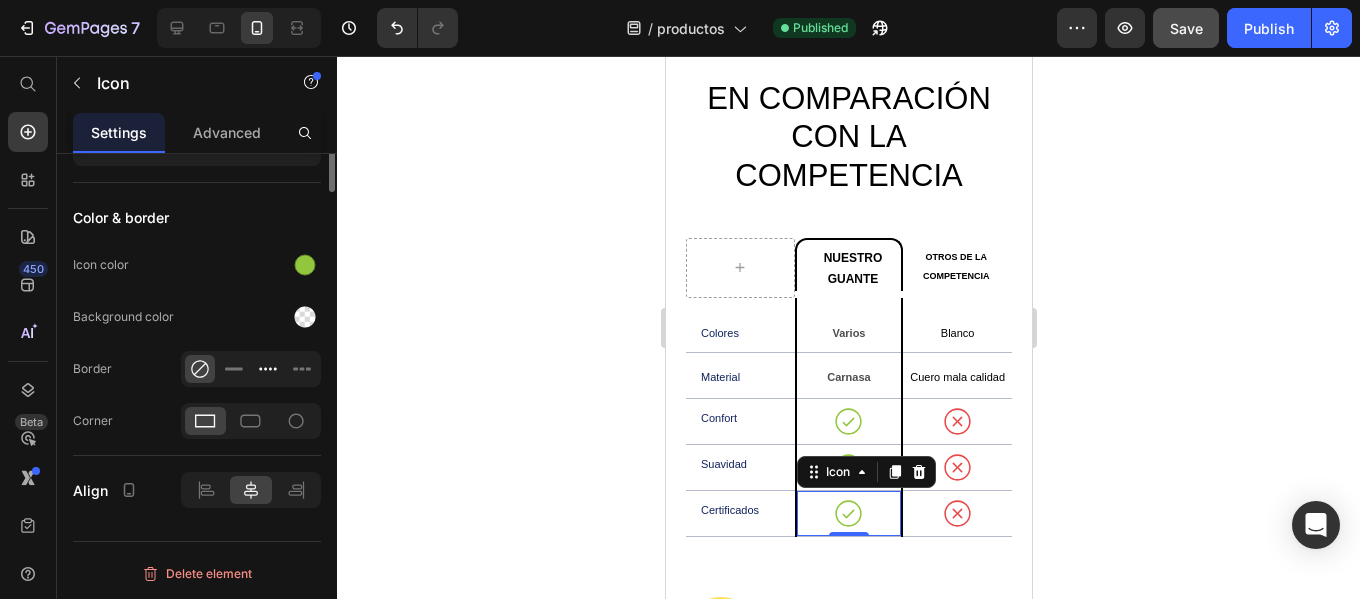 scroll, scrollTop: 120, scrollLeft: 0, axis: vertical 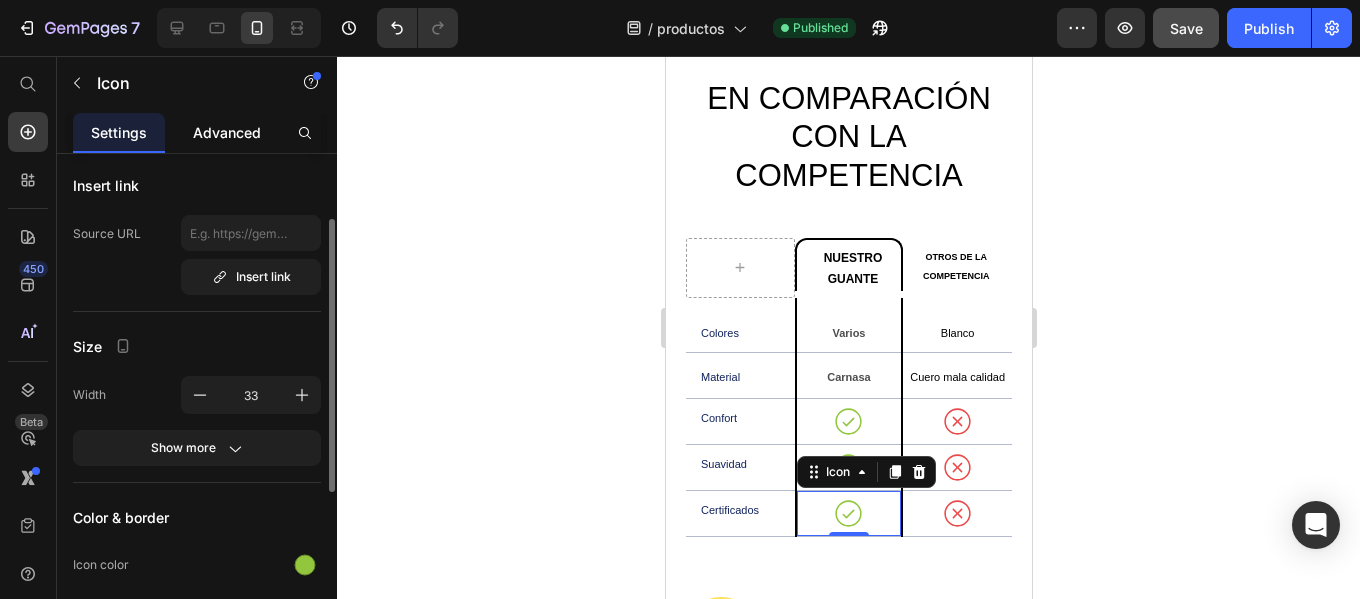 click on "Advanced" 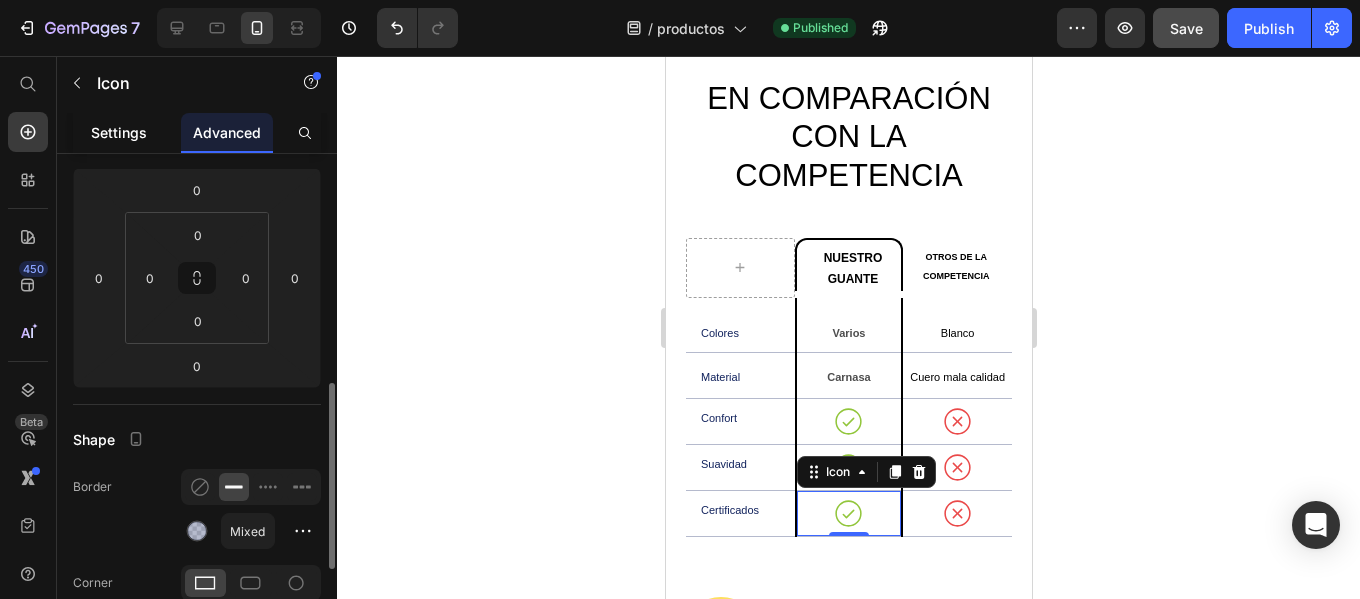 scroll, scrollTop: 147, scrollLeft: 0, axis: vertical 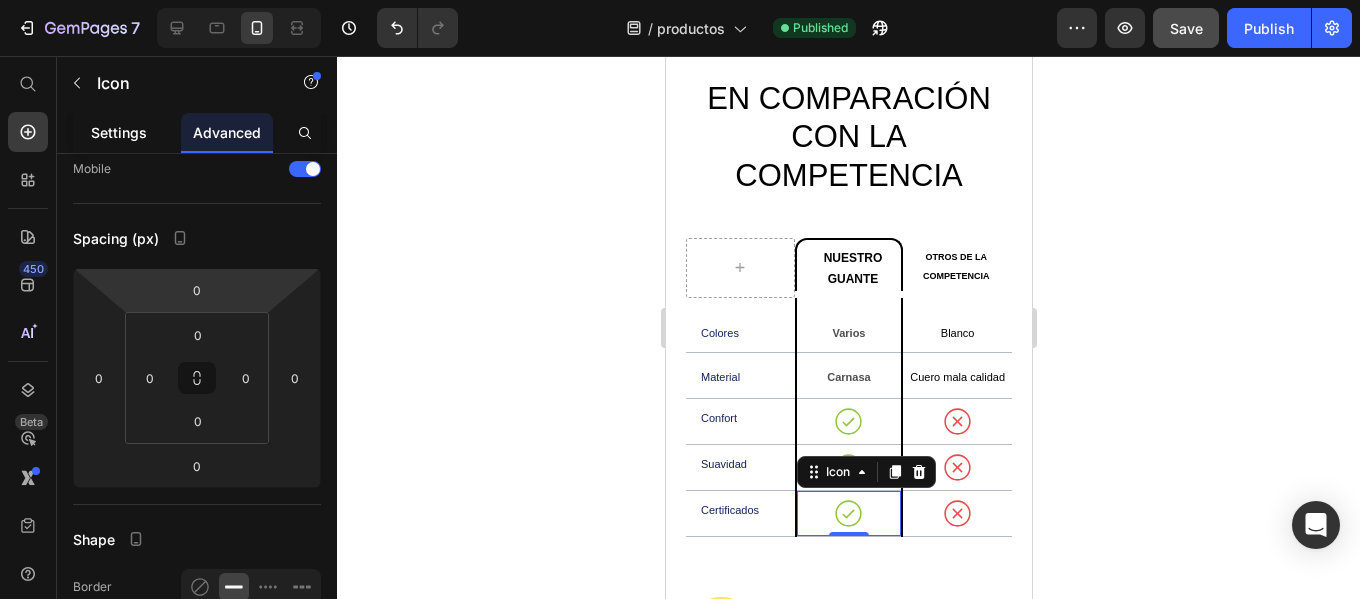 click on "Settings" 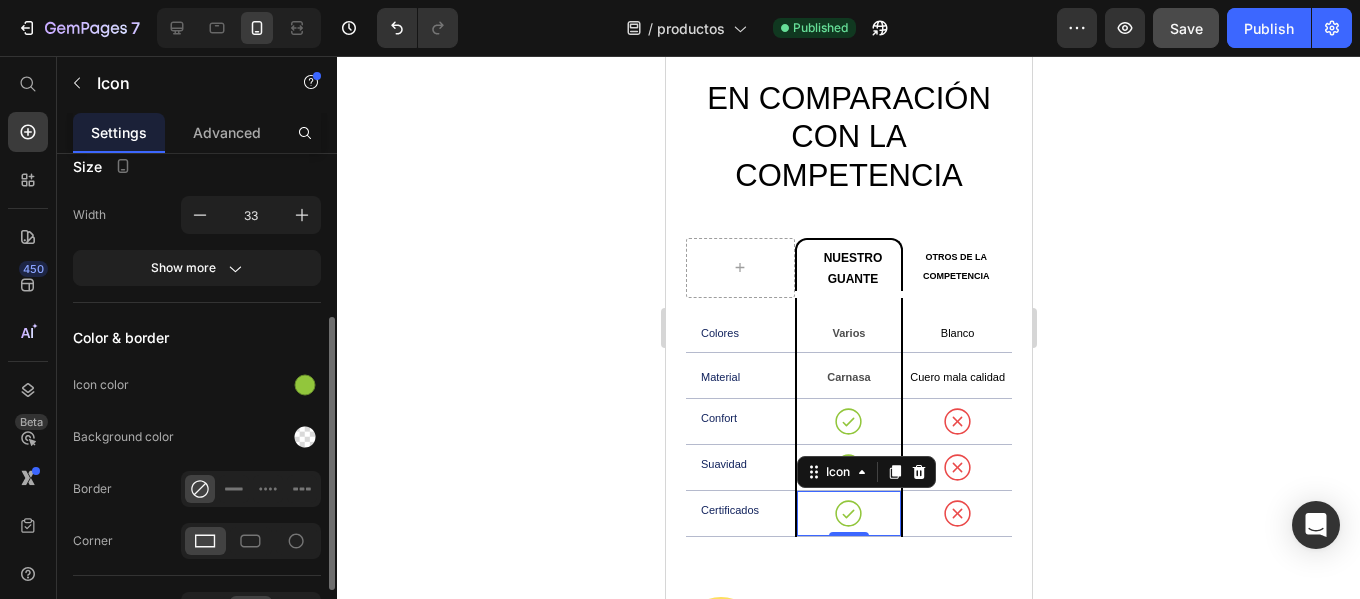 scroll, scrollTop: 420, scrollLeft: 0, axis: vertical 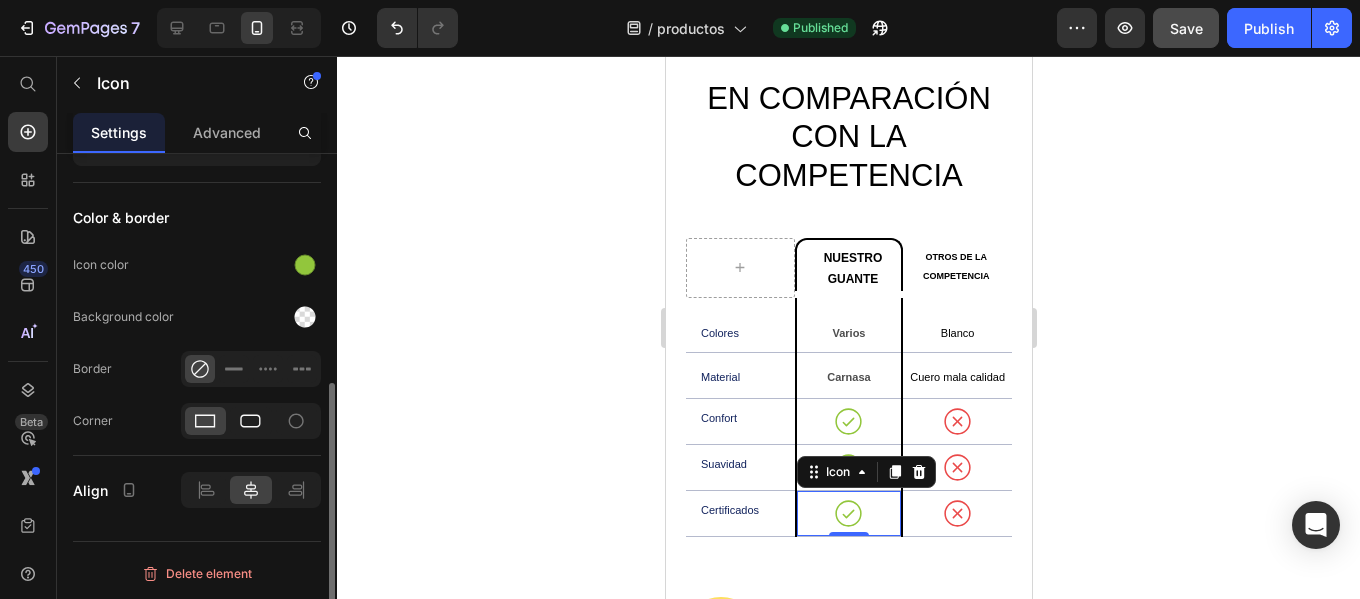 click 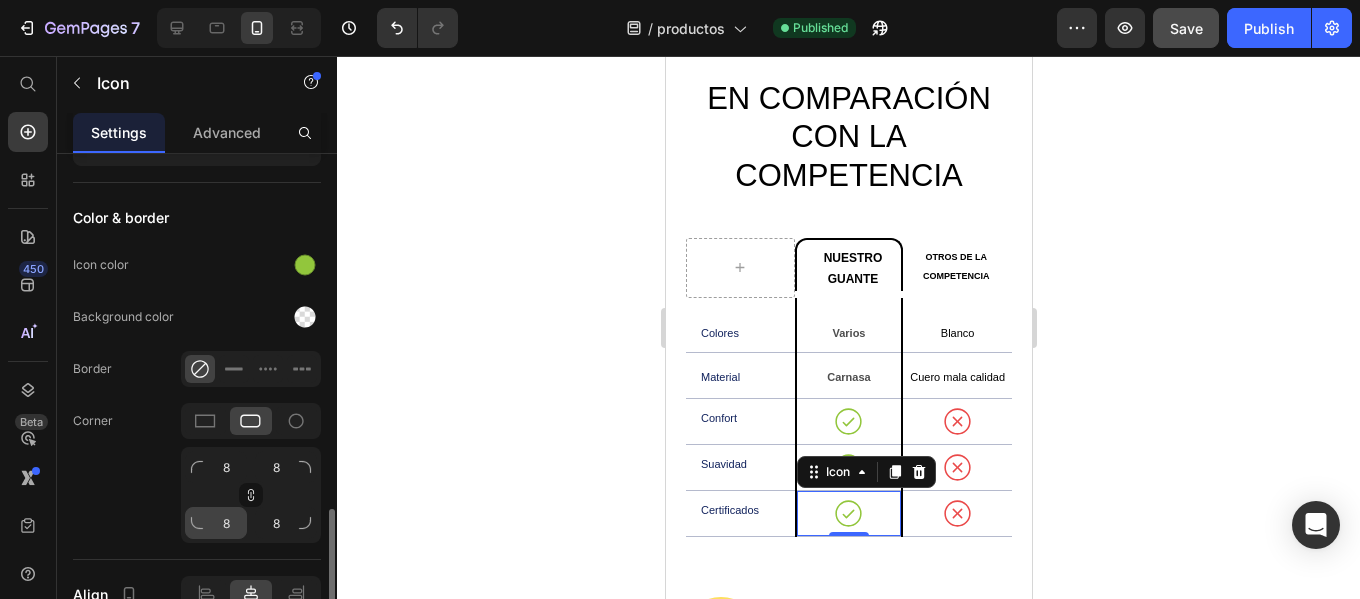 scroll, scrollTop: 520, scrollLeft: 0, axis: vertical 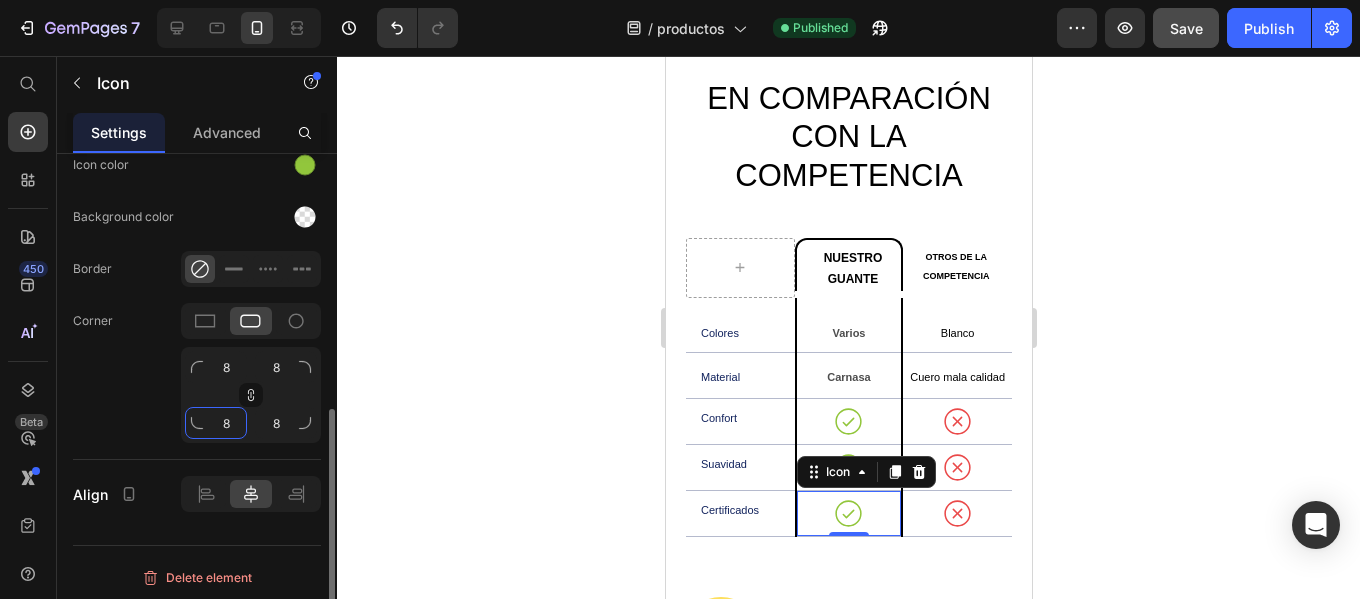 click on "8" 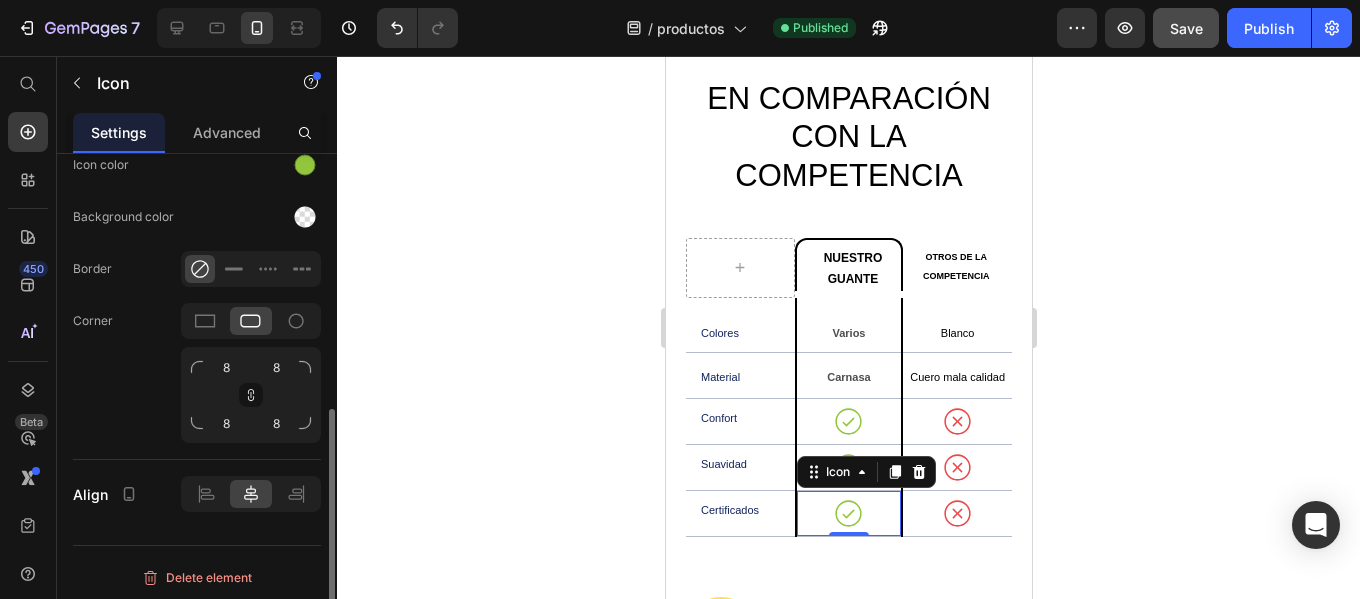click 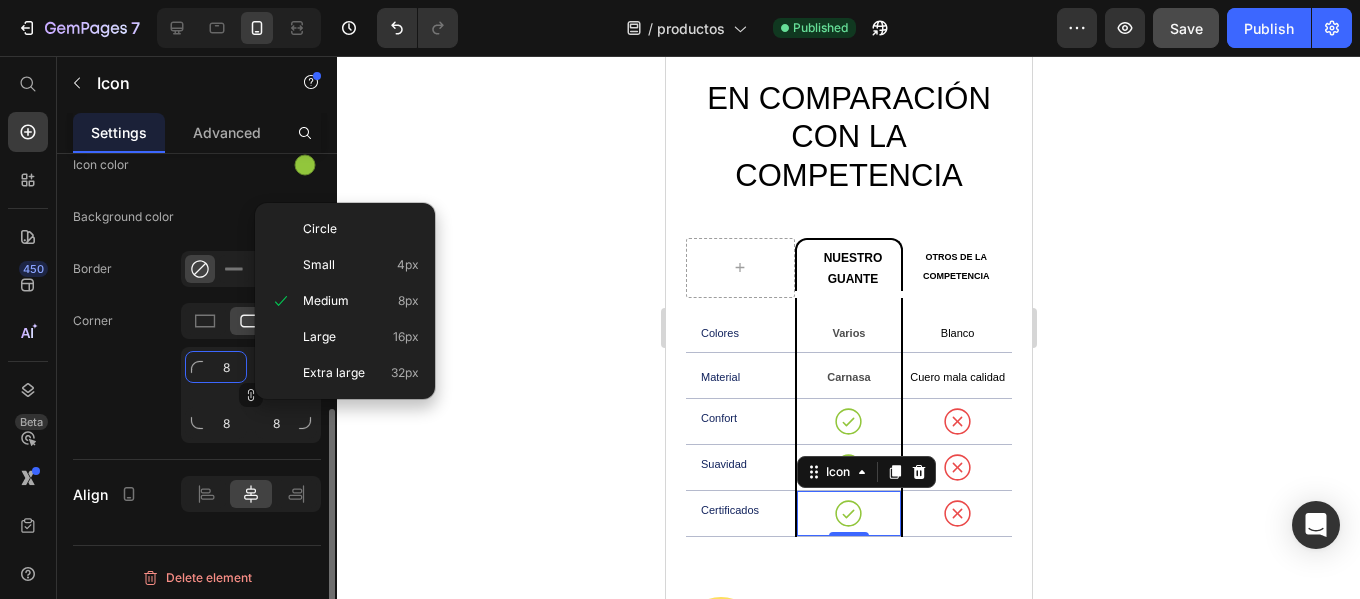 click on "8" 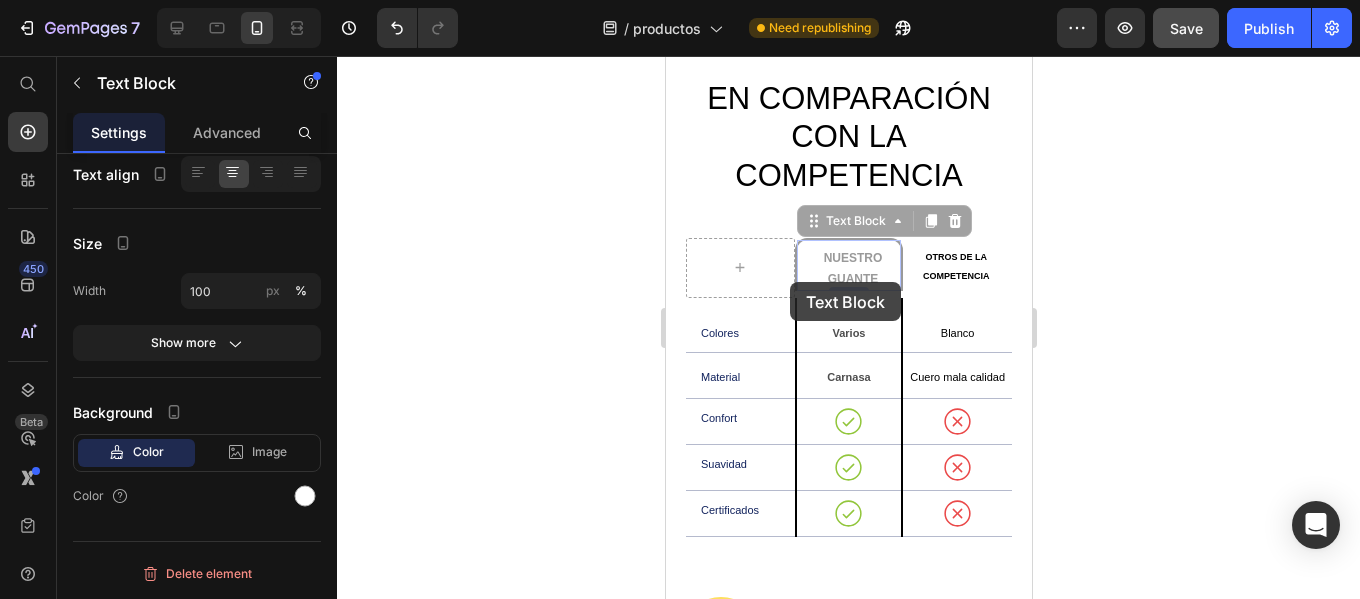 scroll, scrollTop: 0, scrollLeft: 0, axis: both 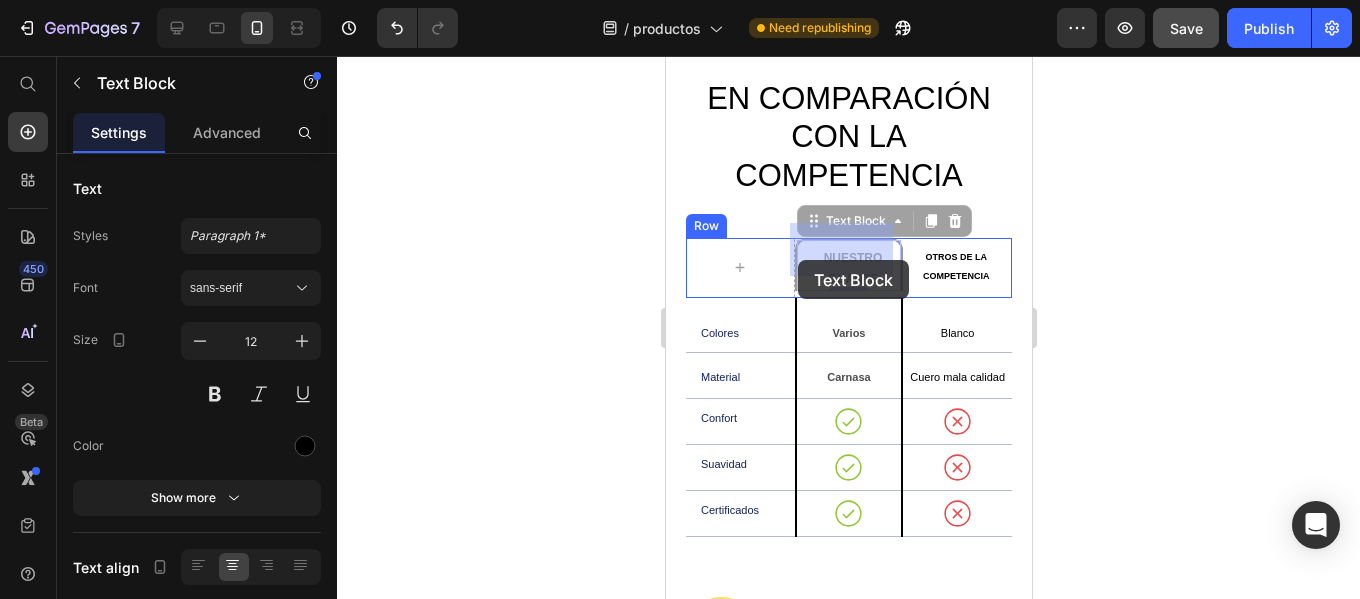 drag, startPoint x: 794, startPoint y: 243, endPoint x: 797, endPoint y: 260, distance: 17.262676 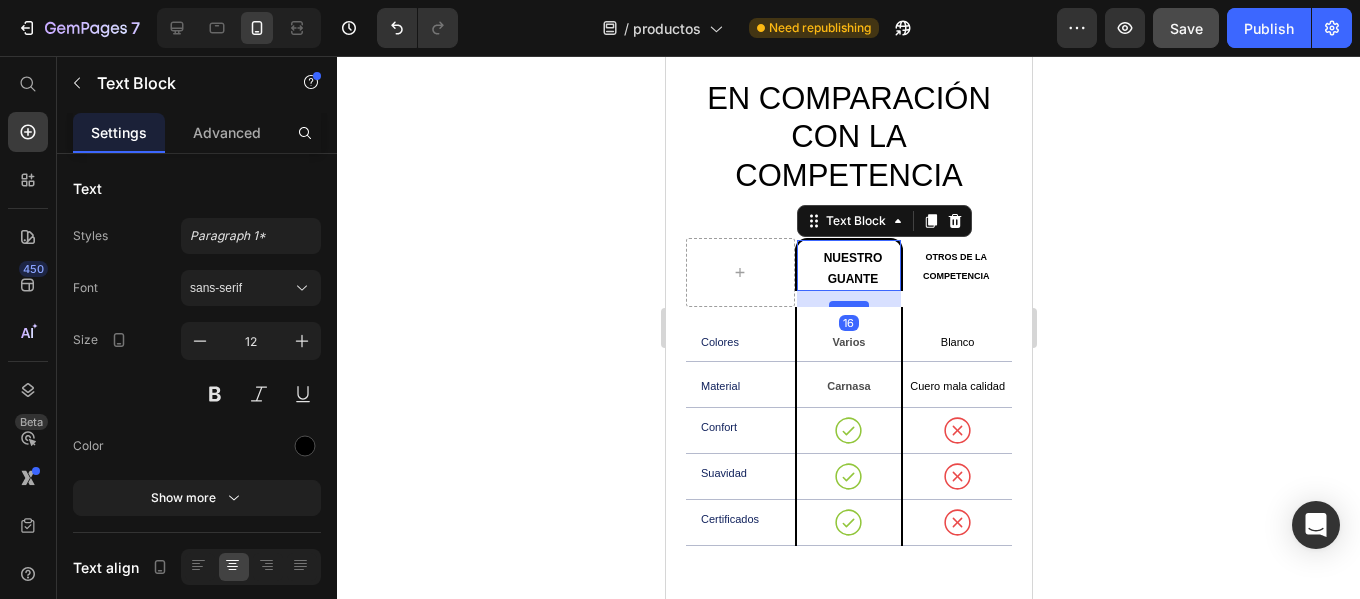 drag, startPoint x: 849, startPoint y: 272, endPoint x: 843, endPoint y: 288, distance: 17.088007 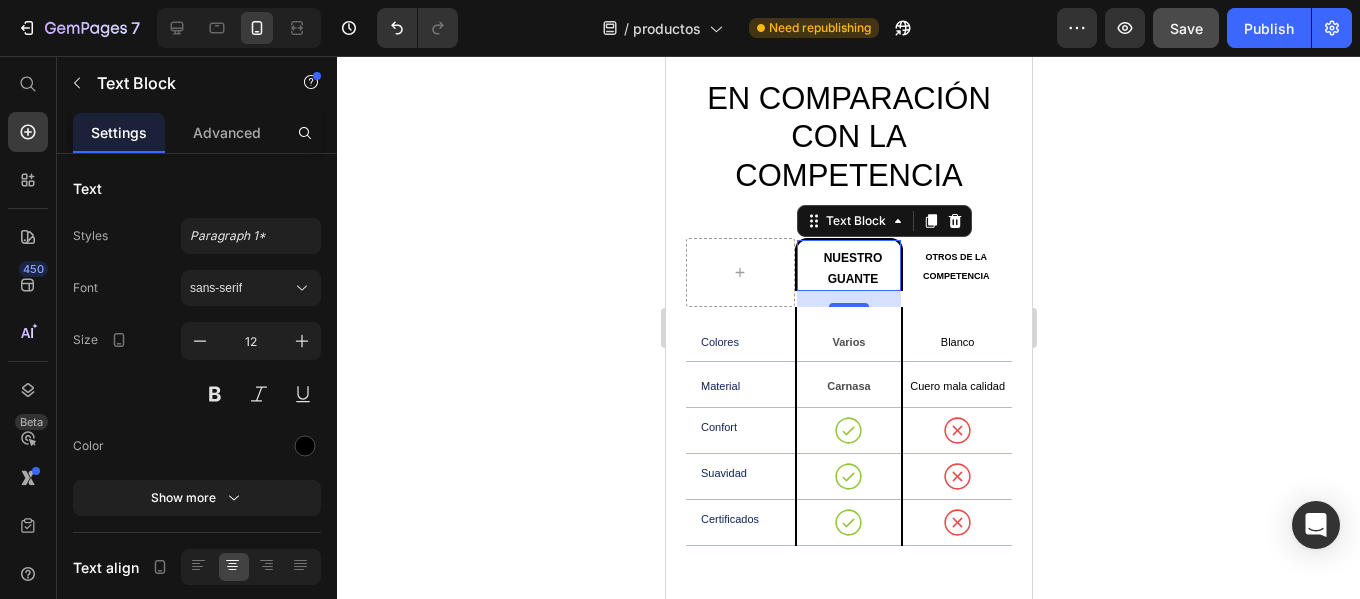 click 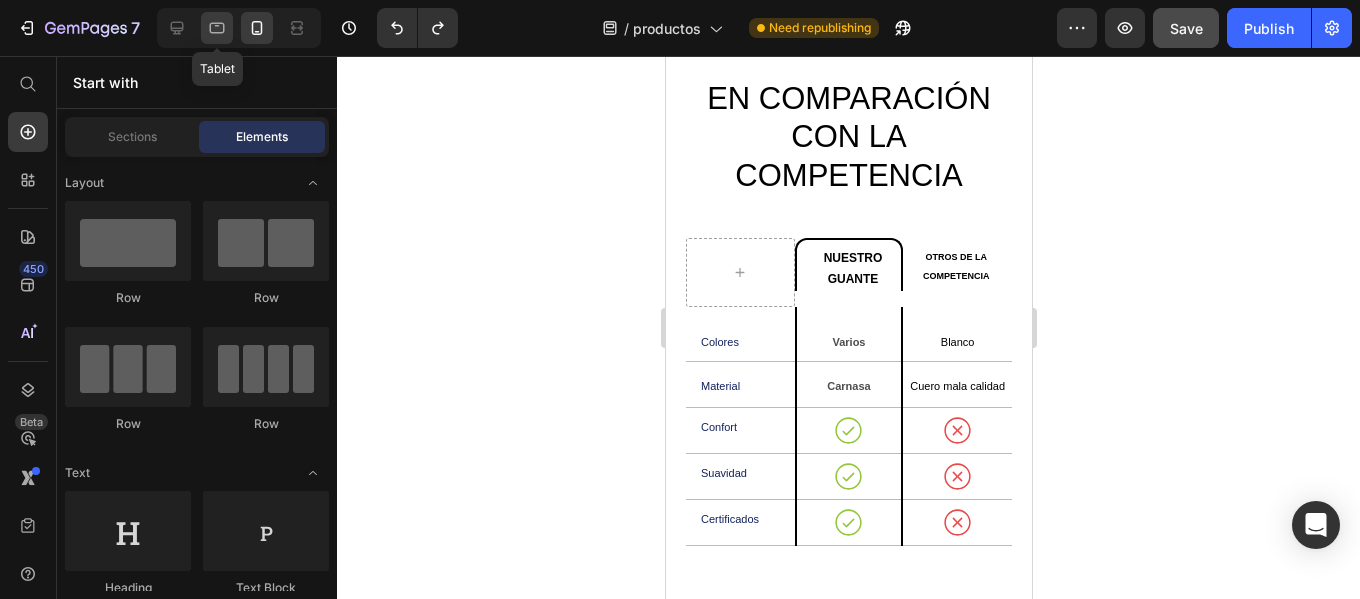 click 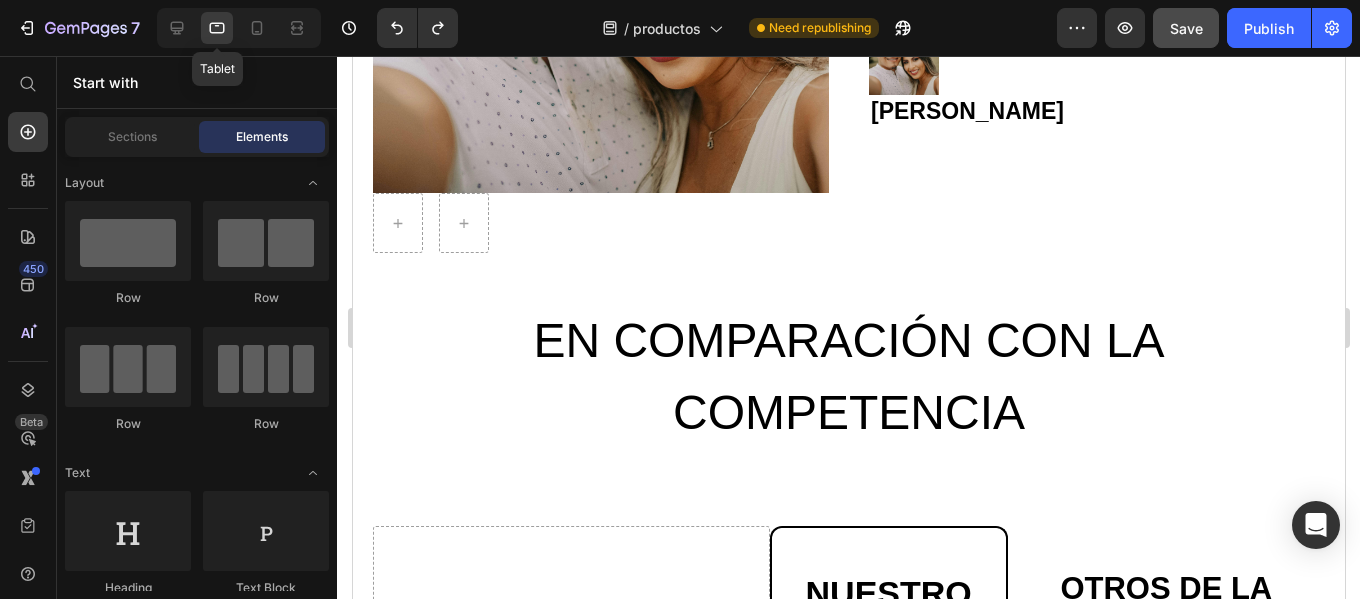 scroll, scrollTop: 3522, scrollLeft: 0, axis: vertical 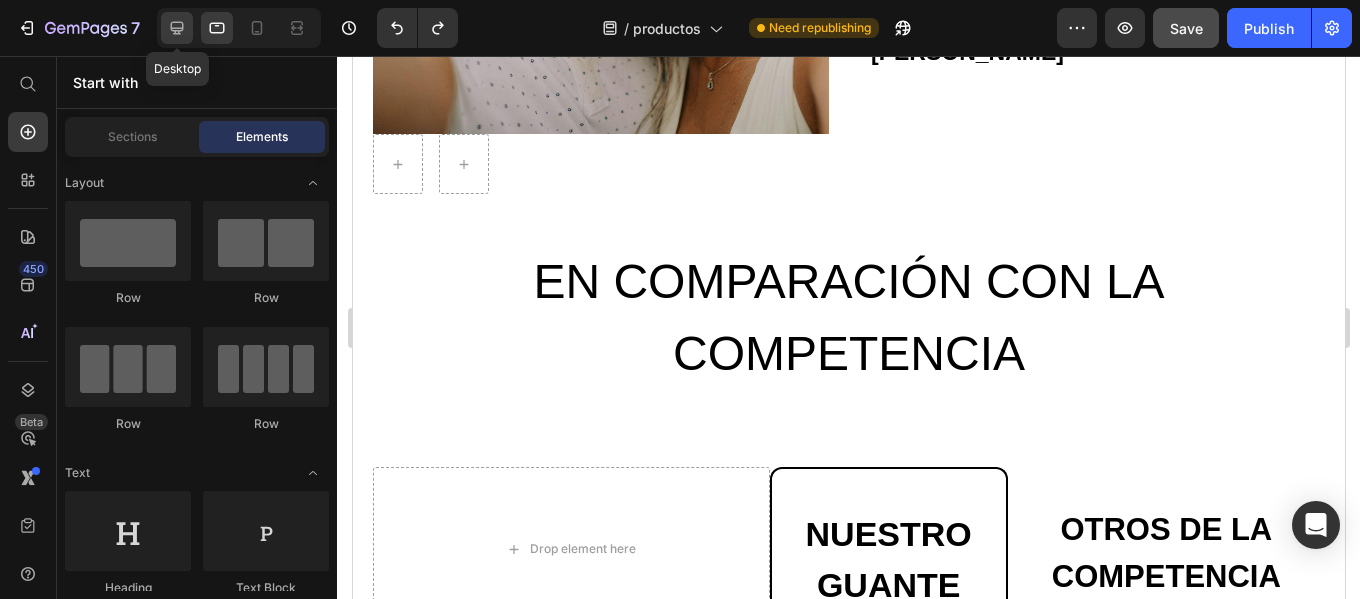 click 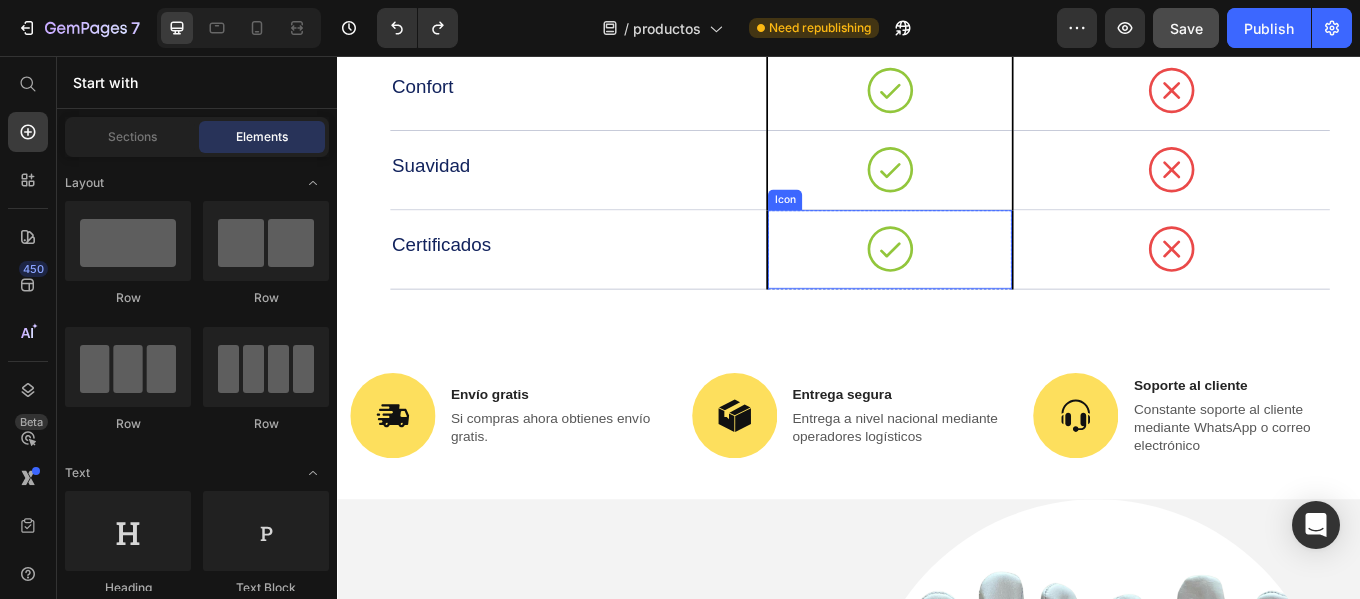 scroll, scrollTop: 3949, scrollLeft: 0, axis: vertical 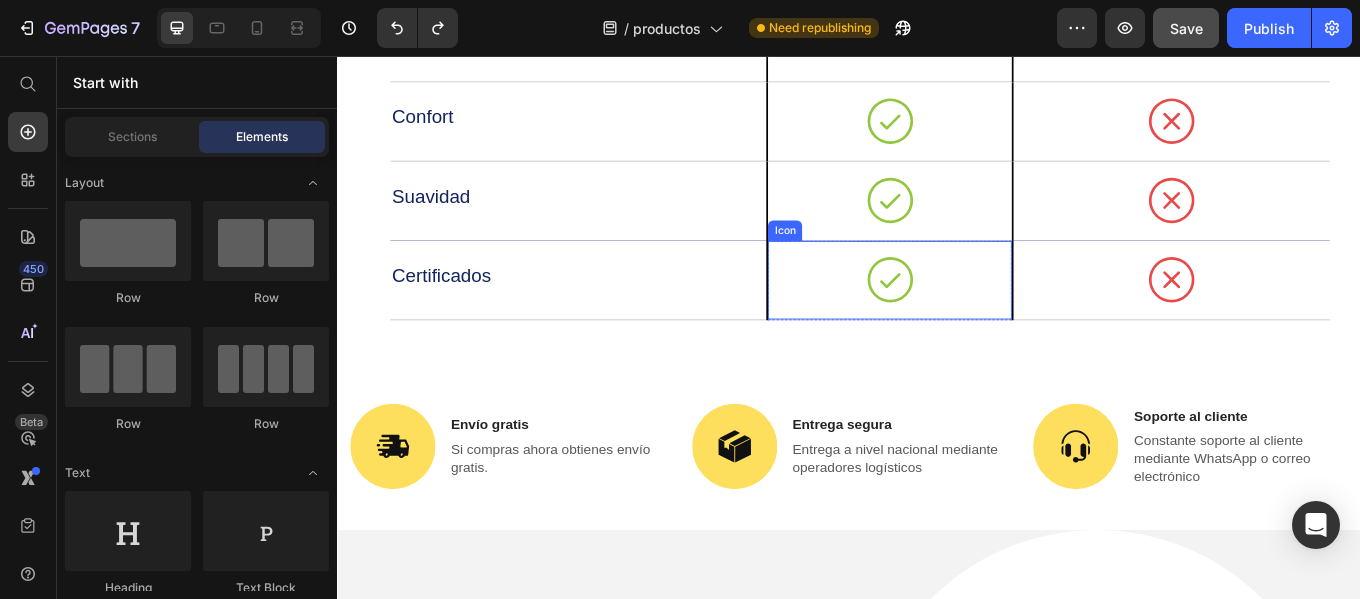 click on "Icon" at bounding box center [985, 319] 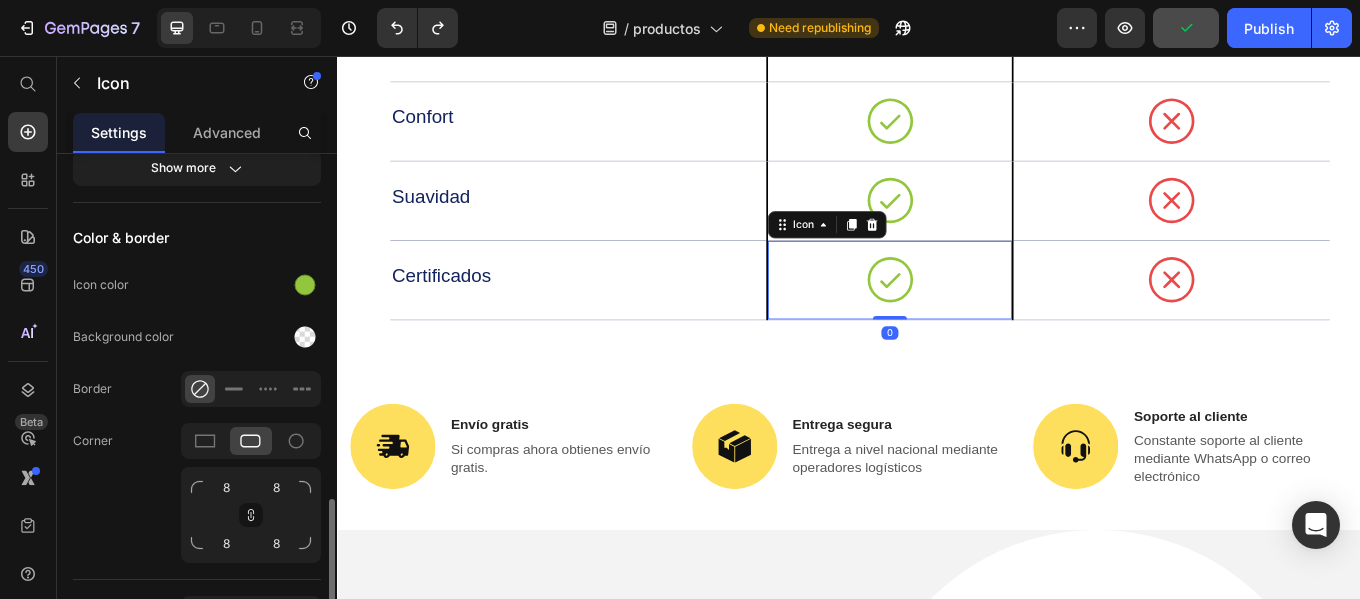 scroll, scrollTop: 500, scrollLeft: 0, axis: vertical 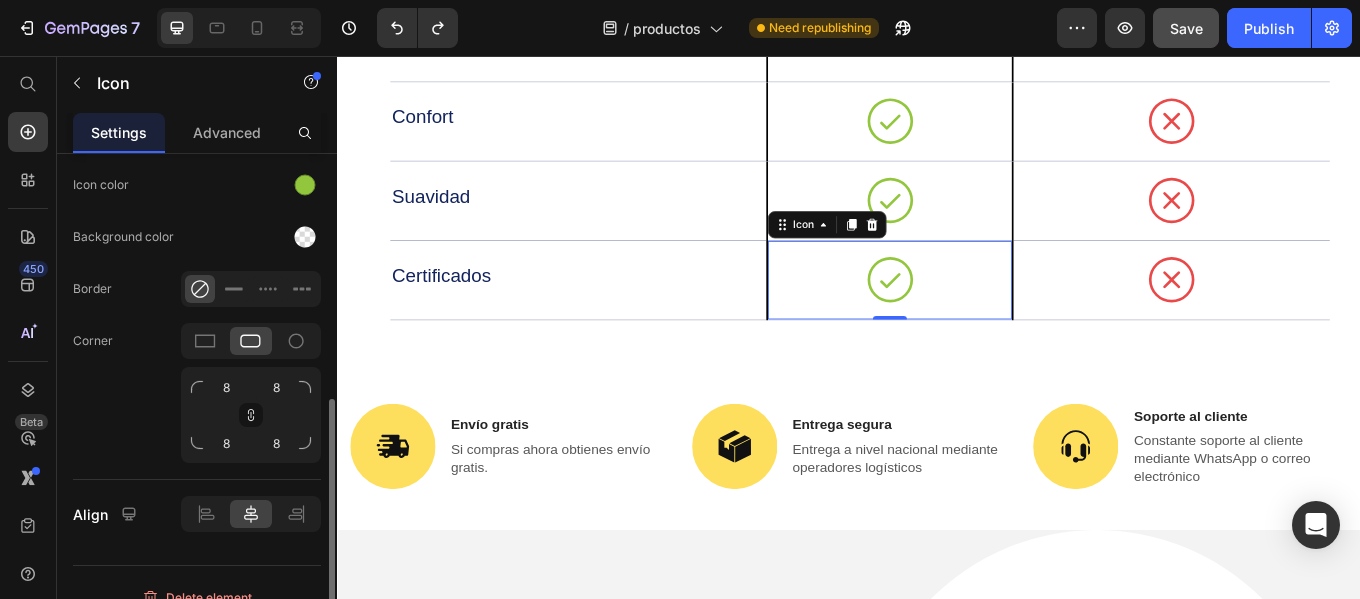 click at bounding box center (197, 443) 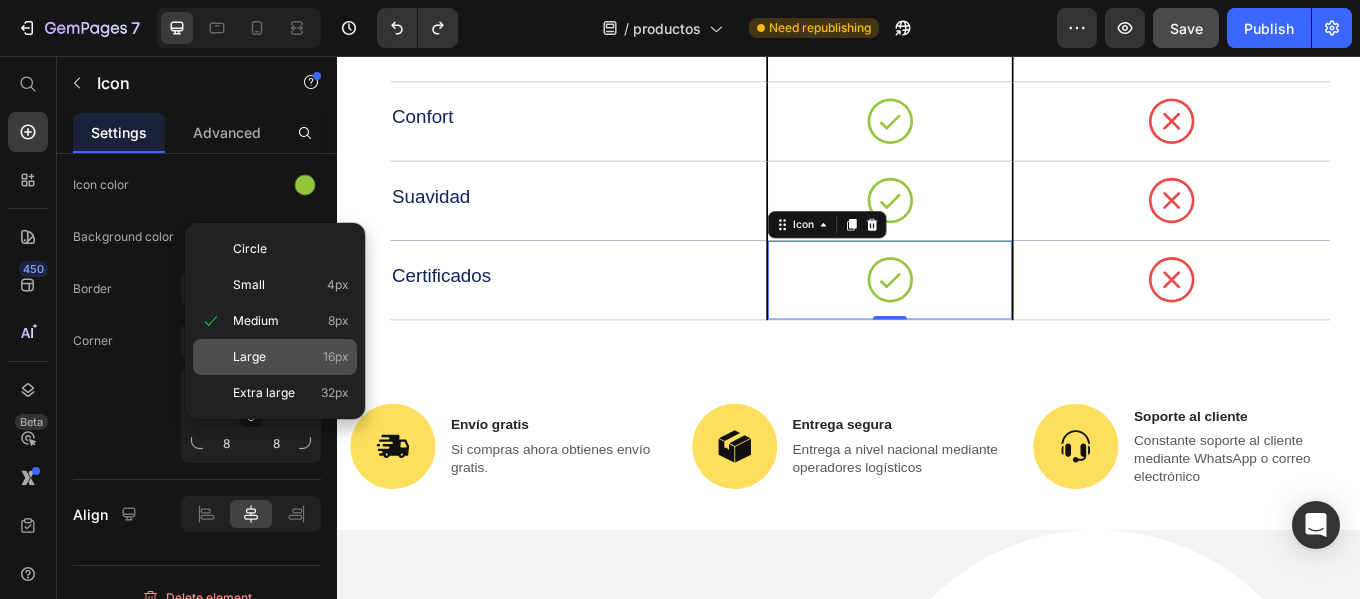 click on "Large 16px" at bounding box center (291, 357) 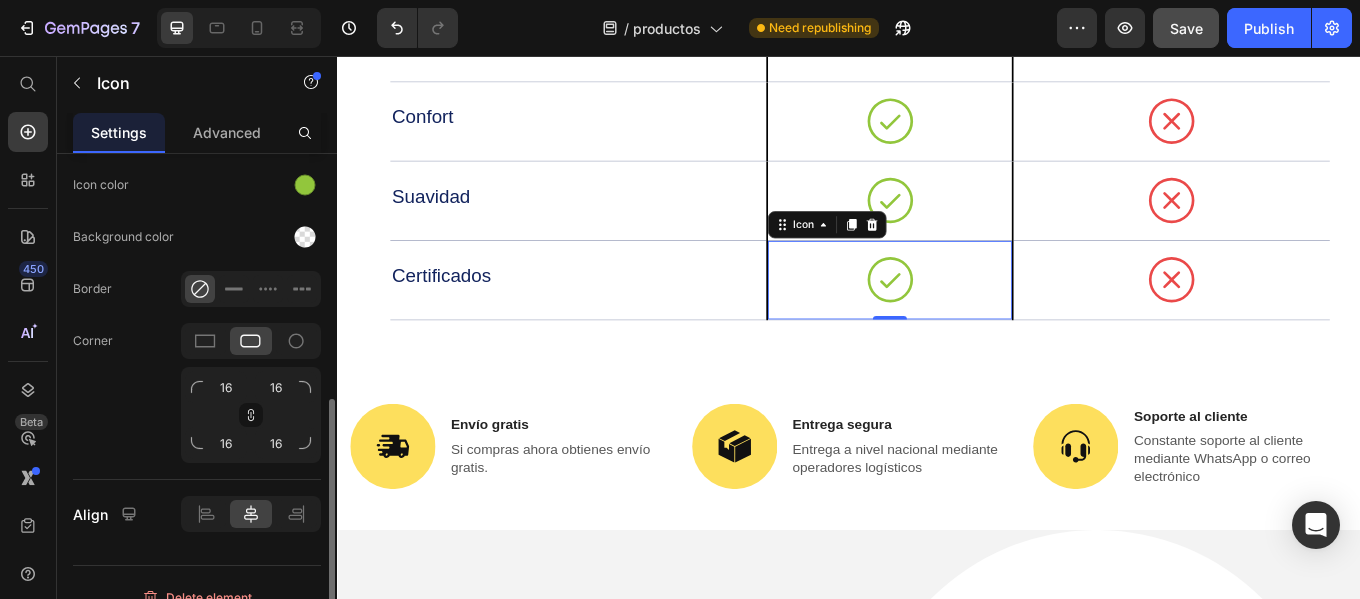 click 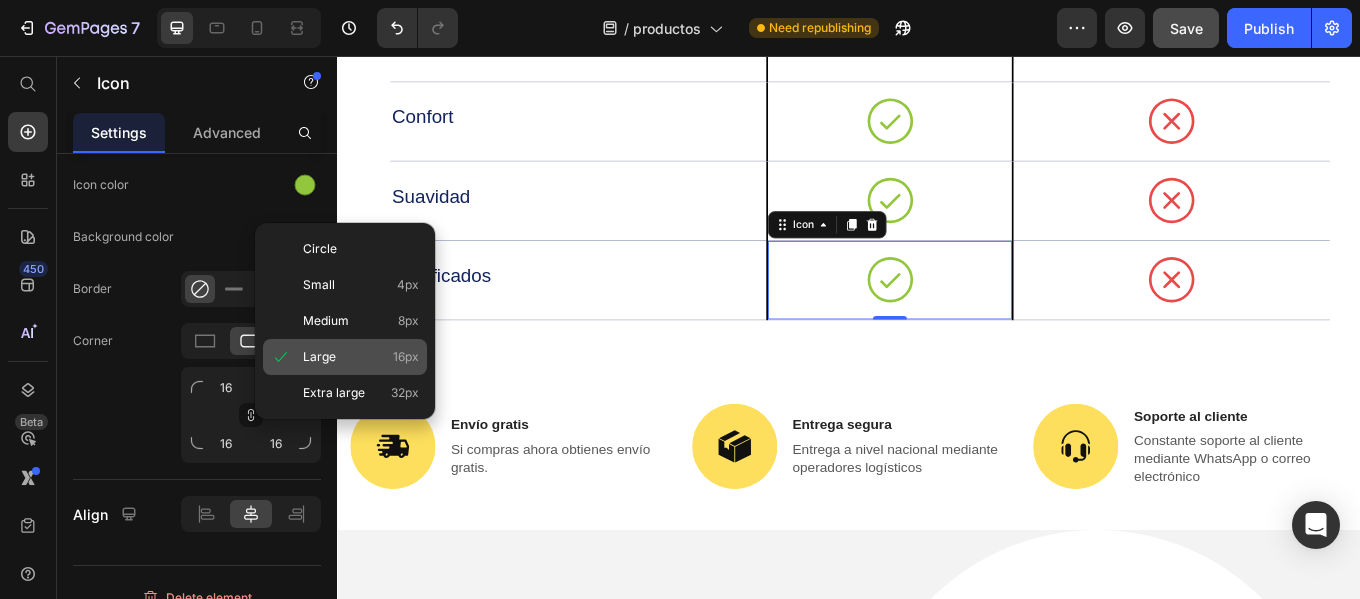 click on "Large 16px" at bounding box center [361, 357] 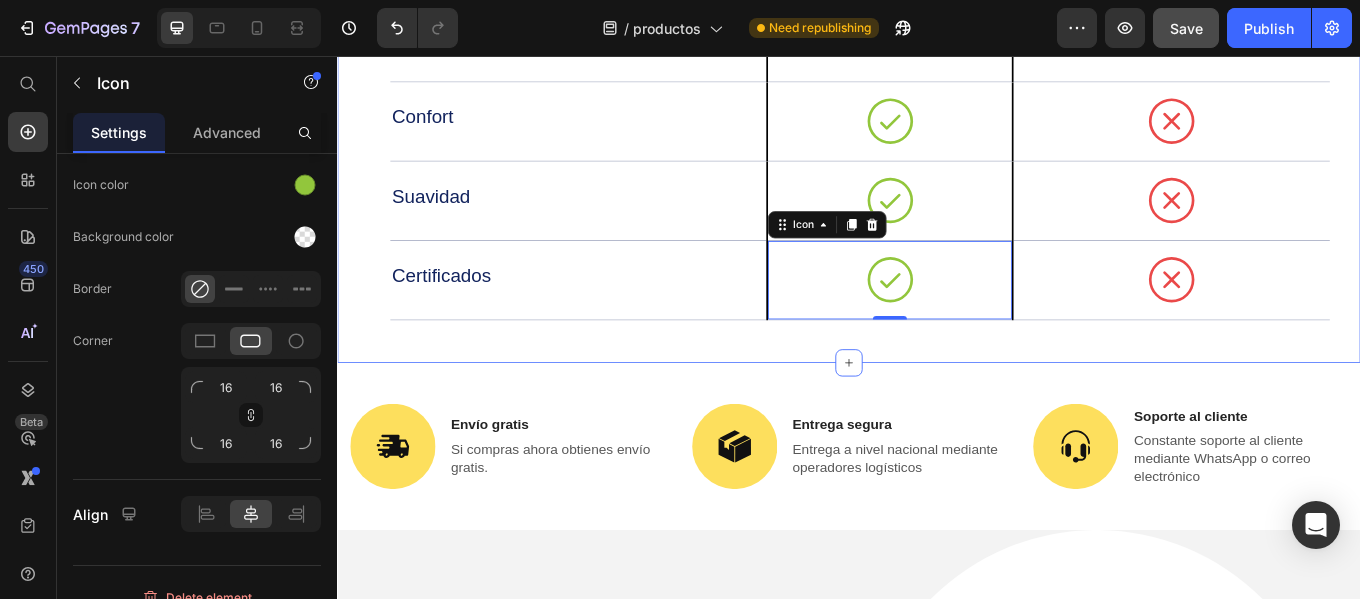 click on "EN COMPARACIÓN CON LA COMPETENCIA Heading
Drop element here NUESTRO GUANTE Text Block OTROS DE LA COMPETENCIA Text Block Row Colores Text Block Varios Text Block Row Blanco Text Block Row Material Text Block Carnasa Text Block Row Cuero mala calidad Text Block Row Confort Text Block
Icon Row
Icon Row Suavidad Text Block
Icon Row
Icon Row Certificados Text Block
Icon   0 Row
Icon Row Row Row Row Section 6" at bounding box center (937, -18) 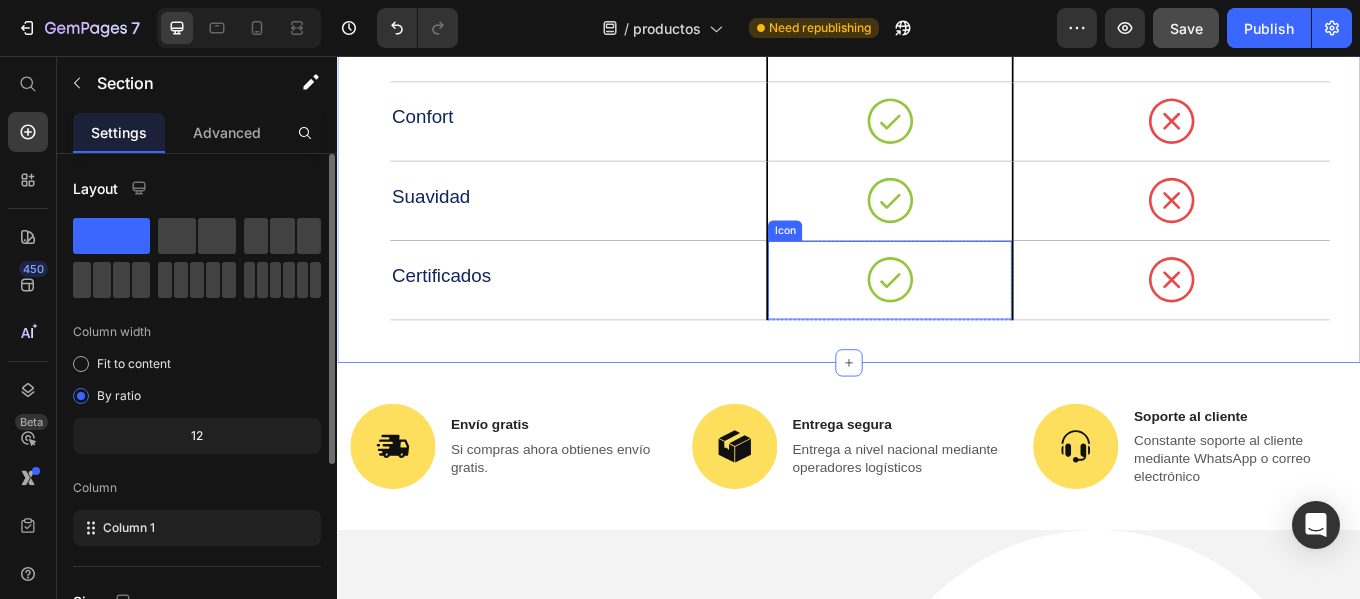 click on "Icon" at bounding box center [985, 319] 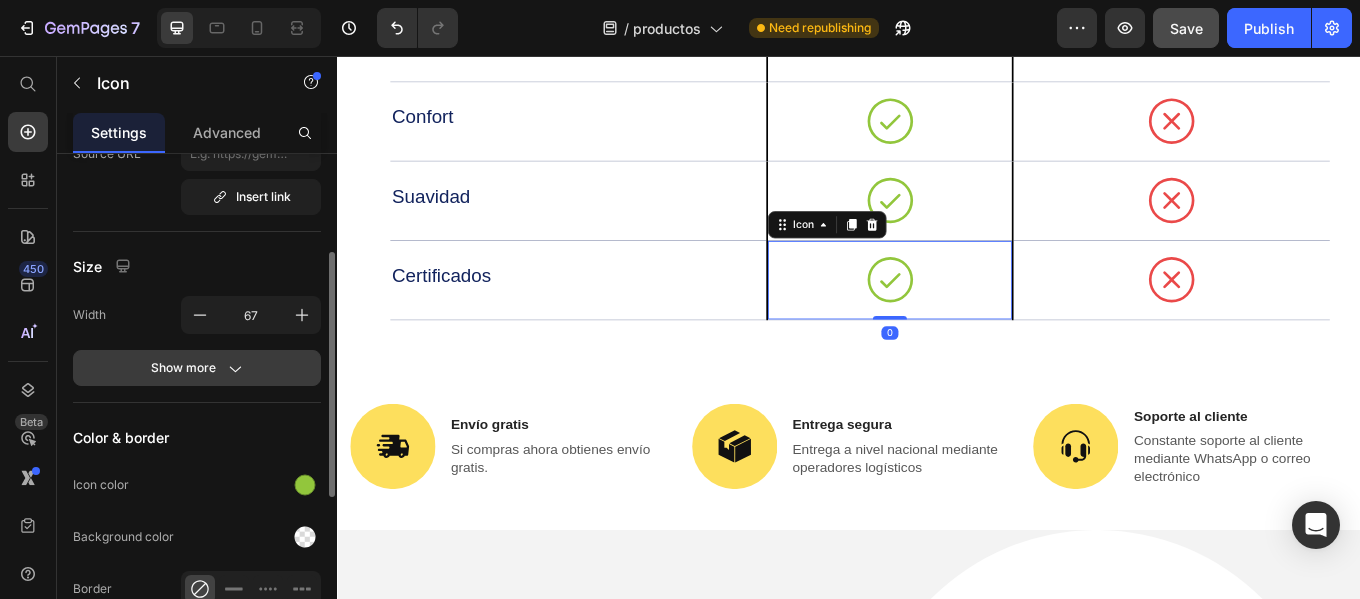 scroll, scrollTop: 400, scrollLeft: 0, axis: vertical 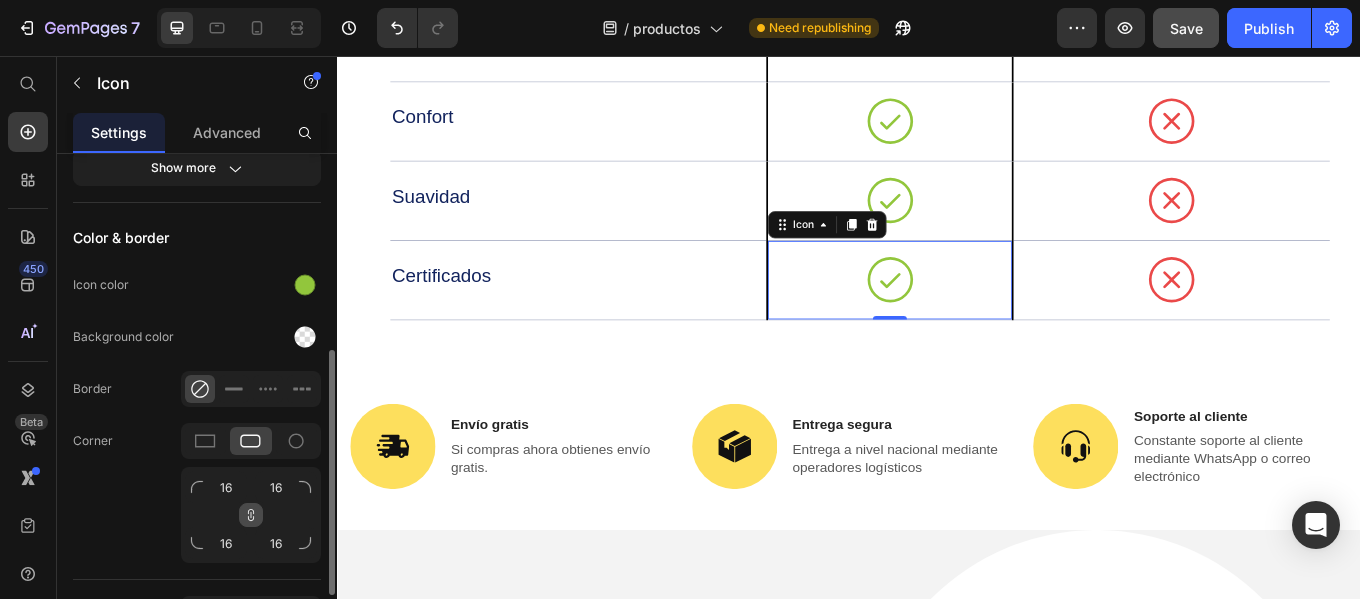 click 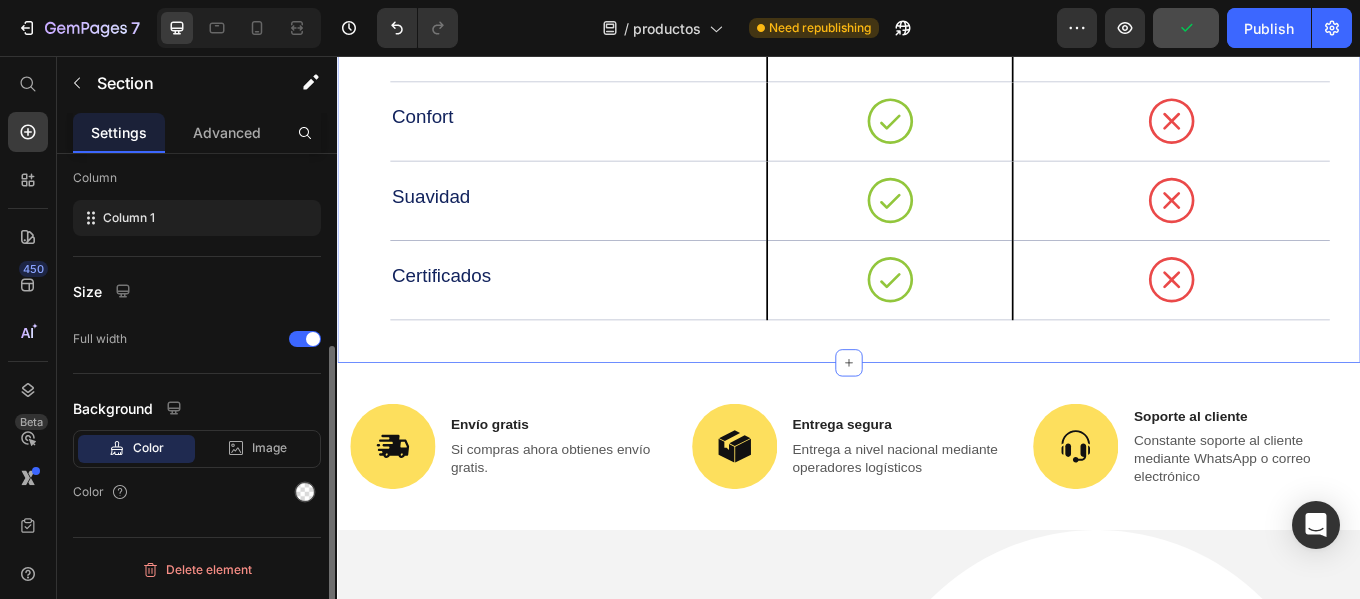 click on "EN COMPARACIÓN CON LA COMPETENCIA Heading
Drop element here NUESTRO GUANTE Text Block OTROS DE LA COMPETENCIA Text Block Row Colores Text Block Varios Text Block Row Blanco Text Block Row Material Text Block Carnasa Text Block Row Cuero mala calidad Text Block Row Confort Text Block
Icon Row
Icon Row Suavidad Text Block
Icon Row
Icon Row Certificados Text Block
Icon Row
Icon Row Row Row Row Section 6   You can create reusable sections Create Theme Section AI Content Write with [PERSON_NAME] What would you like to describe here? Tone and Voice Persuasive Product Show more Generate" at bounding box center [937, -18] 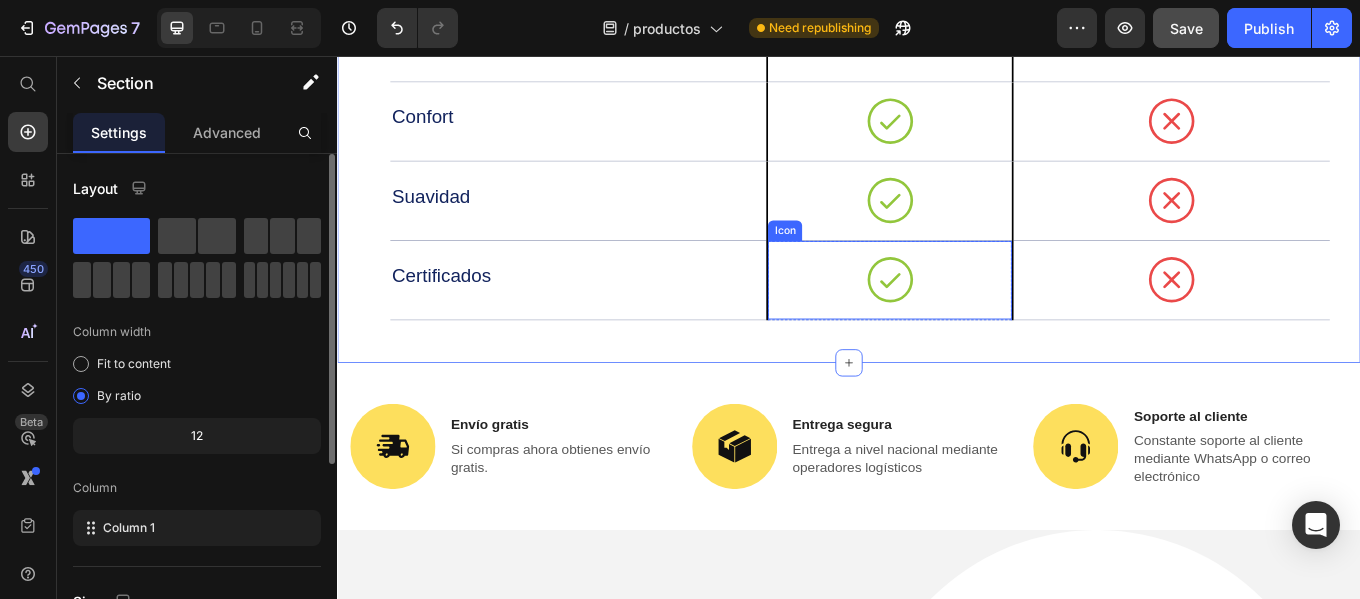 click on "Icon" at bounding box center (985, 319) 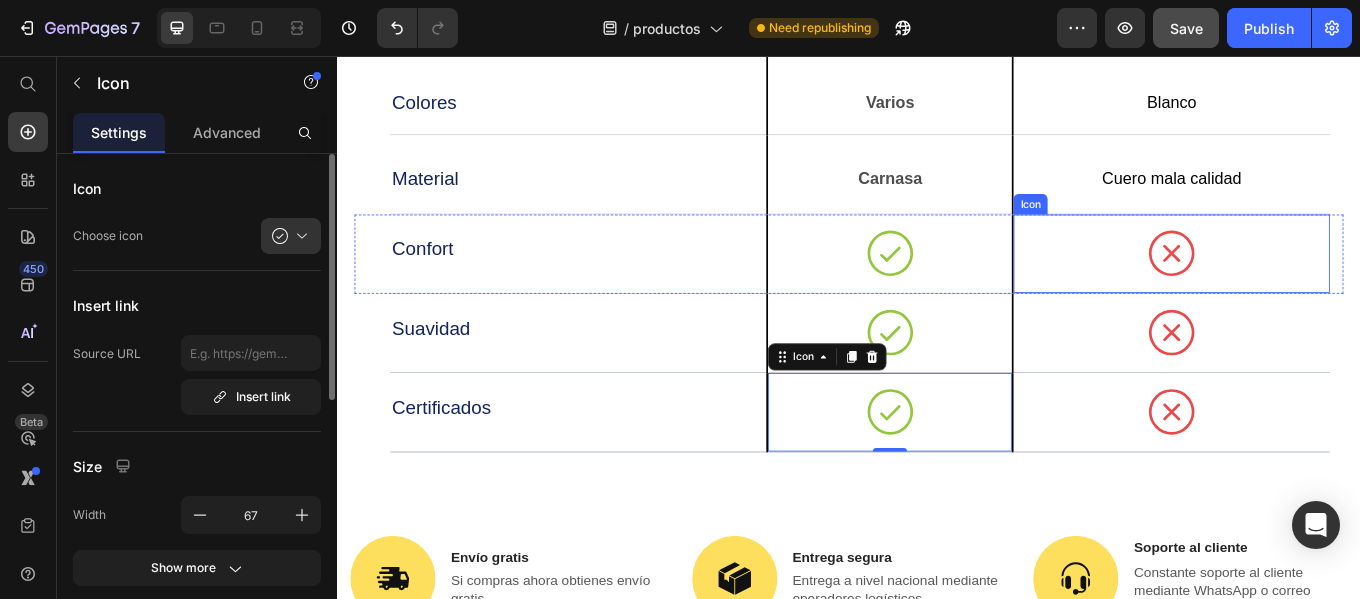 scroll, scrollTop: 3848, scrollLeft: 0, axis: vertical 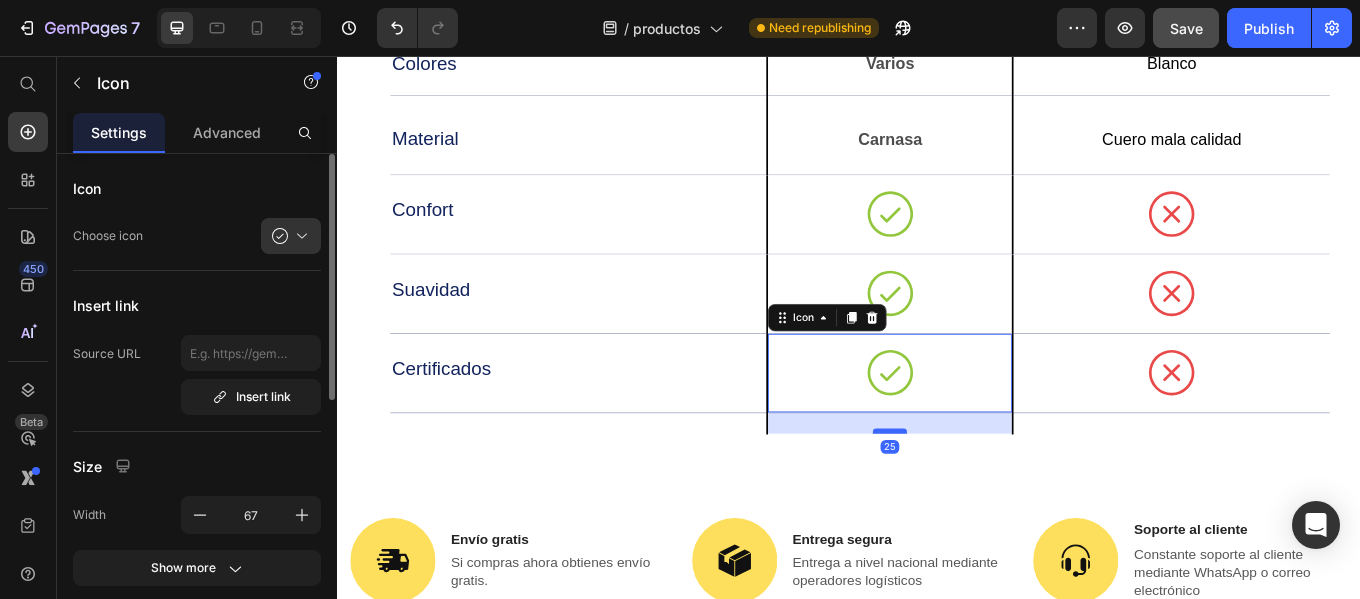 drag, startPoint x: 980, startPoint y: 463, endPoint x: 971, endPoint y: 488, distance: 26.57066 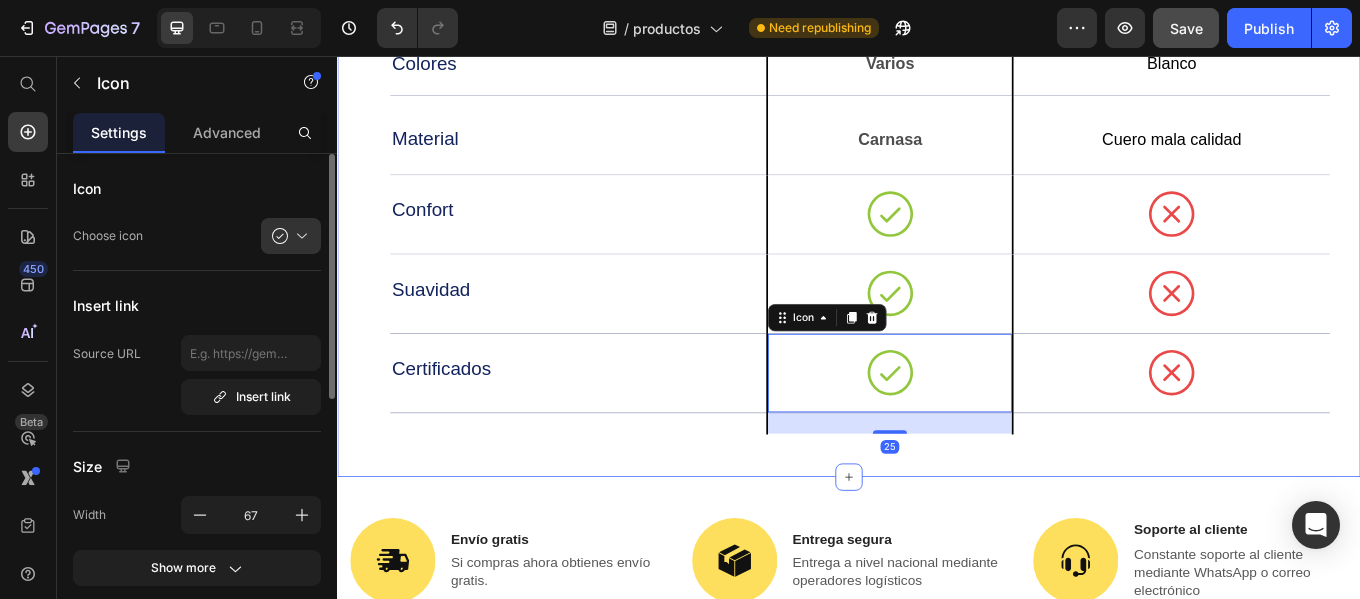 click on "EN COMPARACIÓN CON LA COMPETENCIA Heading
Drop element here NUESTRO GUANTE Text Block OTROS DE LA COMPETENCIA Text Block Row Colores Text Block Varios Text Block Row Blanco Text Block Row Material Text Block Carnasa Text Block Row Cuero mala calidad Text Block Row Confort Text Block
Icon Row
Icon Row Suavidad Text Block
Icon Row
Icon Row Certificados Text Block
Icon   25 Row
Icon Row Row Row Row Section 6" at bounding box center [937, 103] 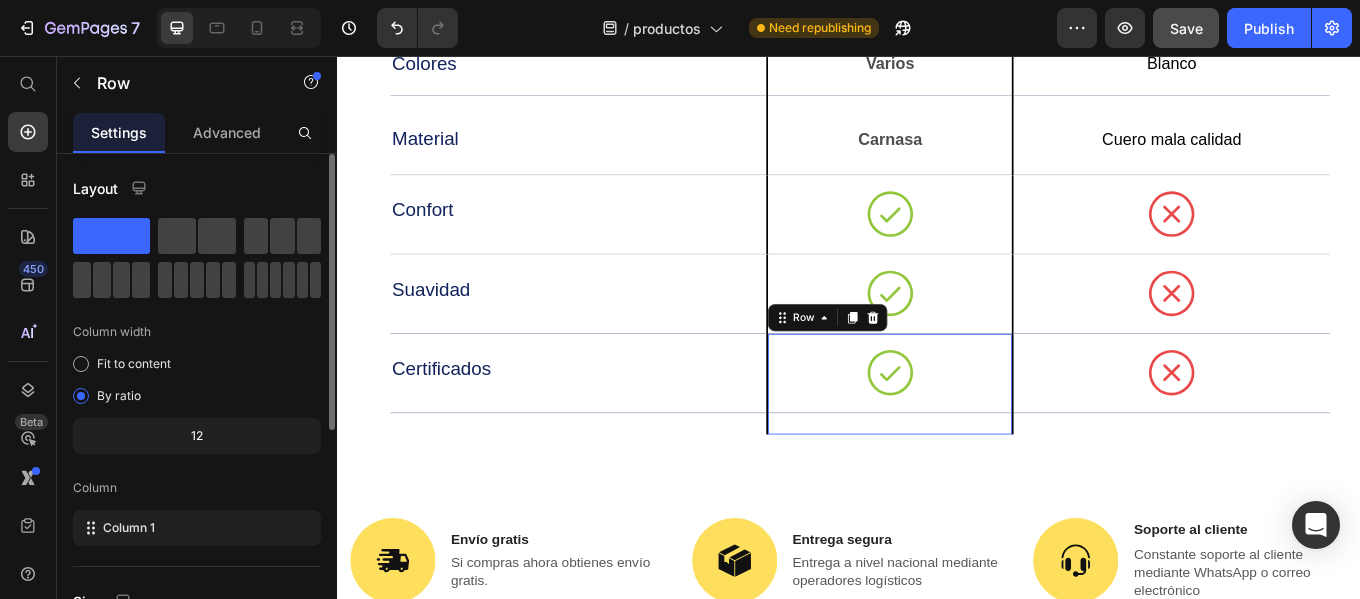 click on "Icon" at bounding box center (985, 441) 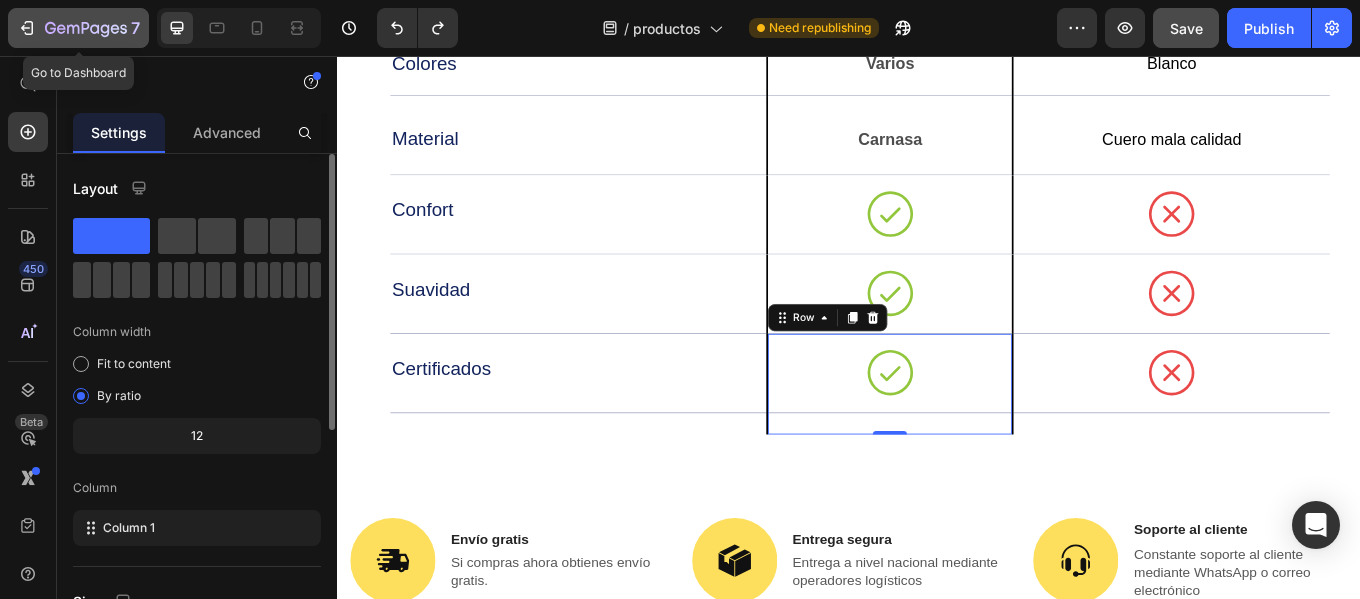 click 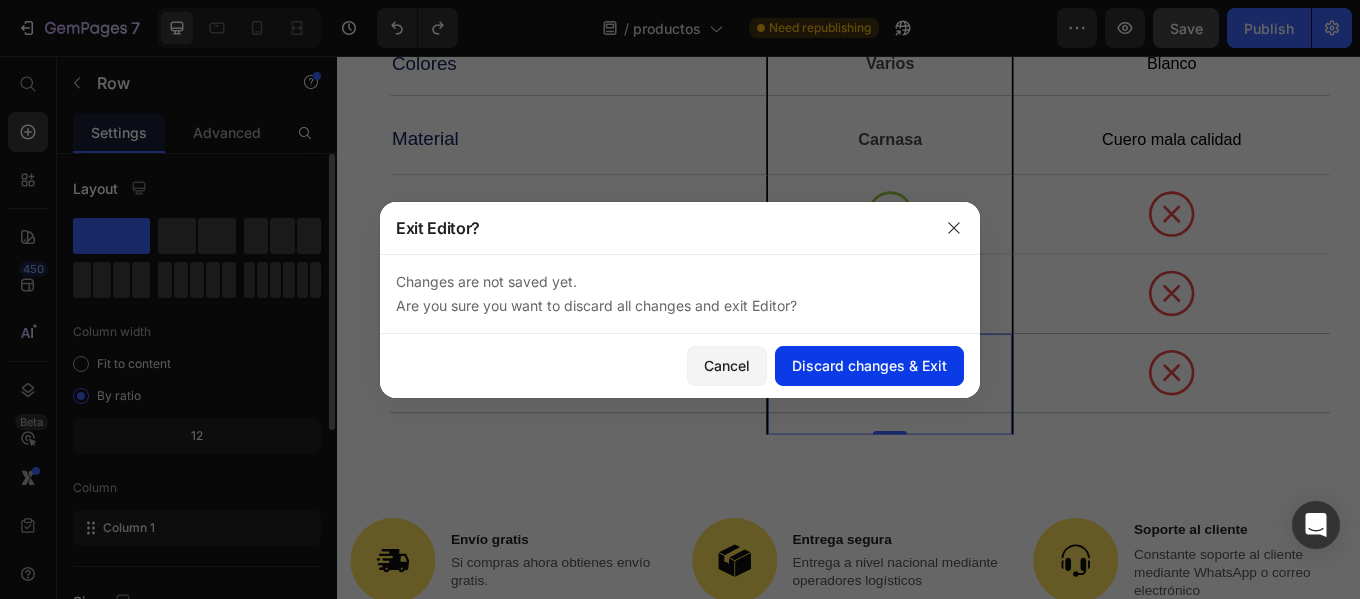 click on "Discard changes & Exit" 